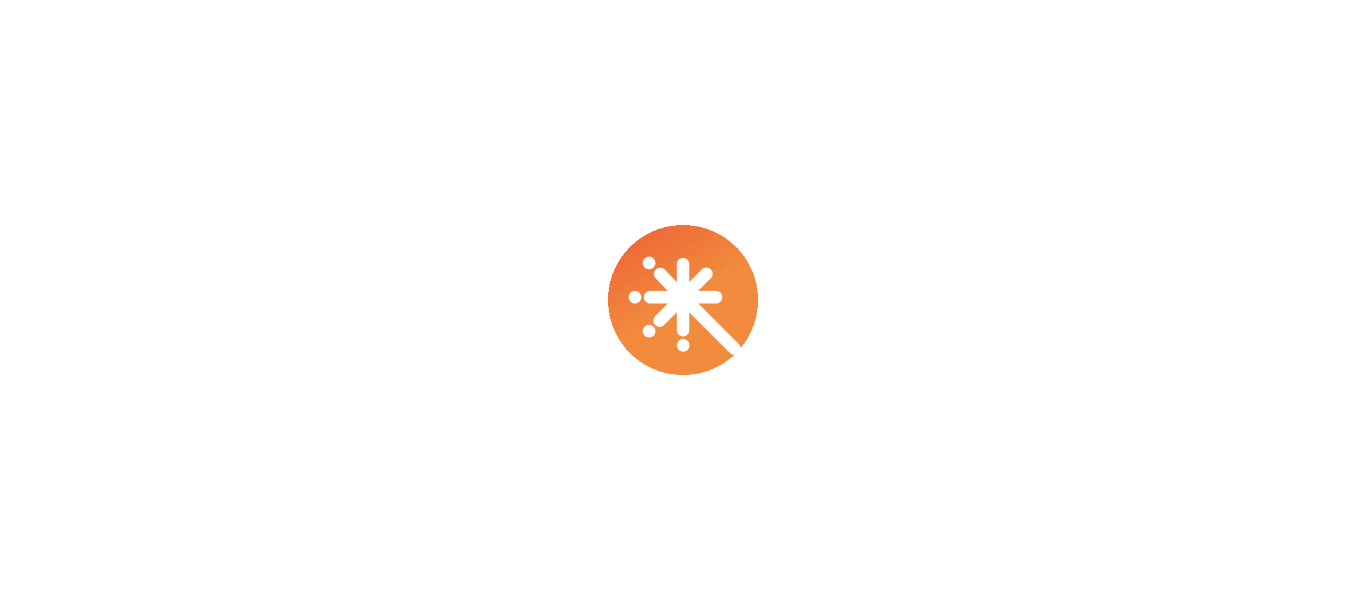 scroll, scrollTop: 0, scrollLeft: 0, axis: both 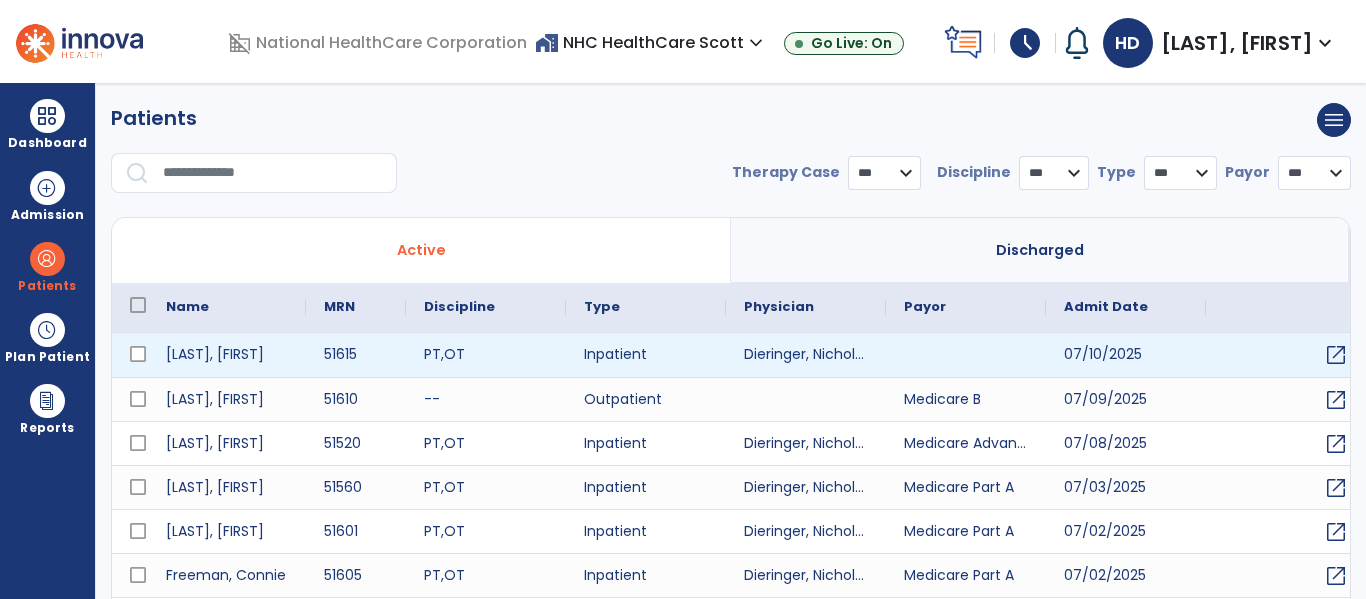 select on "***" 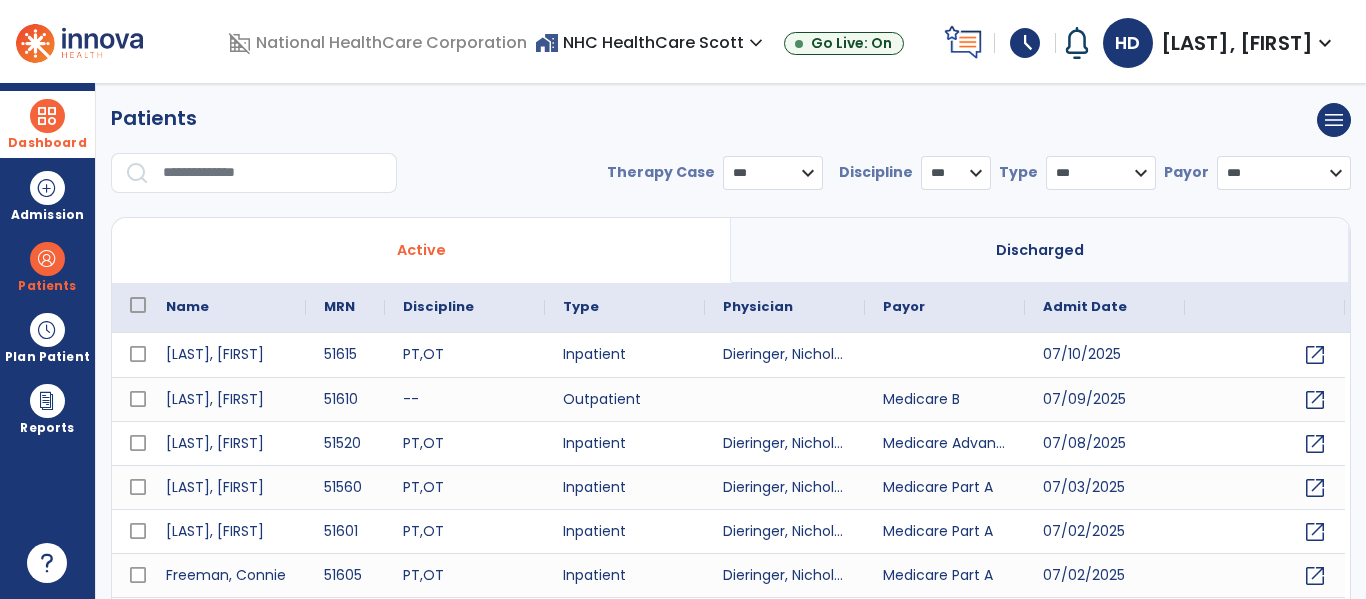 click on "Dashboard" at bounding box center (47, 124) 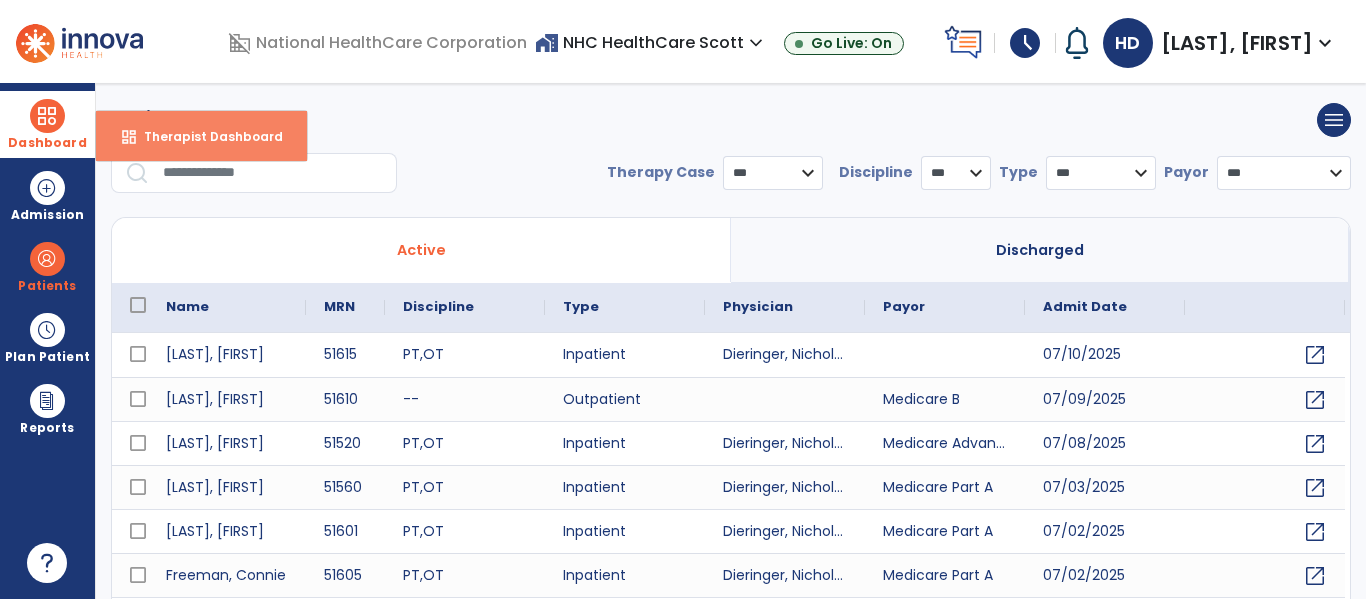 click on "Therapist Dashboard" at bounding box center [205, 136] 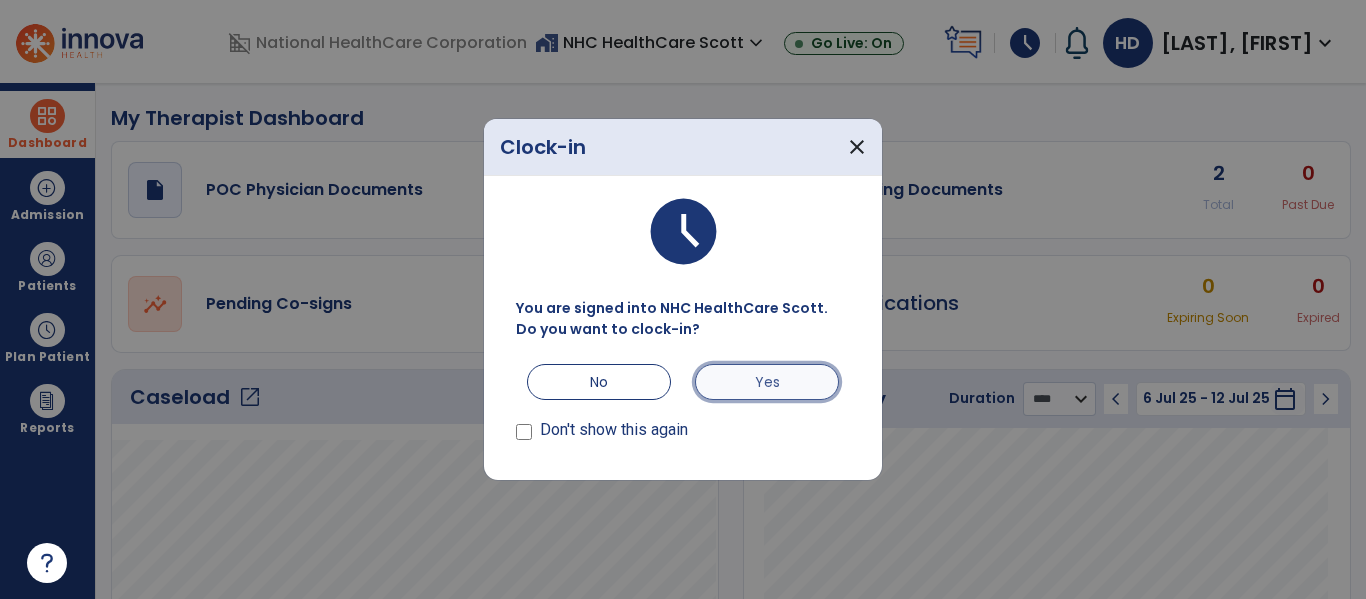 click on "Yes" at bounding box center [767, 382] 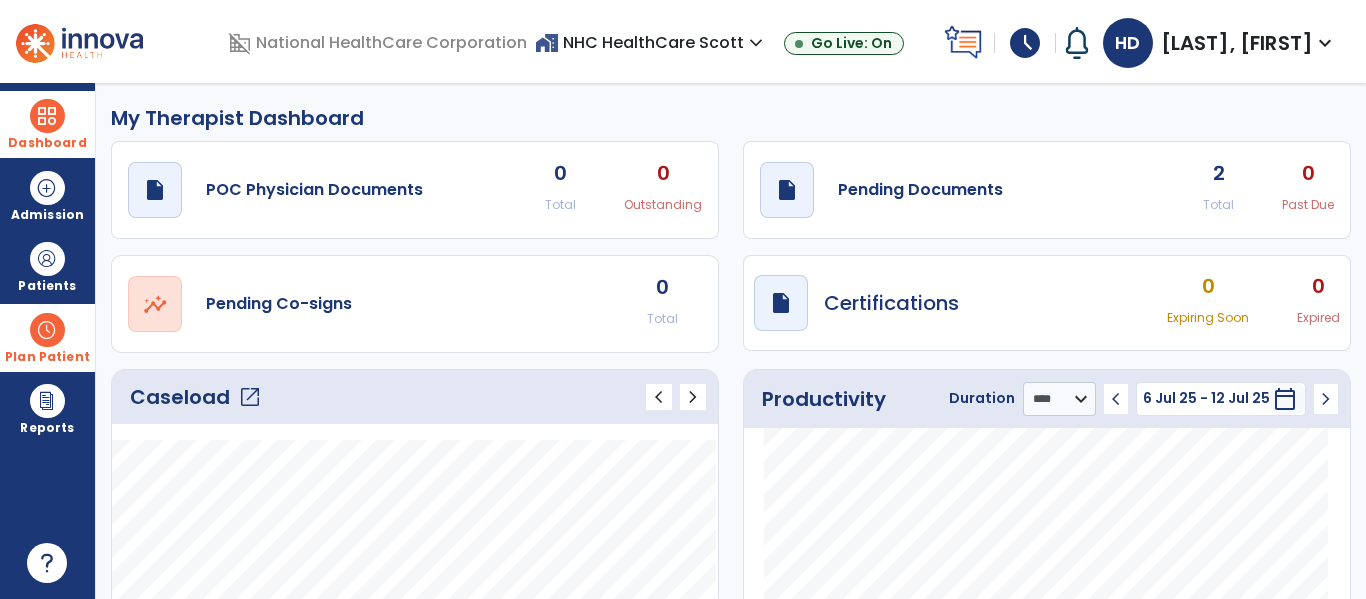 click on "Plan Patient" at bounding box center (47, 266) 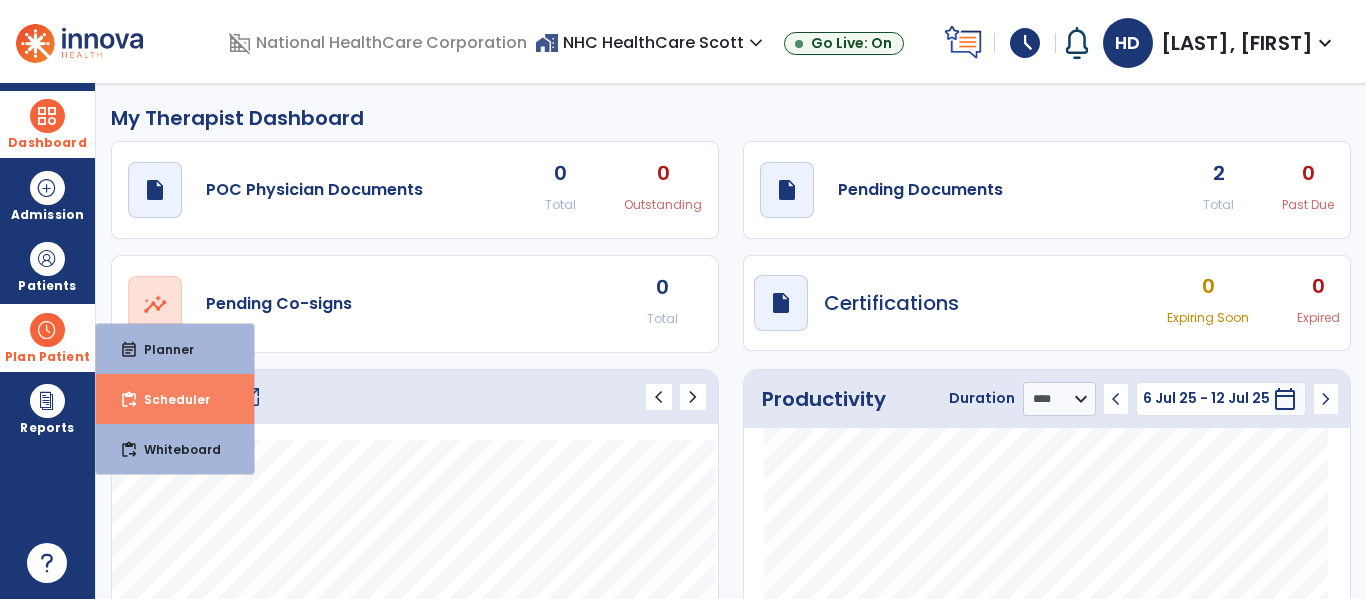click on "Scheduler" at bounding box center (169, 399) 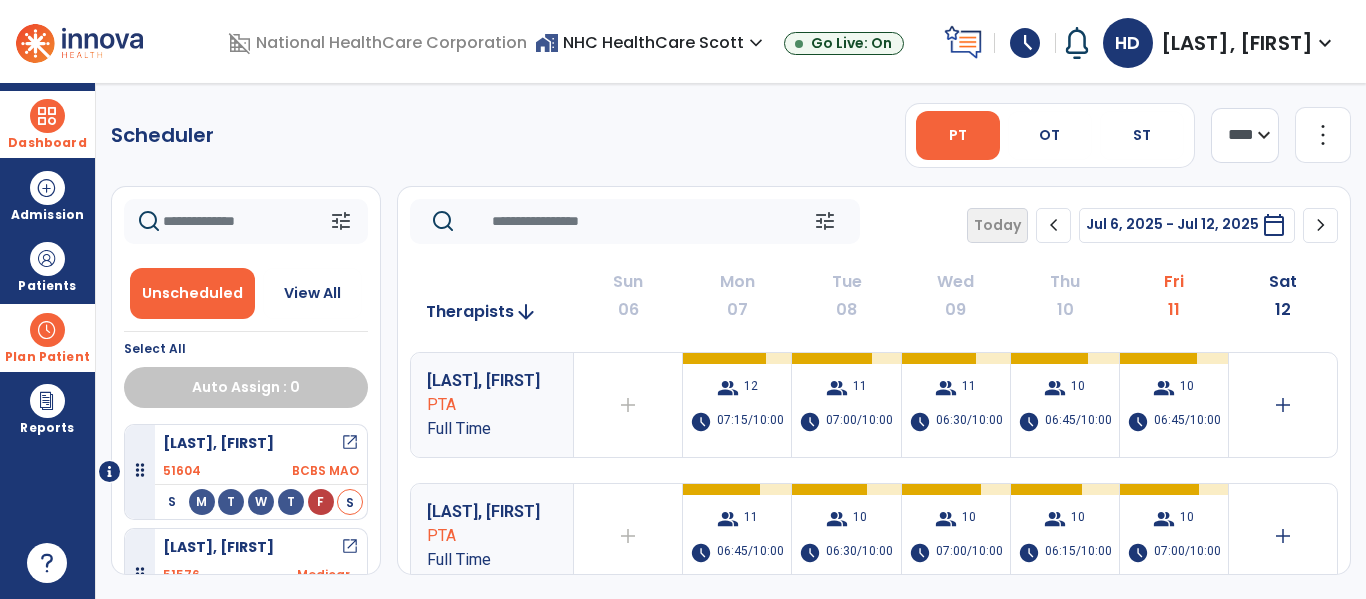 click on "chevron_right" 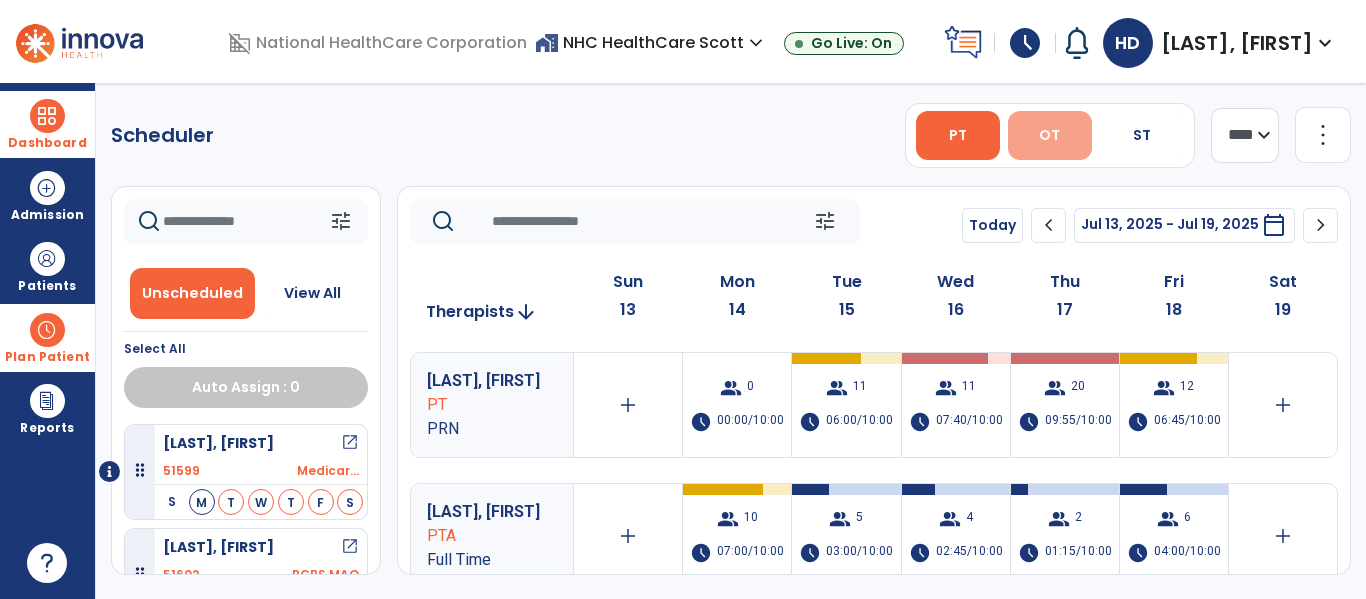 click on "OT" at bounding box center [1049, 135] 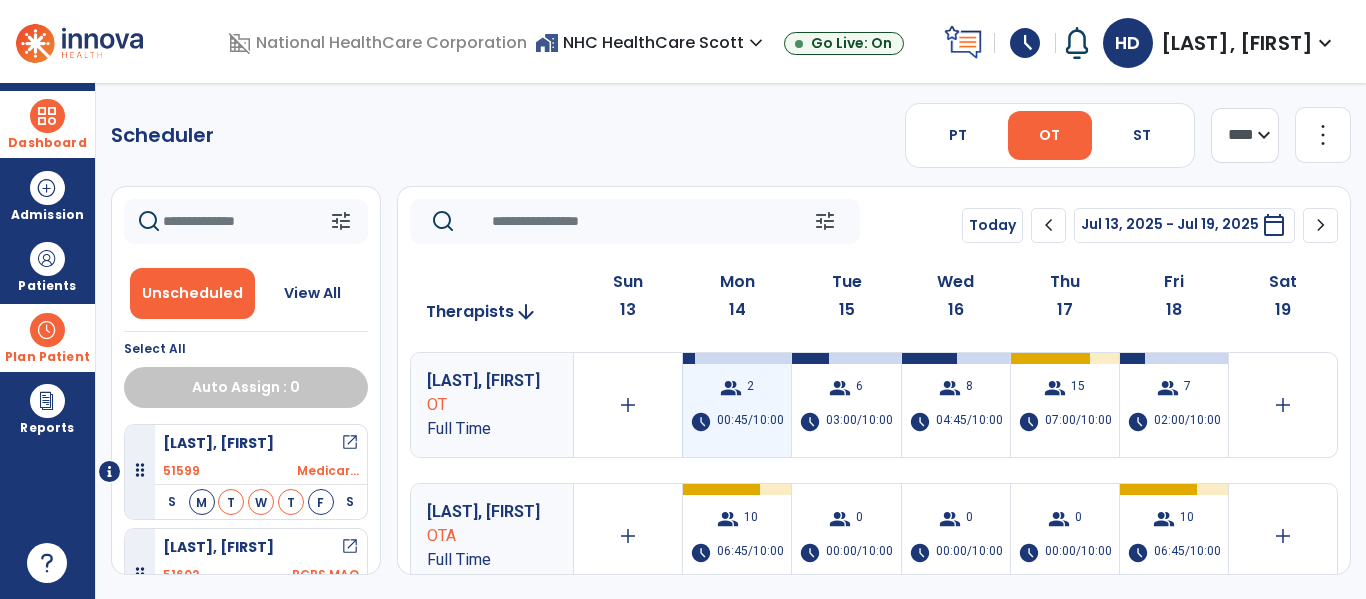 click on "2" at bounding box center [750, 388] 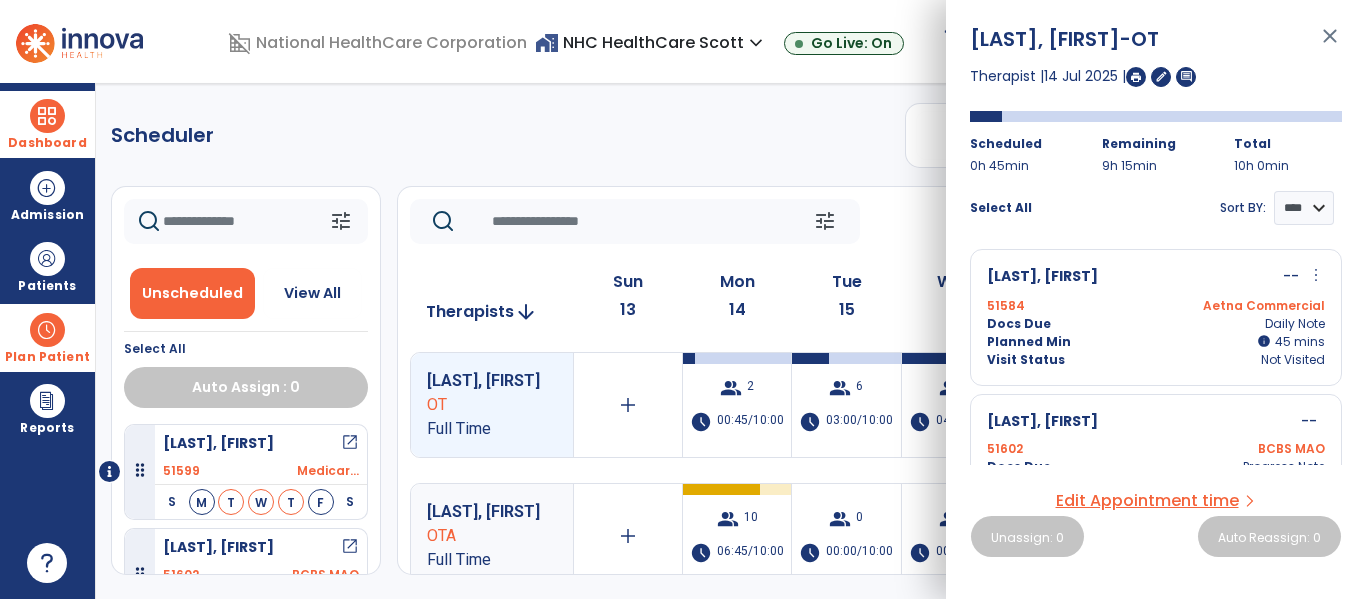 scroll, scrollTop: 64, scrollLeft: 0, axis: vertical 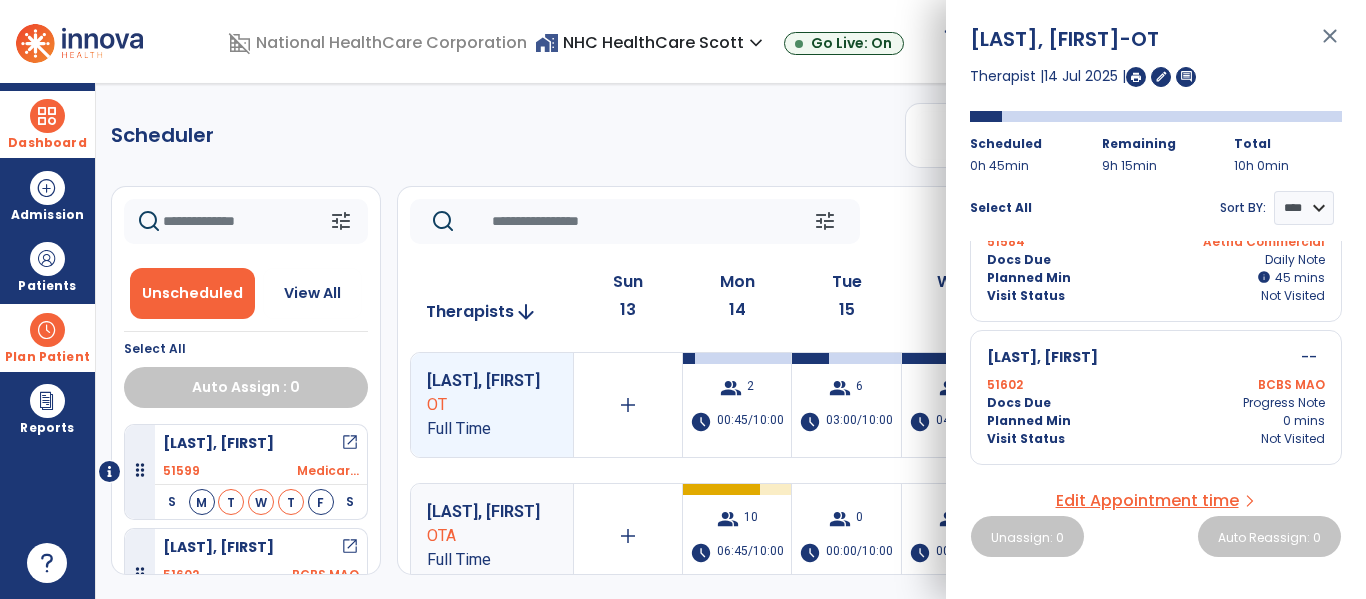 click on "close" at bounding box center [1330, 45] 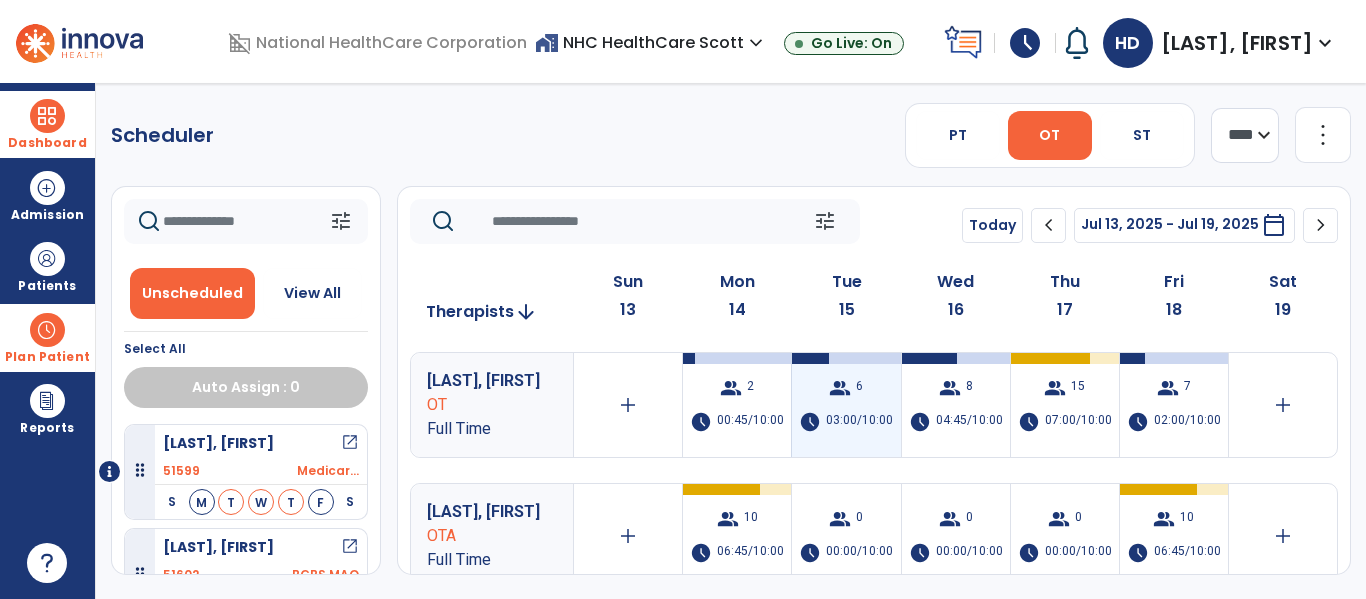click on "group" at bounding box center [840, 388] 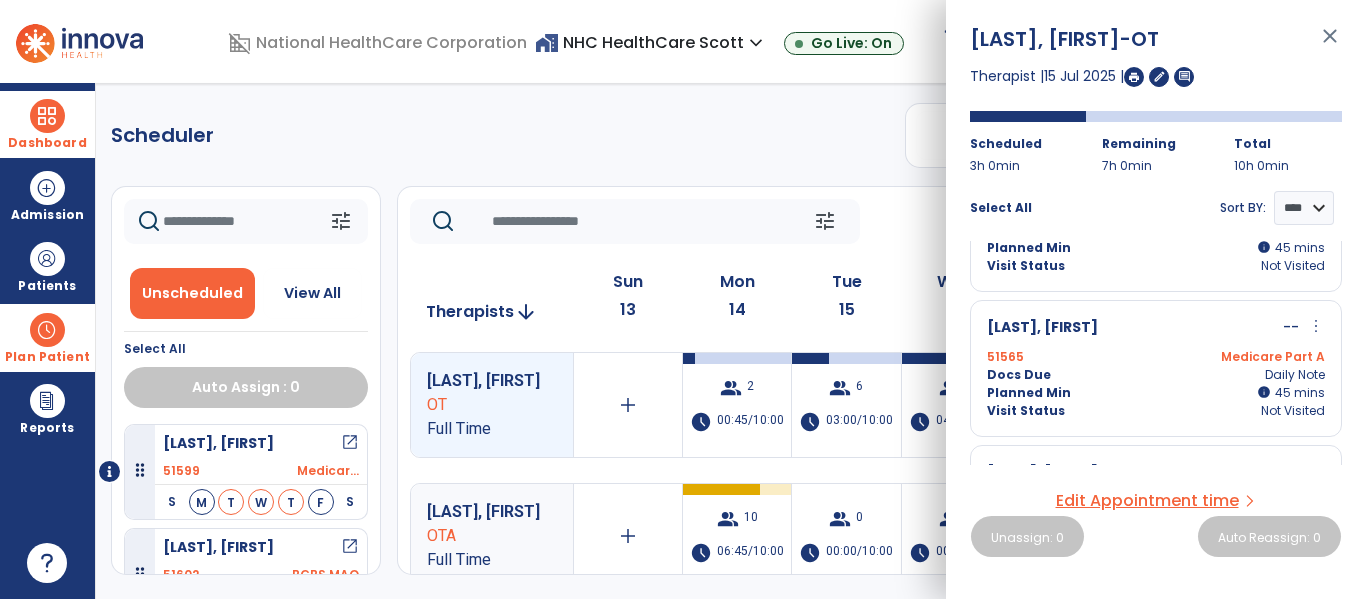 scroll, scrollTop: 0, scrollLeft: 0, axis: both 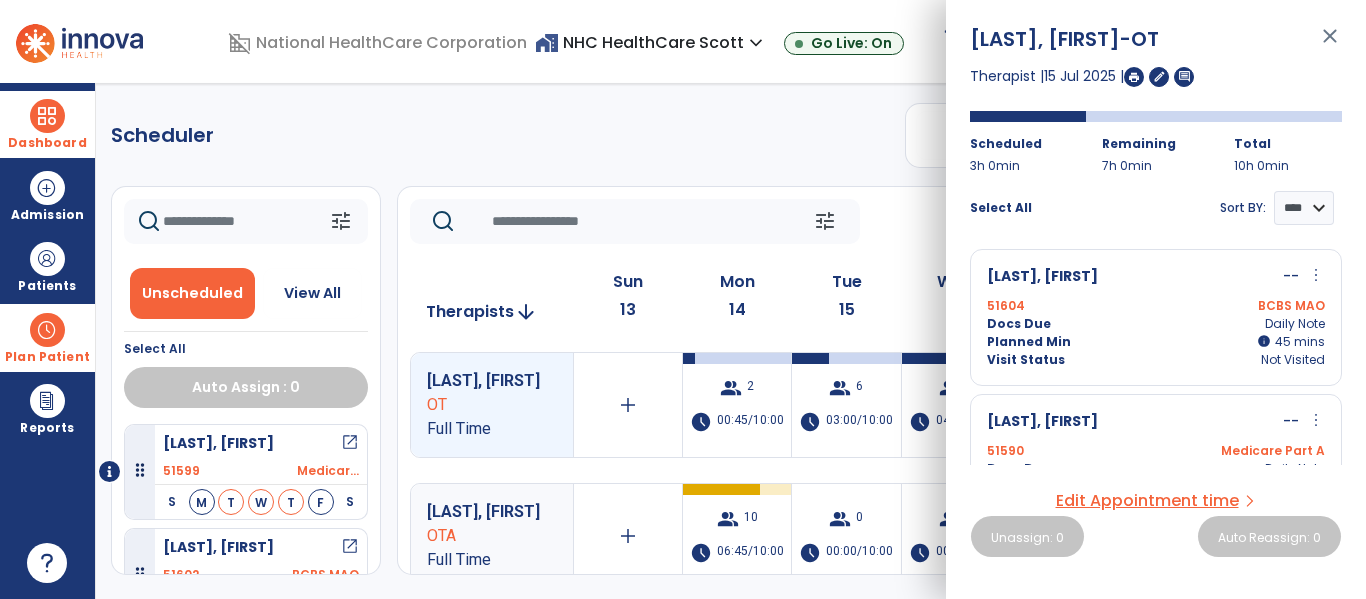 click on "close" at bounding box center [1330, 45] 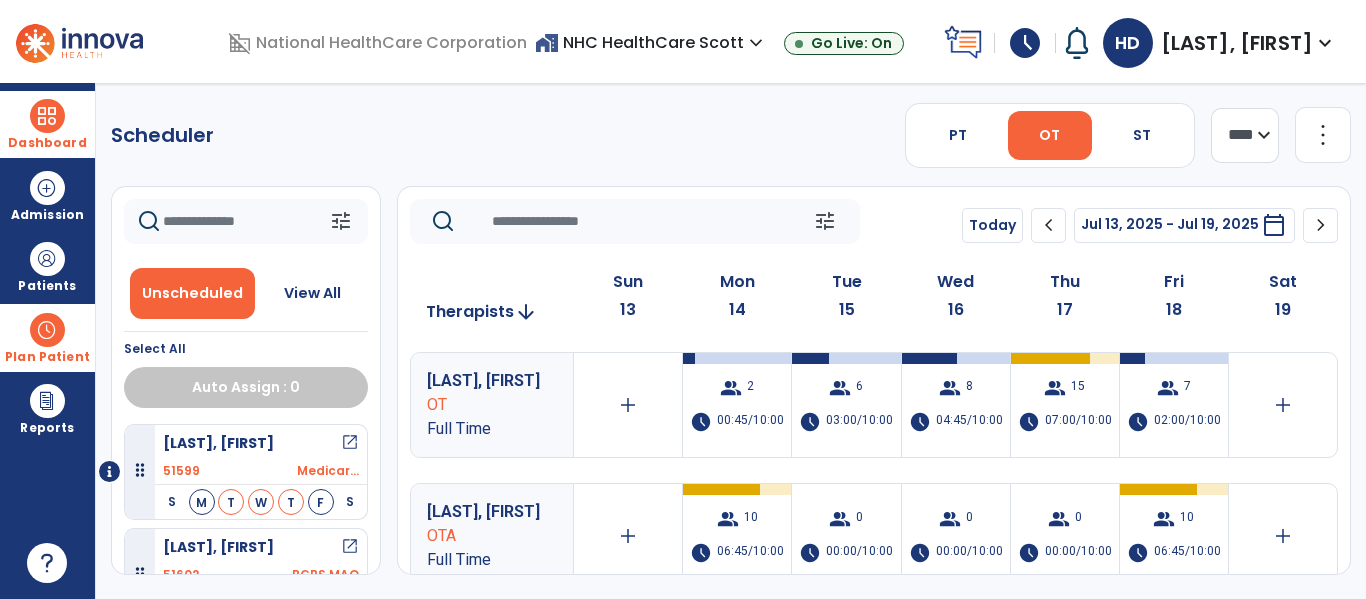 click at bounding box center (47, 116) 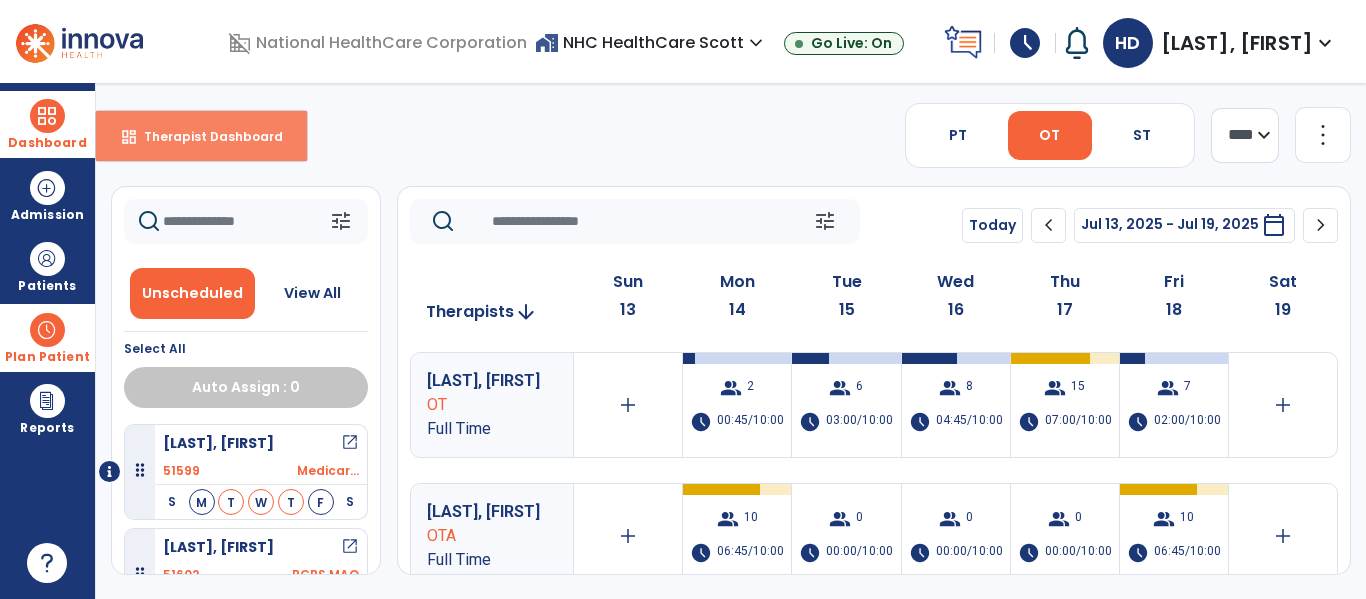 click on "Therapist Dashboard" at bounding box center (205, 136) 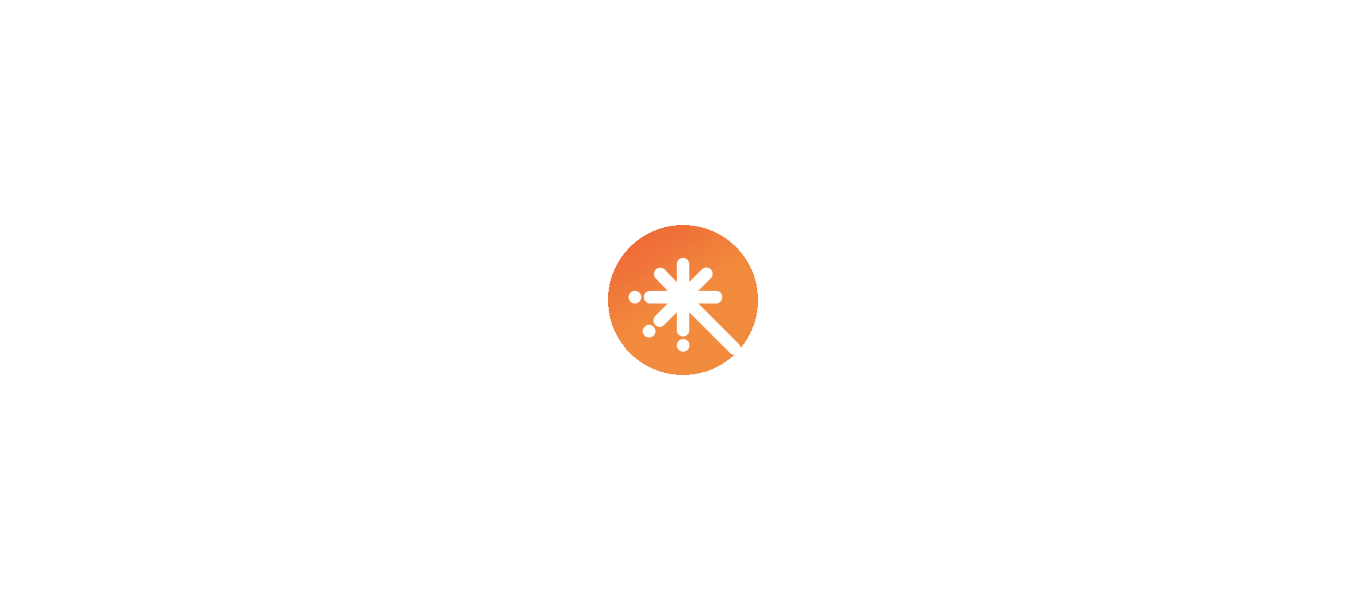 scroll, scrollTop: 0, scrollLeft: 0, axis: both 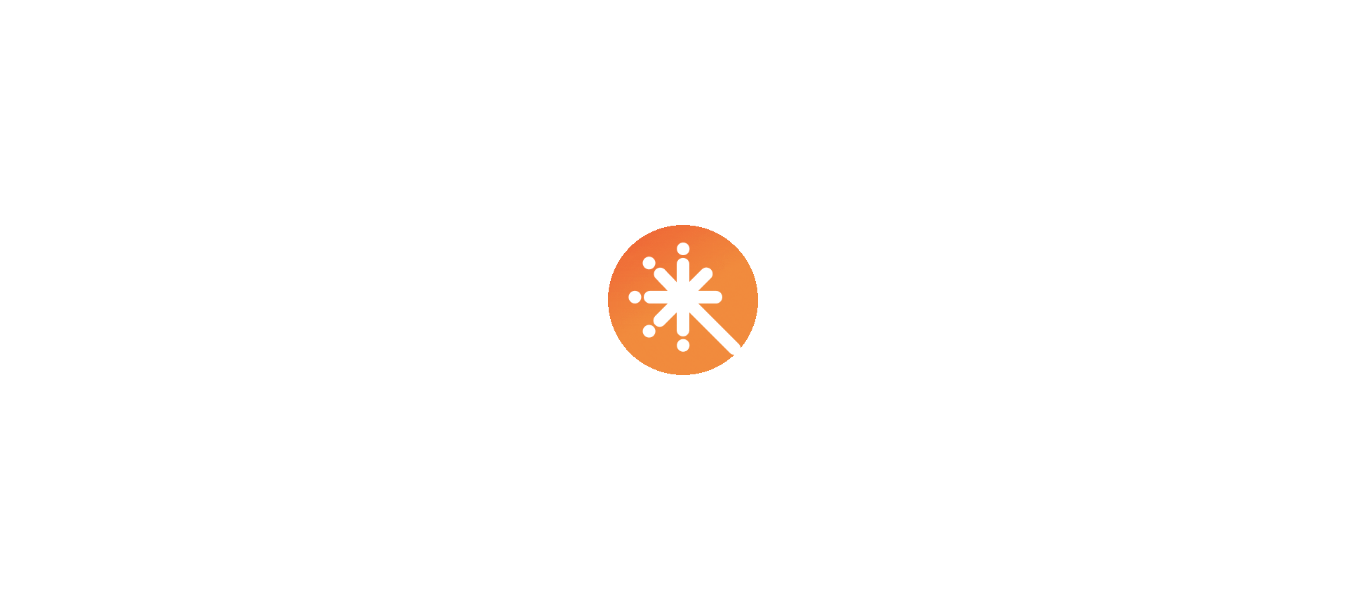 select on "****" 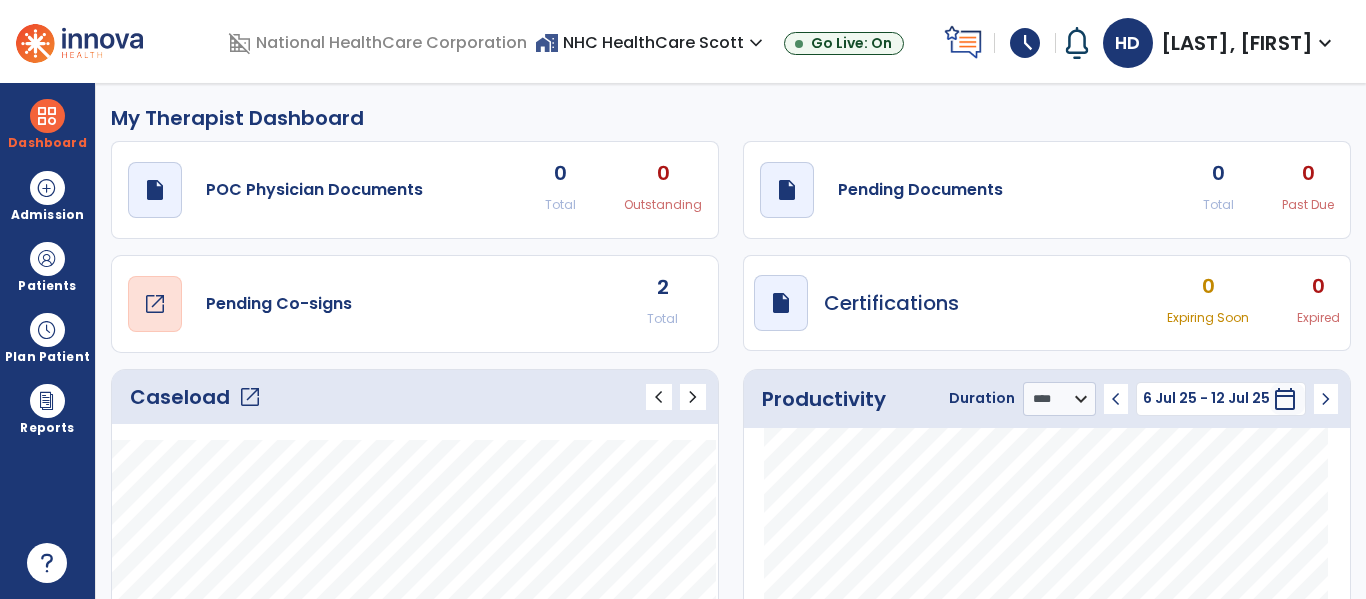 click on "Pending Co-signs" 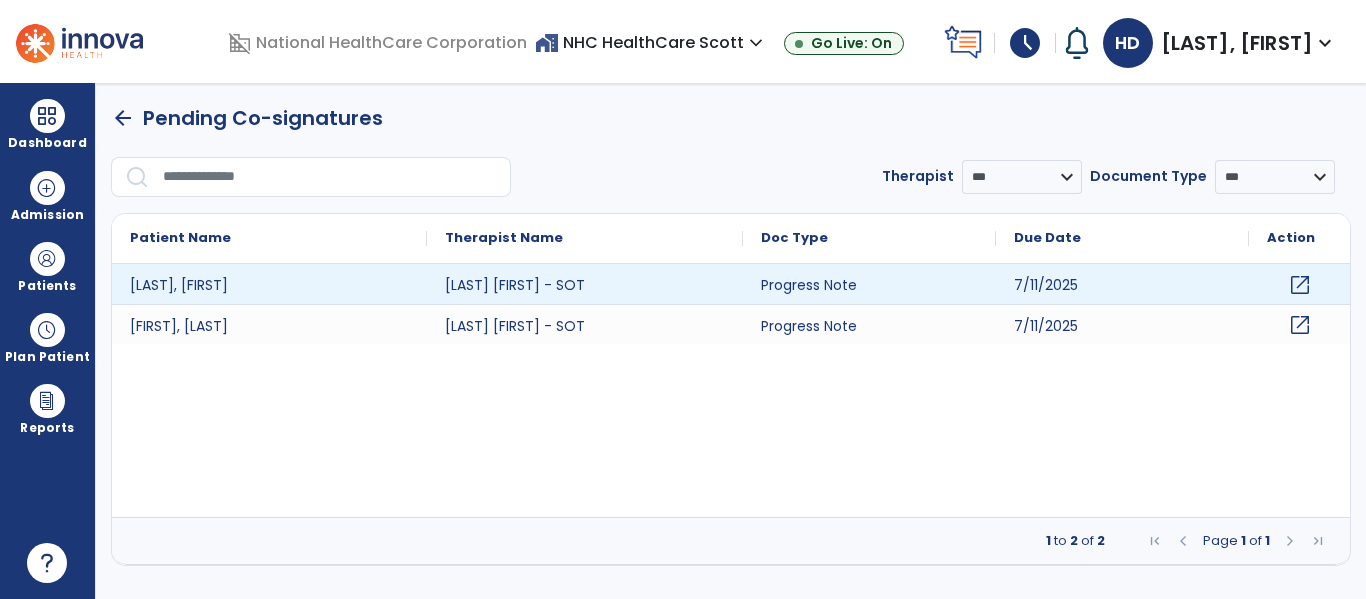 click on "open_in_new" 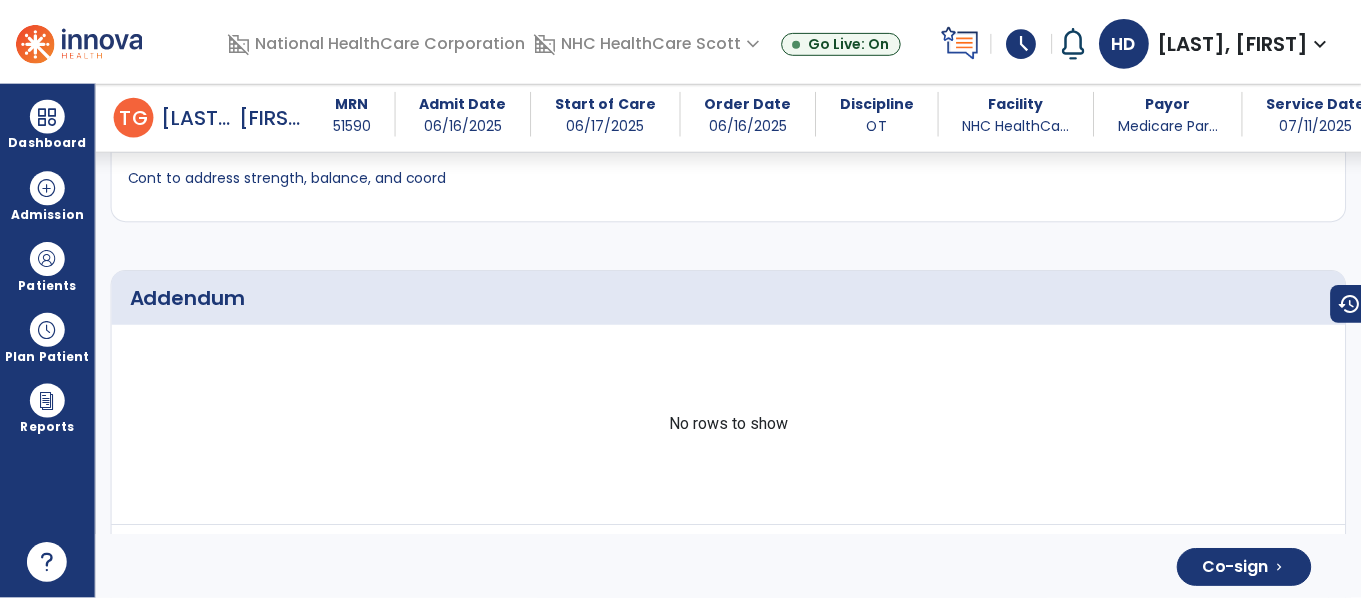 scroll, scrollTop: 2874, scrollLeft: 0, axis: vertical 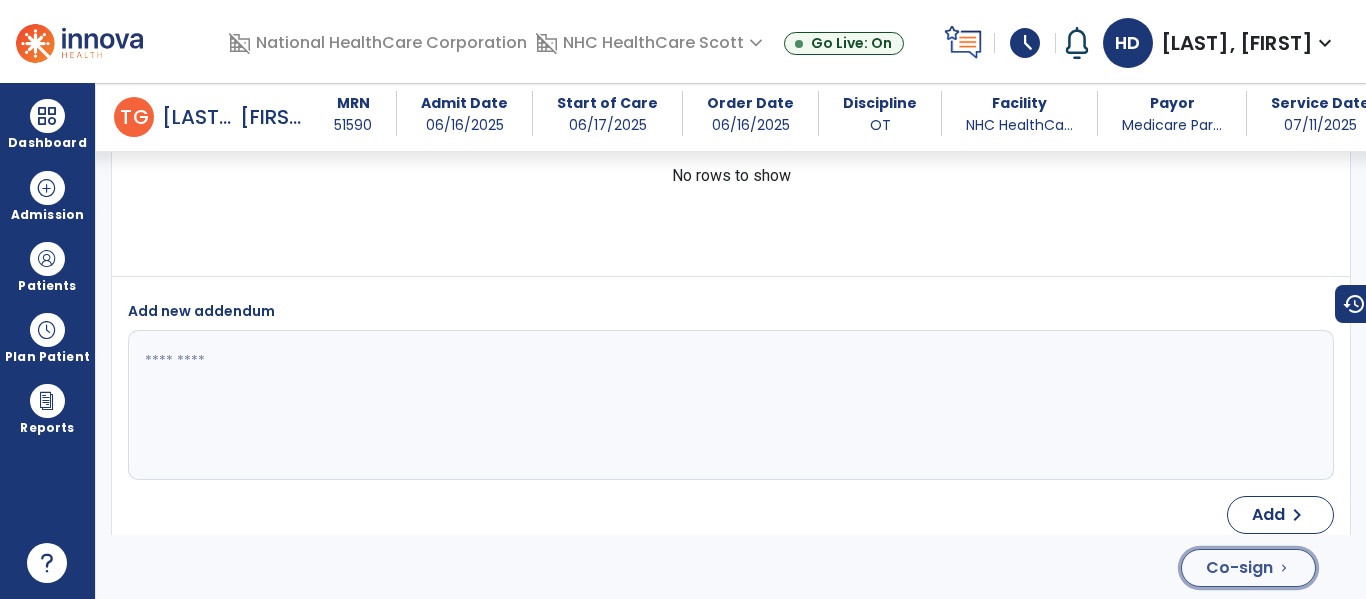 click on "Co-sign" 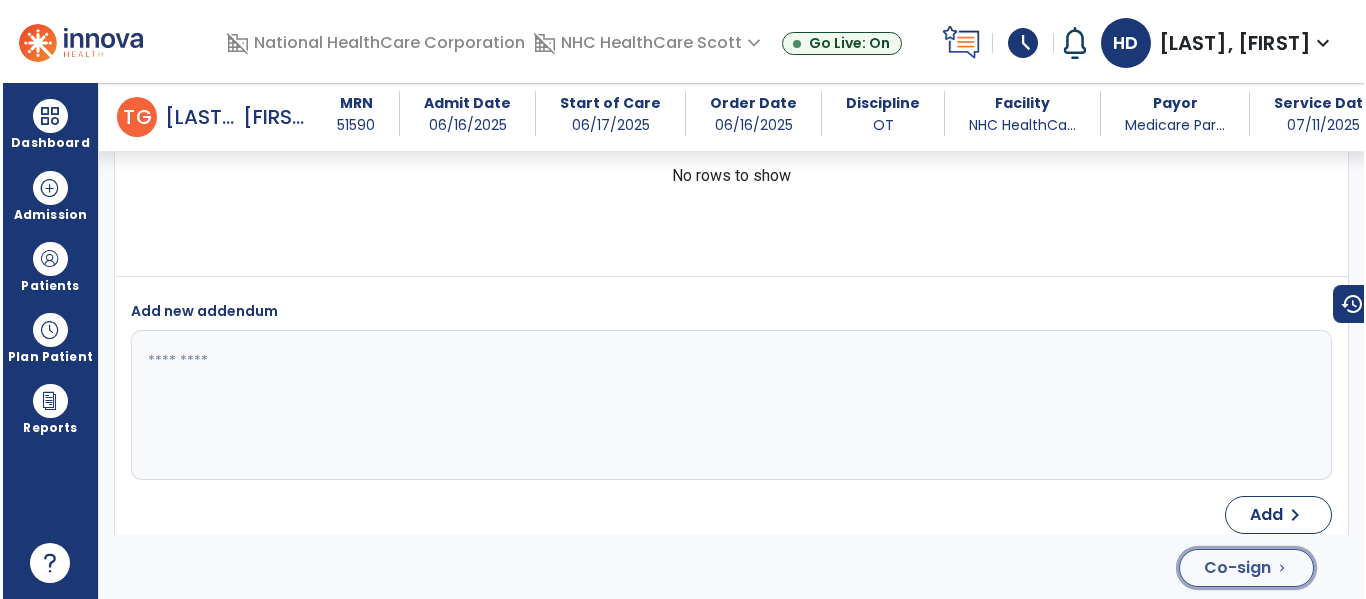scroll, scrollTop: 2874, scrollLeft: 0, axis: vertical 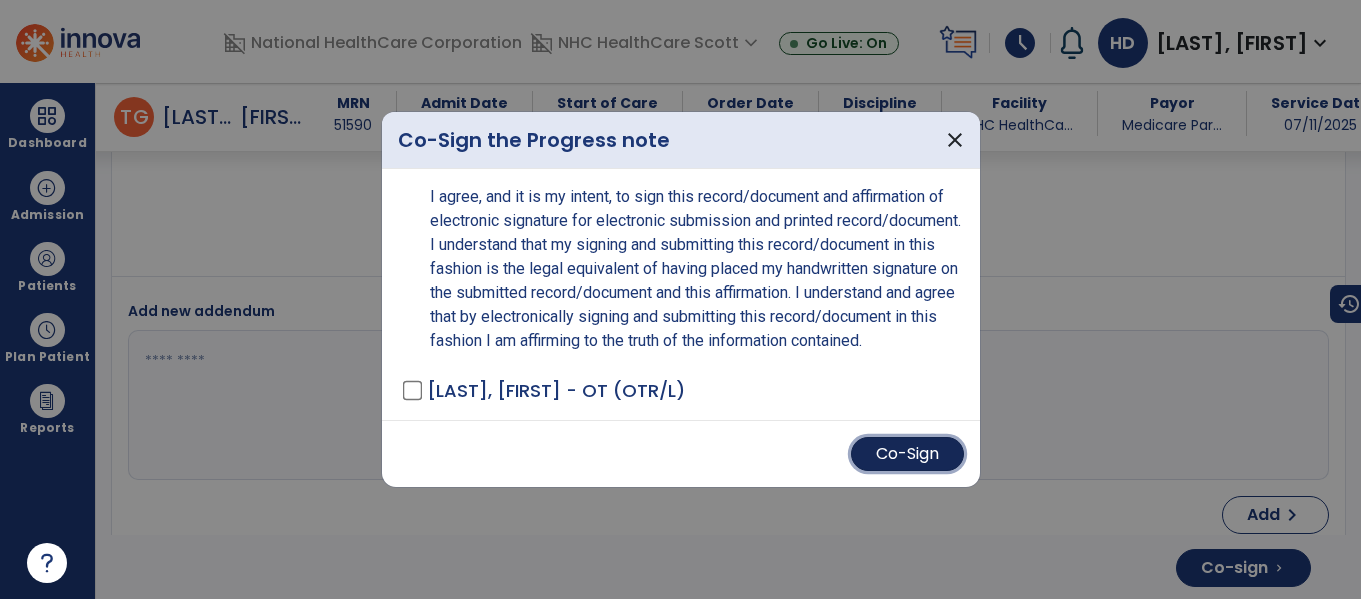 click on "Co-Sign" at bounding box center (907, 454) 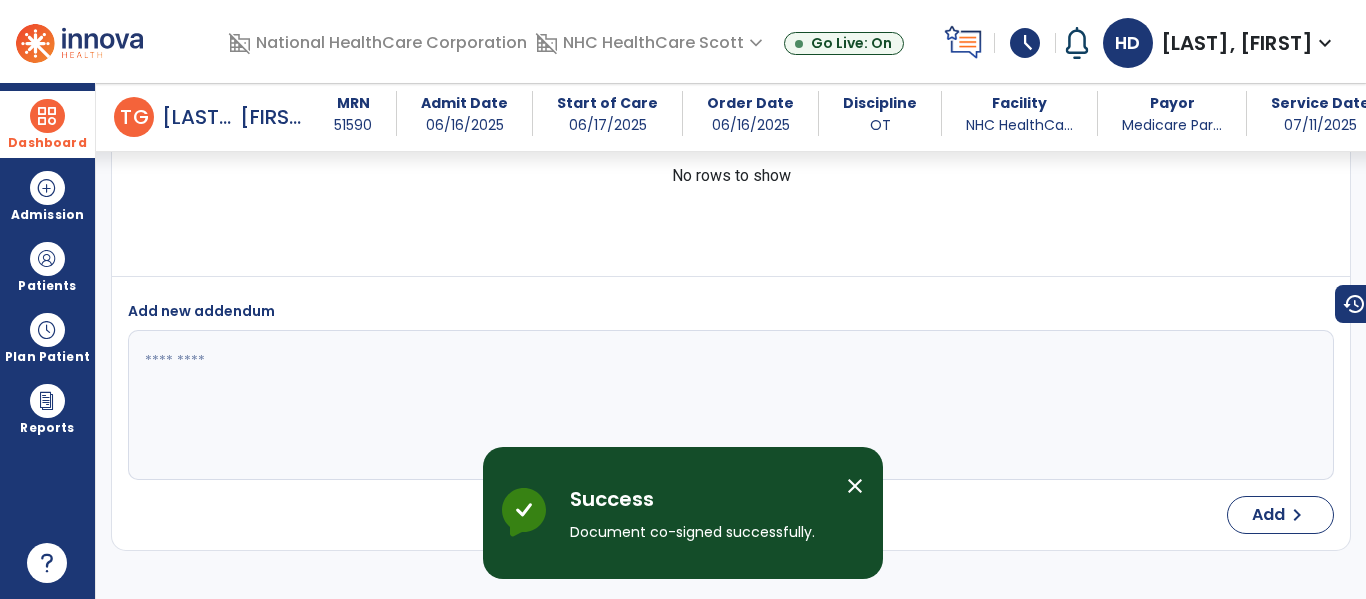 click at bounding box center [47, 116] 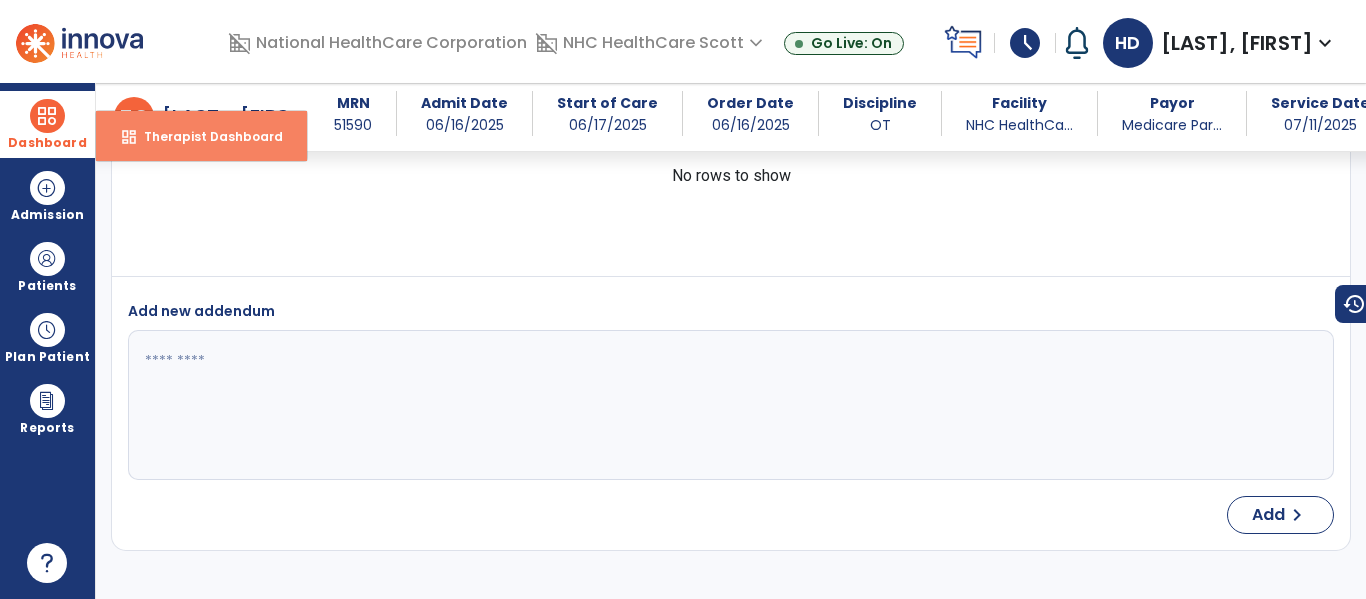 click on "Therapist Dashboard" at bounding box center (205, 136) 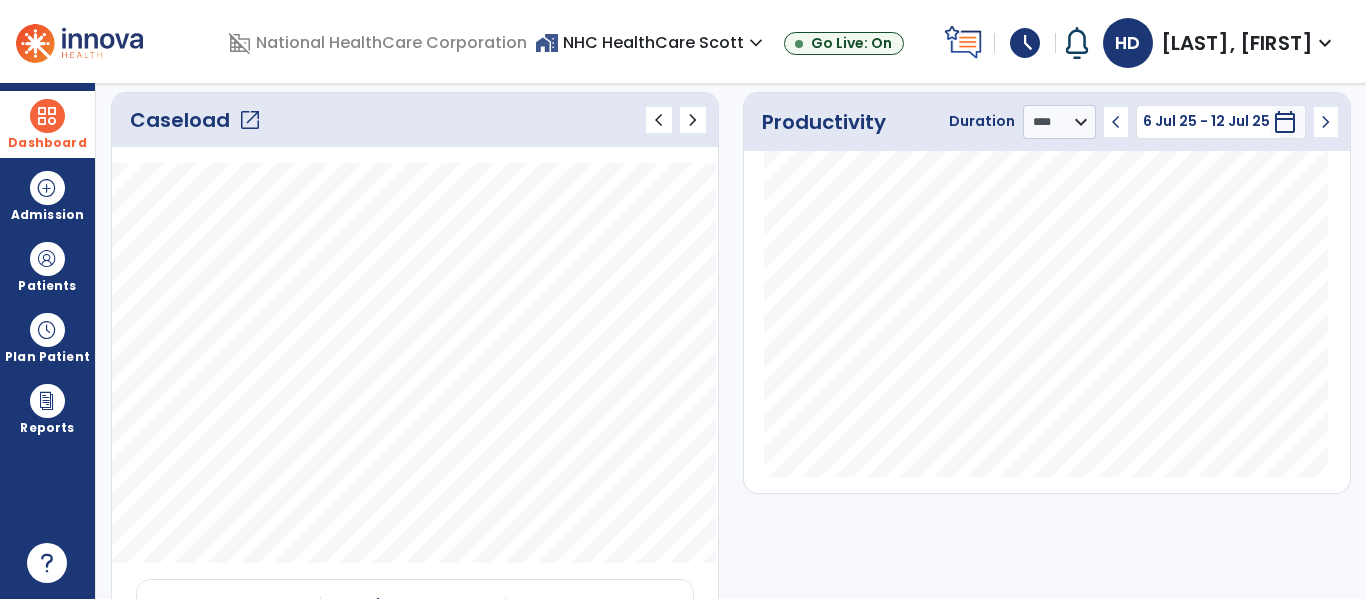 scroll, scrollTop: 0, scrollLeft: 0, axis: both 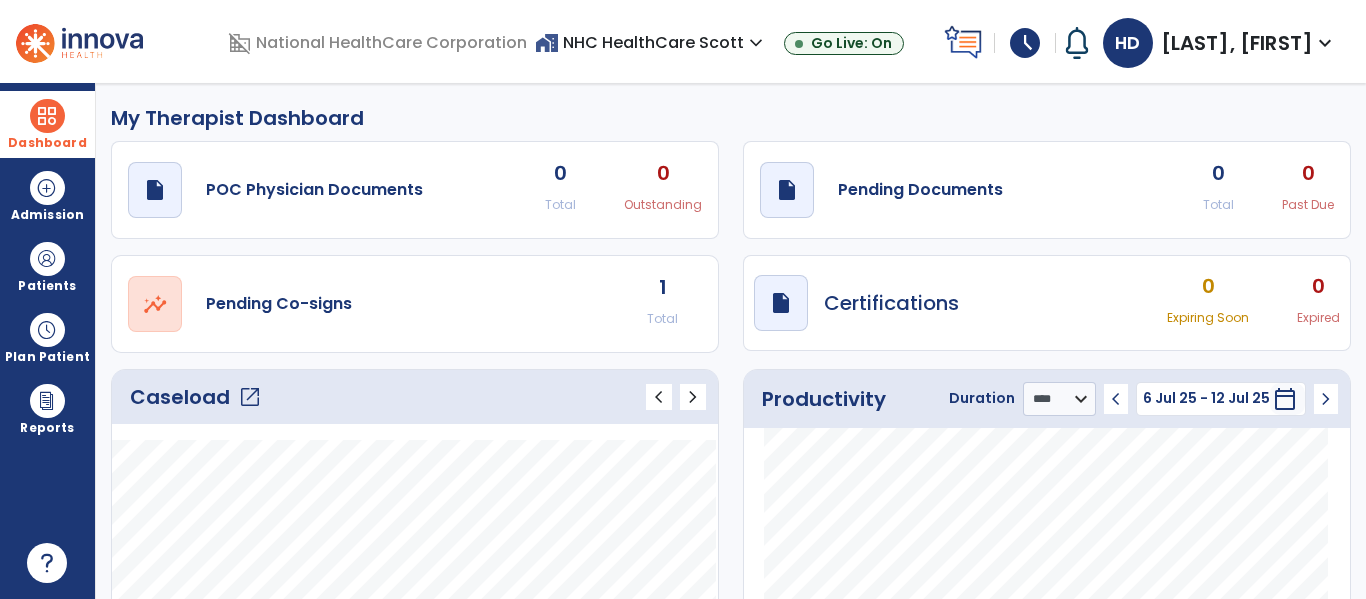 click on "open_in_new  Pending Co-signs 1 Total" 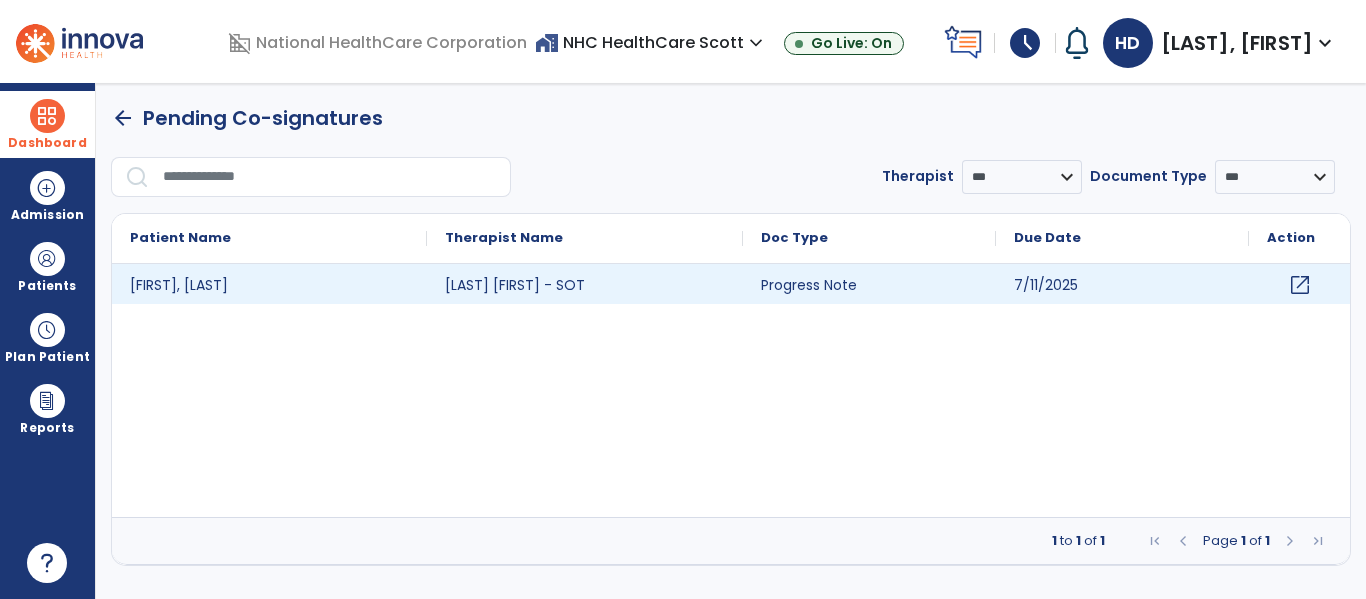 click on "open_in_new" 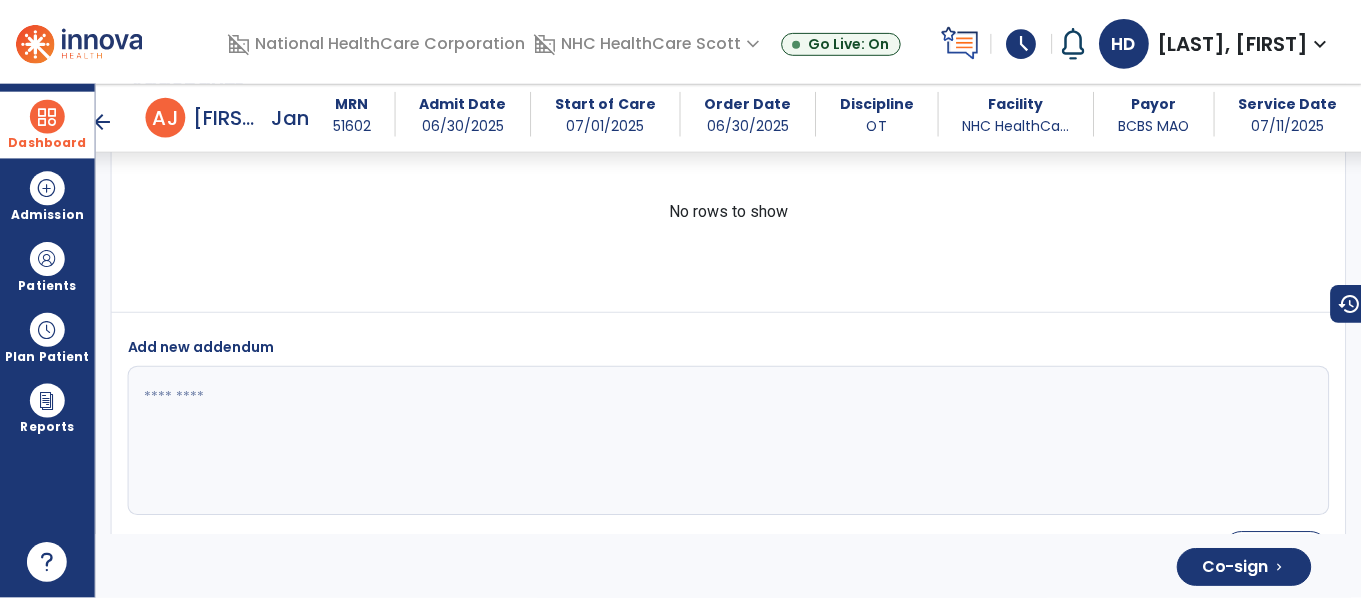 scroll, scrollTop: 3488, scrollLeft: 0, axis: vertical 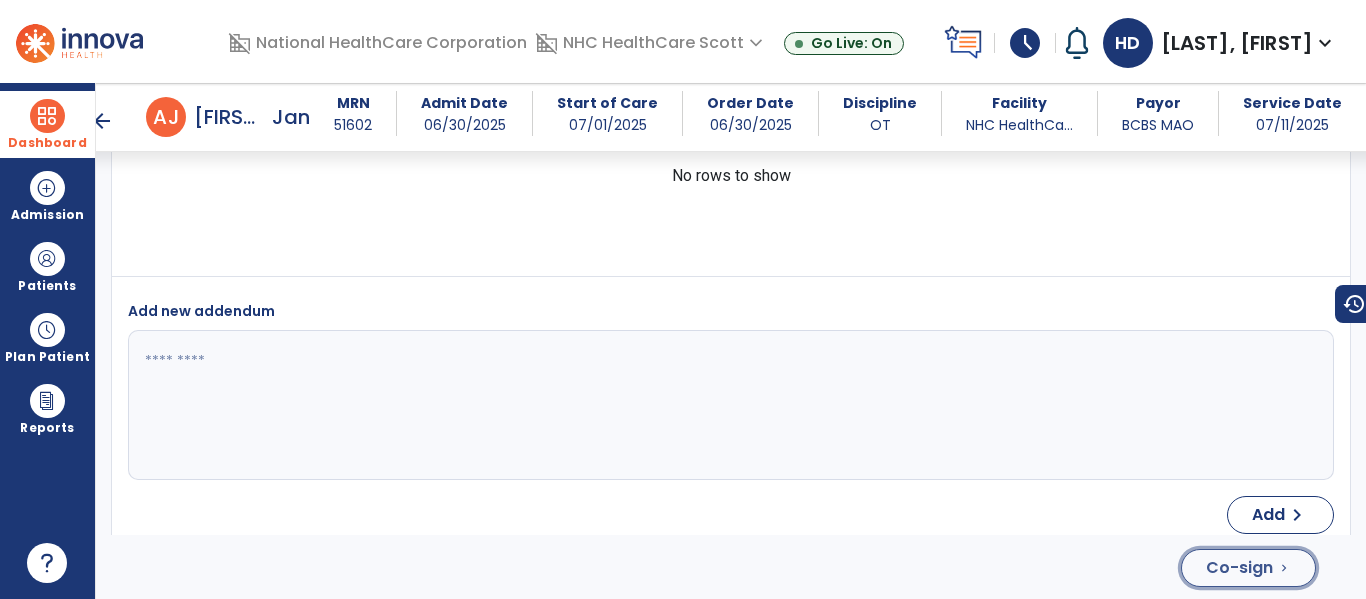 click on "Co-sign" 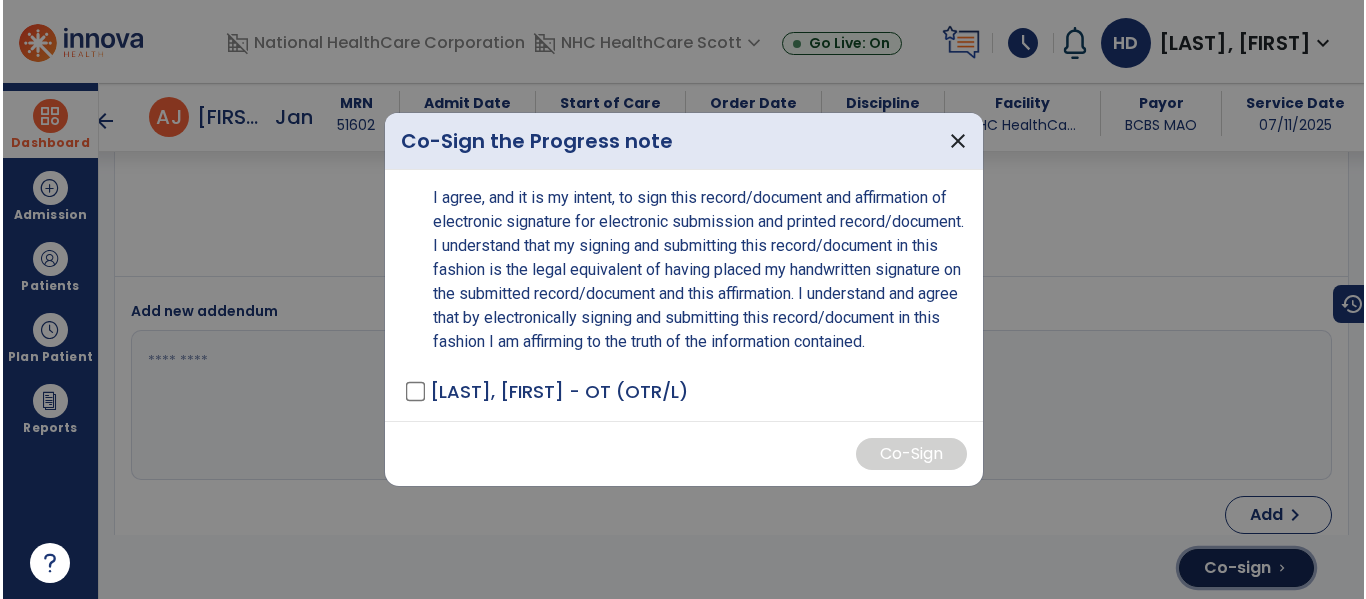 scroll, scrollTop: 3488, scrollLeft: 0, axis: vertical 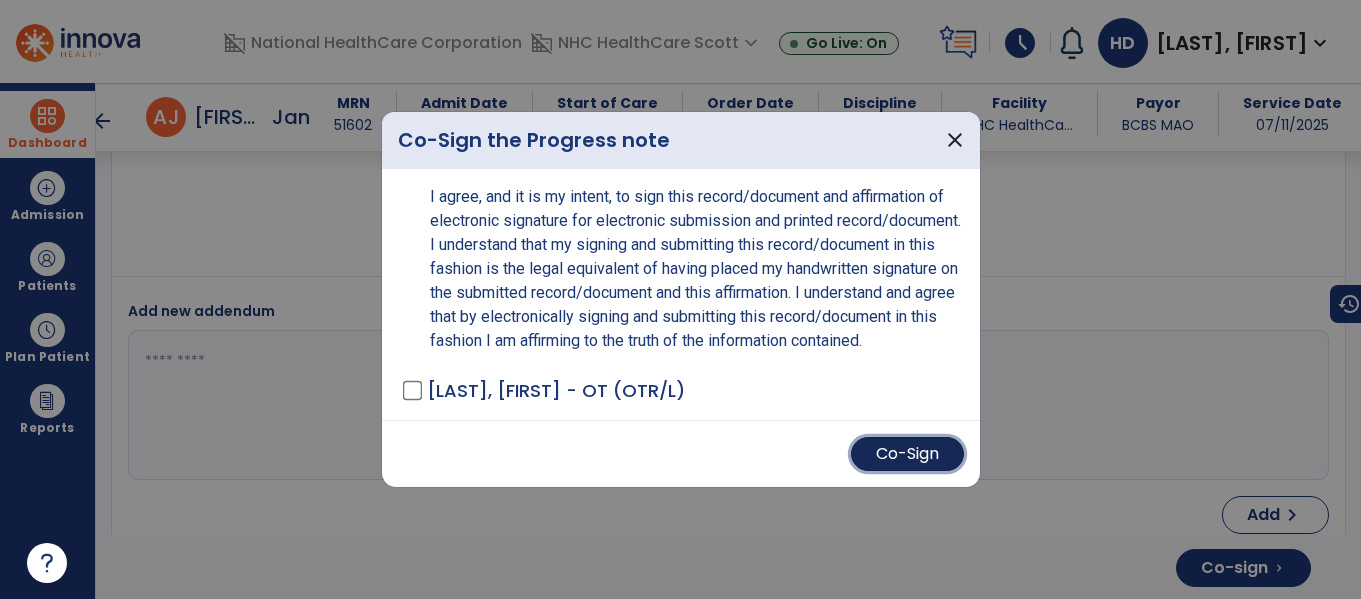 click on "Co-Sign" at bounding box center (907, 454) 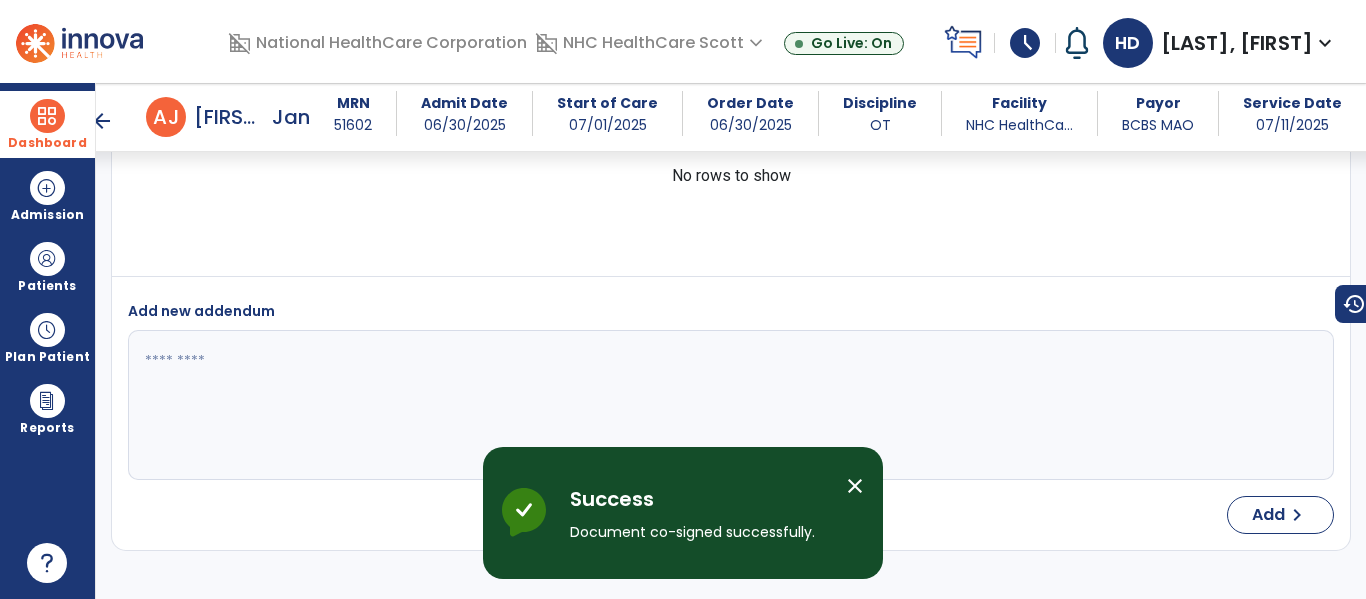 click at bounding box center (47, 116) 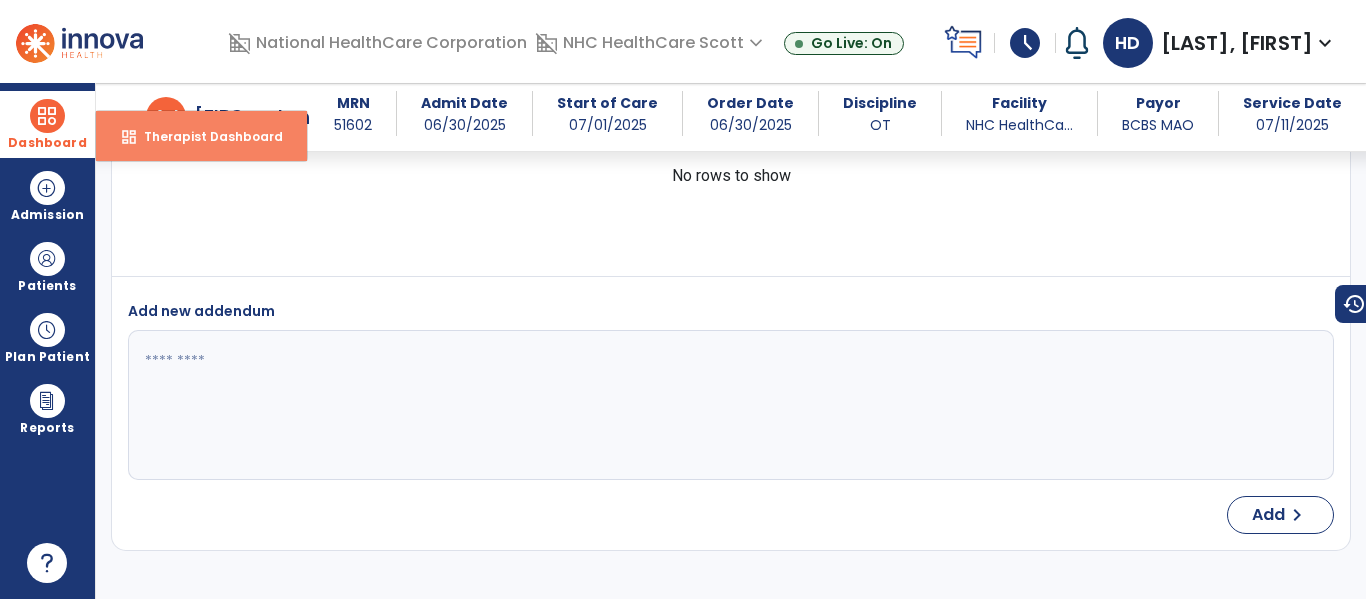 click on "Therapist Dashboard" at bounding box center [205, 136] 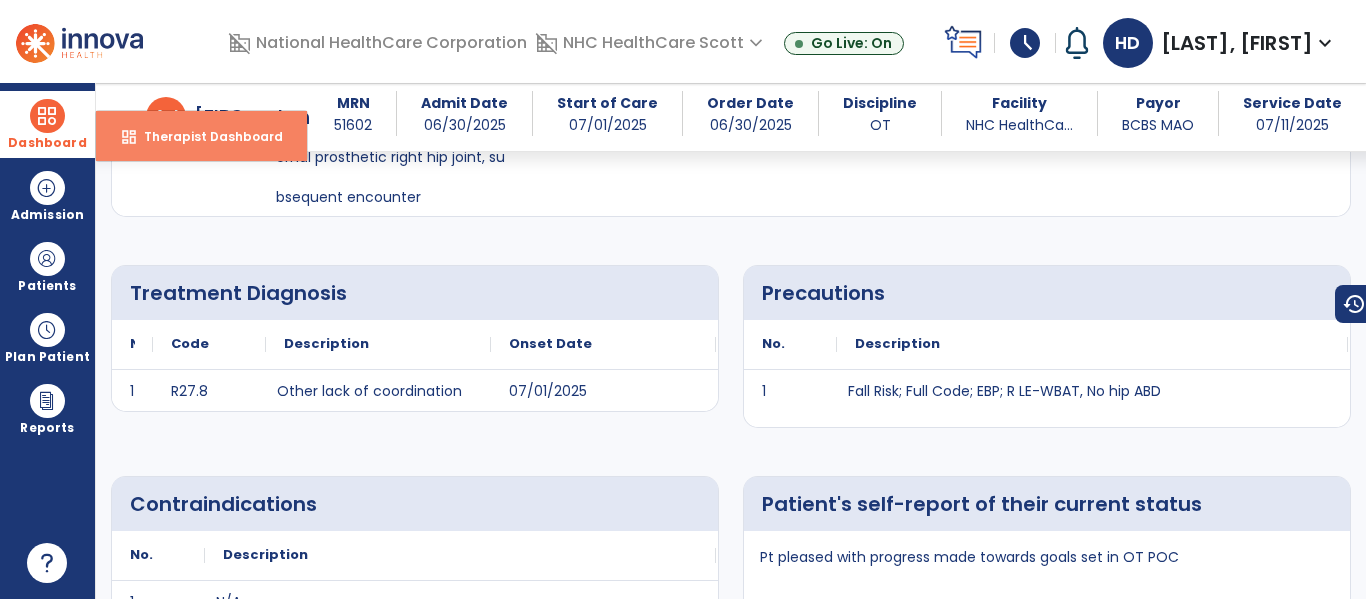 select on "****" 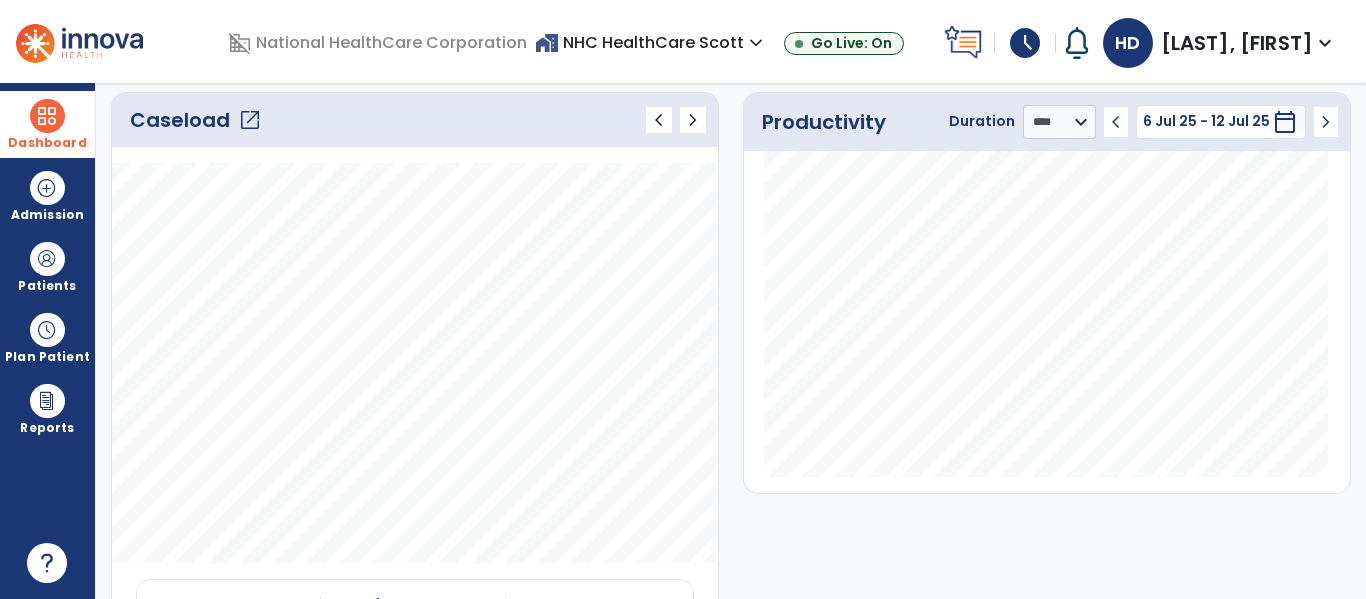 scroll, scrollTop: 0, scrollLeft: 0, axis: both 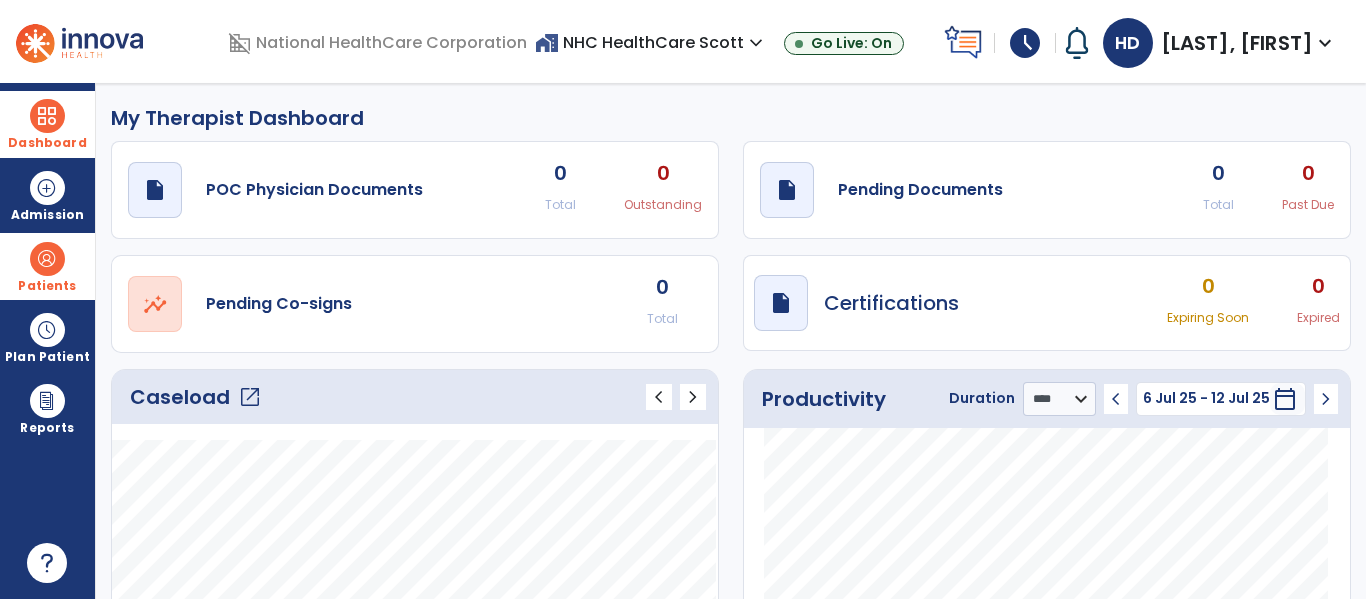 click at bounding box center (47, 259) 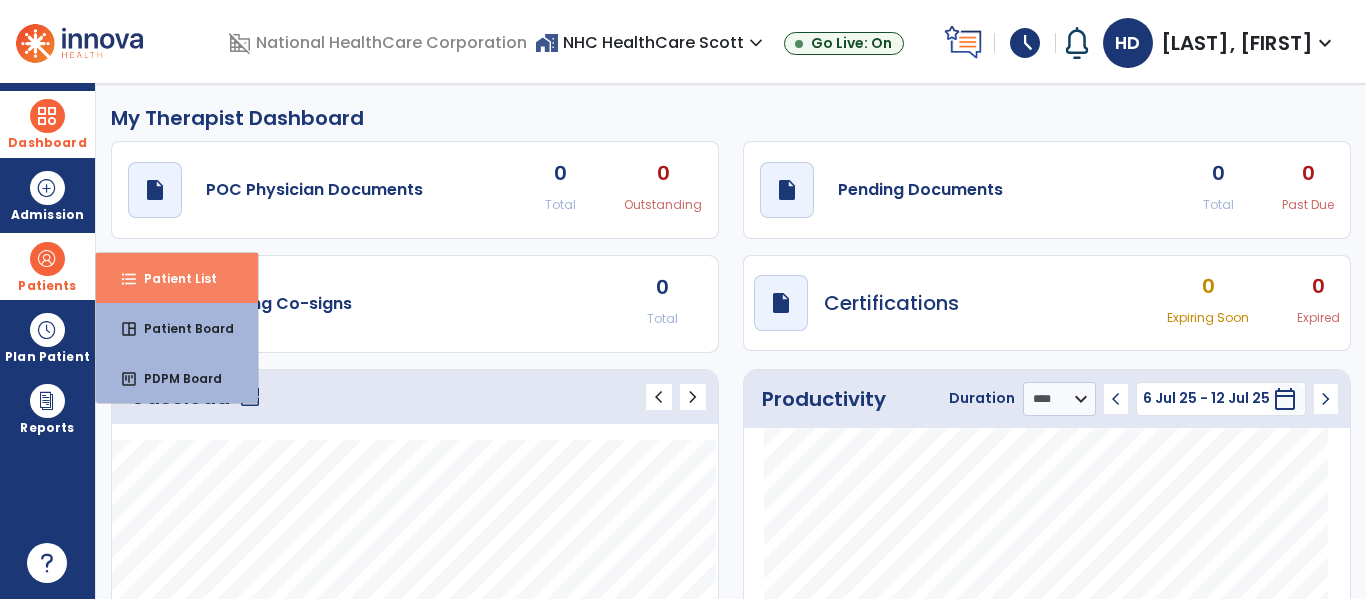 click on "Patient List" at bounding box center [172, 278] 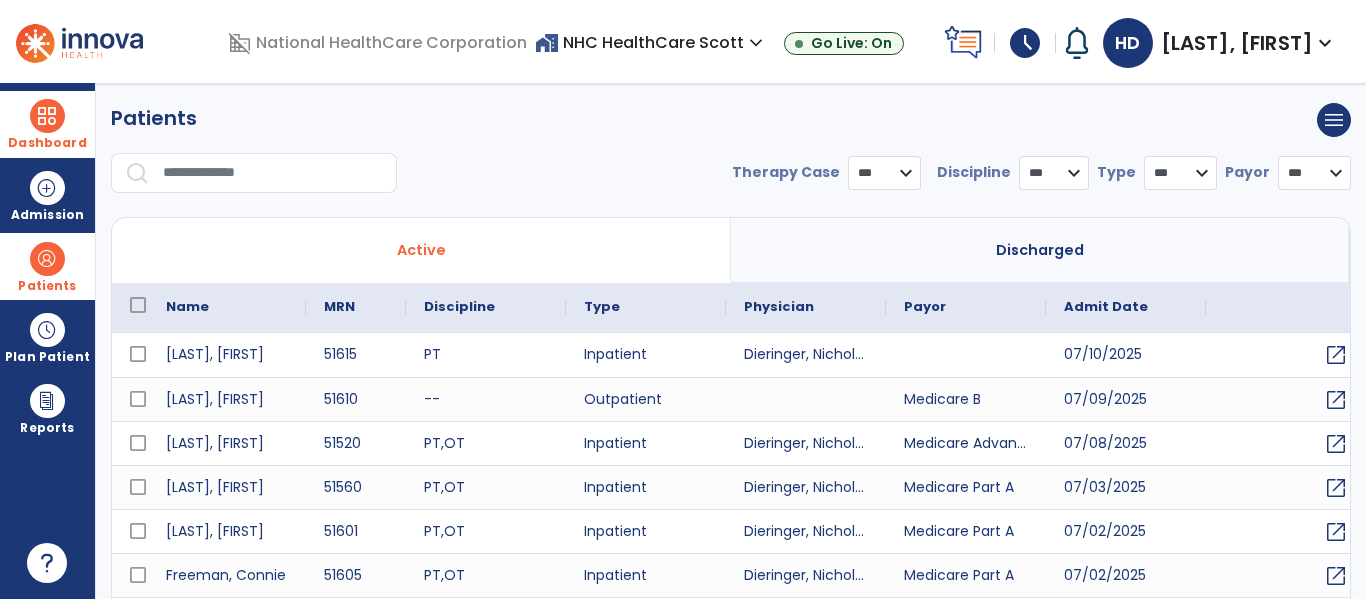 select on "***" 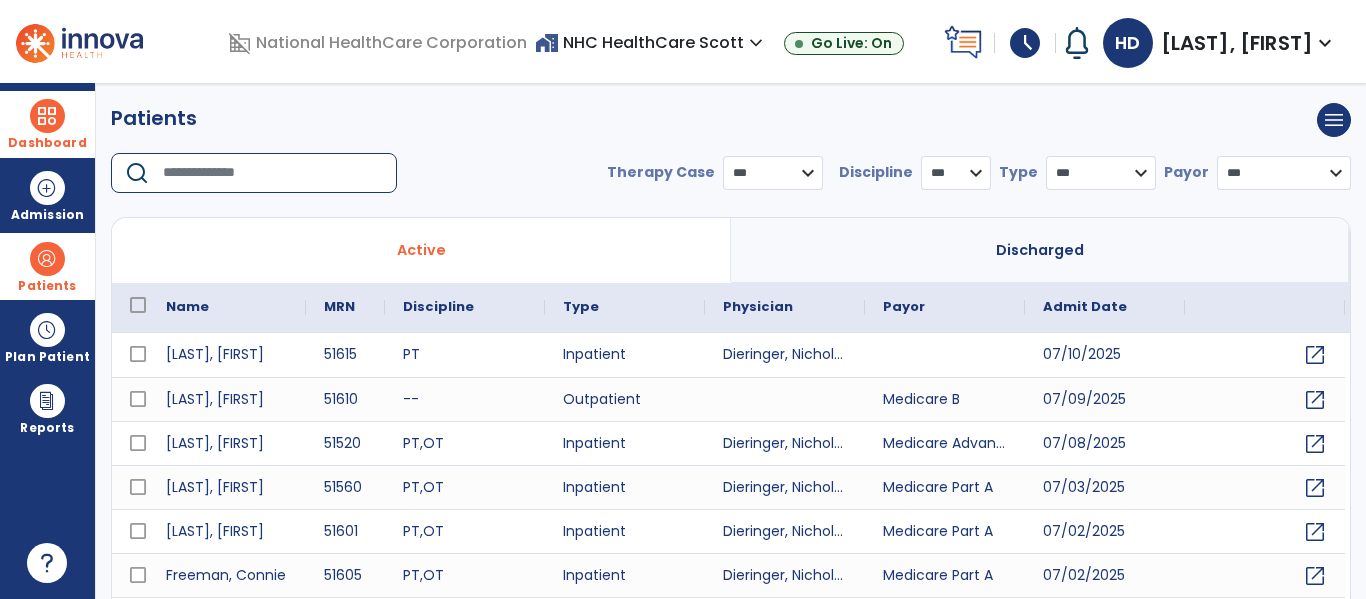 click at bounding box center (273, 173) 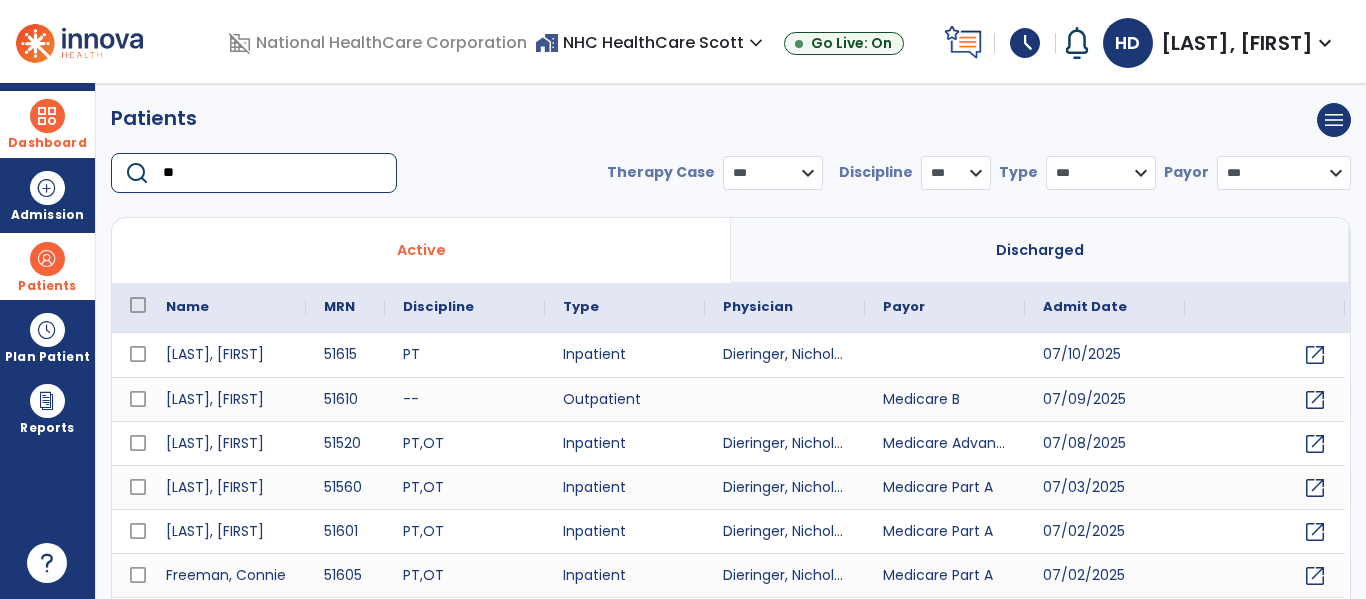 click on "**" at bounding box center [273, 173] 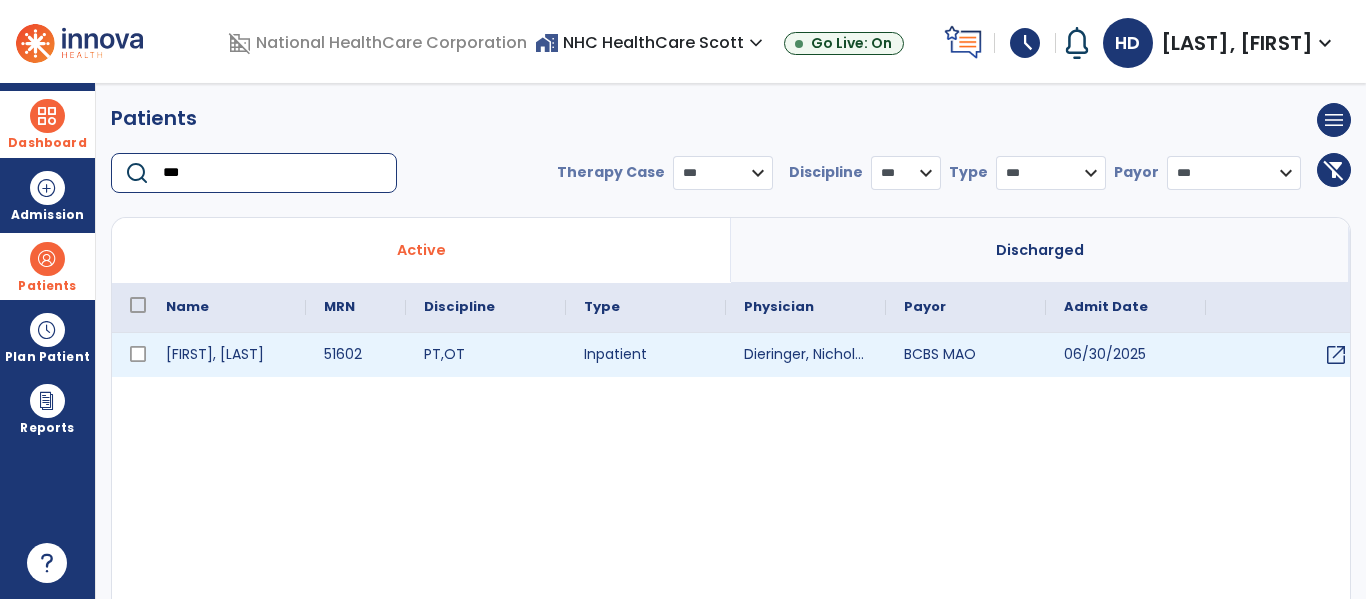type on "***" 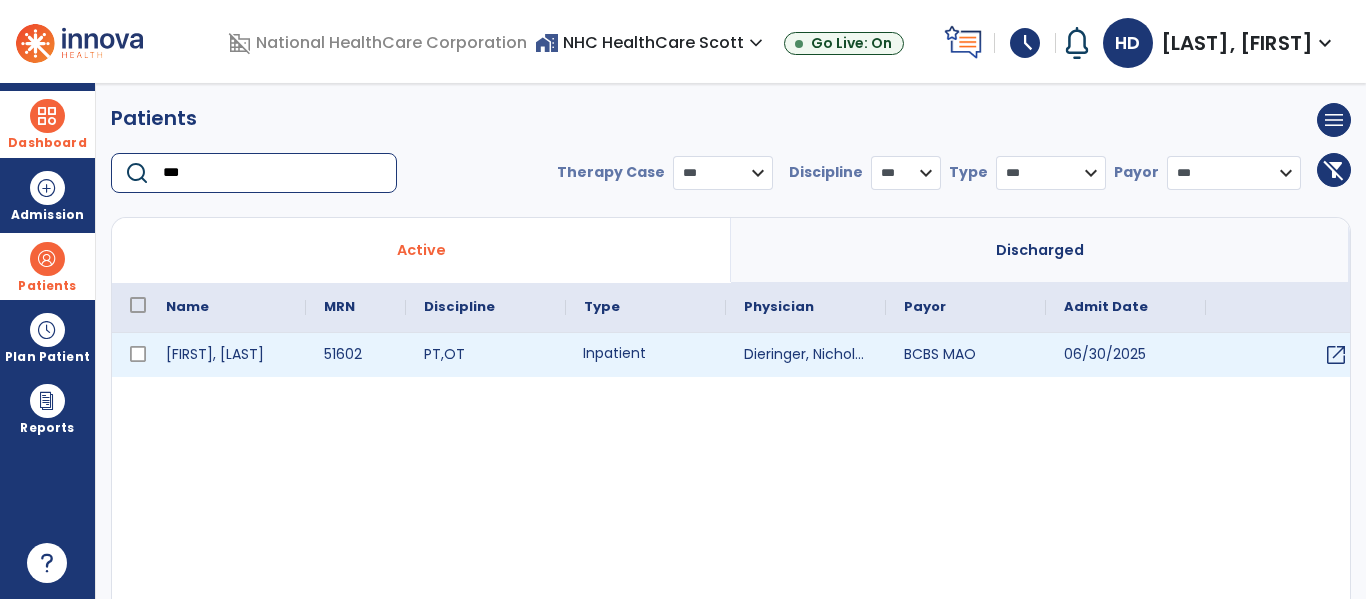 click on "Inpatient" at bounding box center (646, 355) 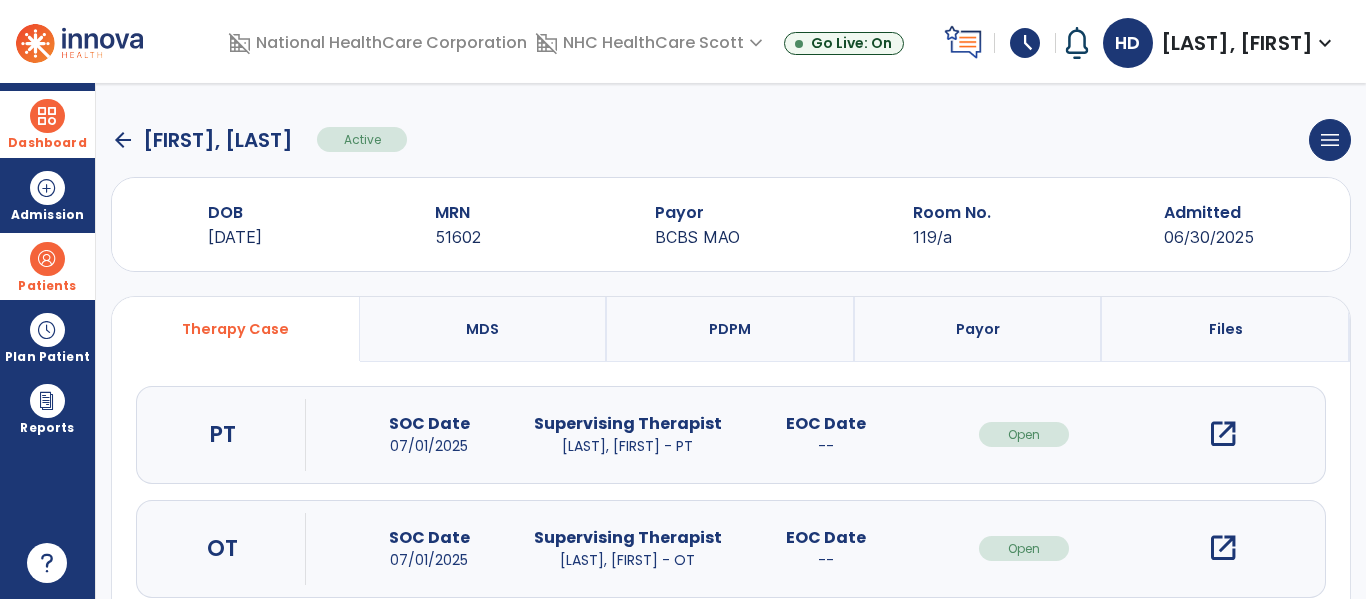 click on "open_in_new" at bounding box center (1223, 548) 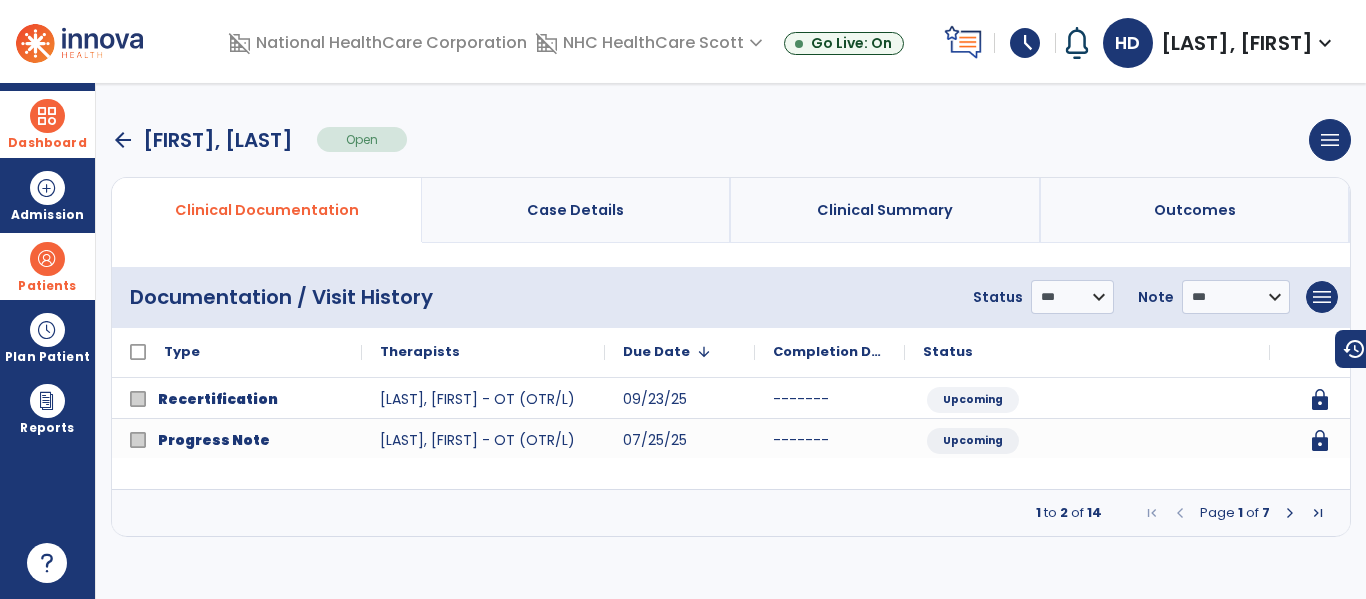 click at bounding box center (1290, 513) 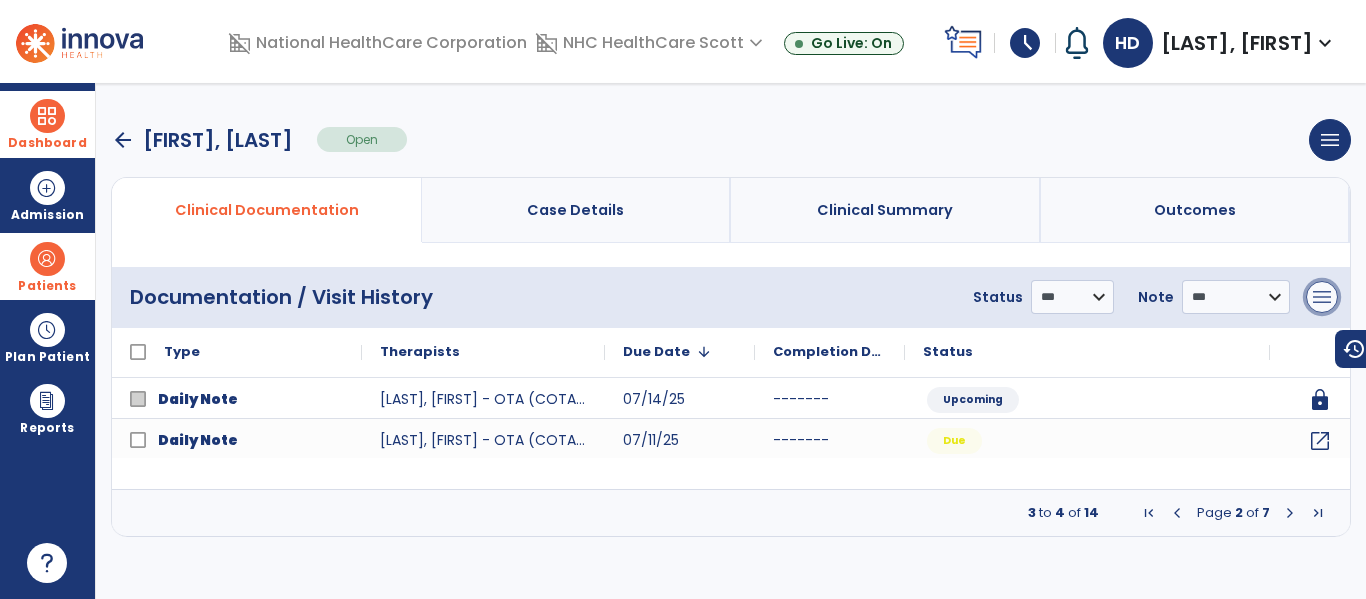 click on "menu" at bounding box center (1322, 297) 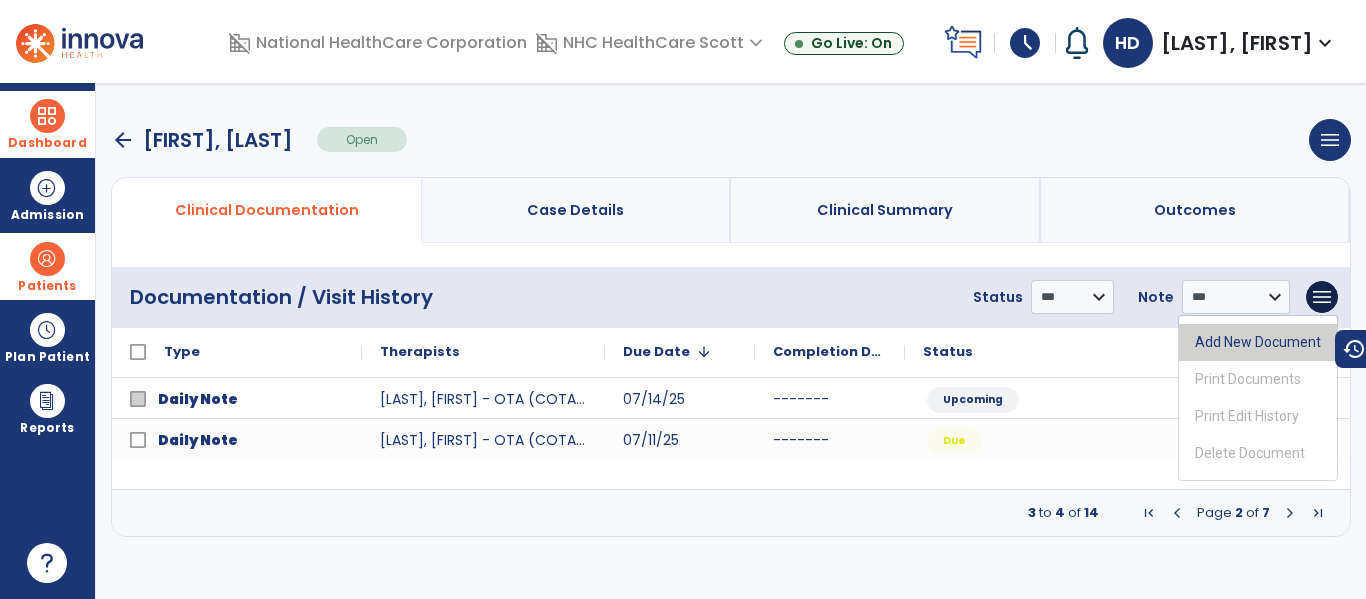 click on "Add New Document" at bounding box center [1258, 342] 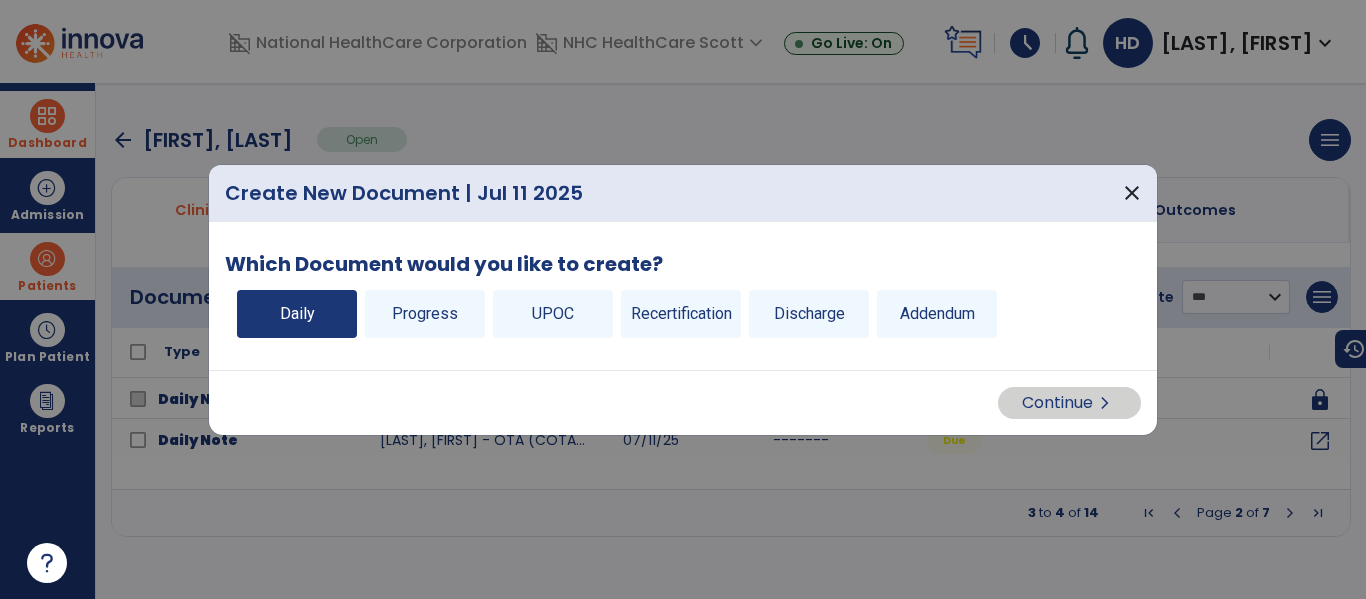 click on "Daily" at bounding box center [297, 314] 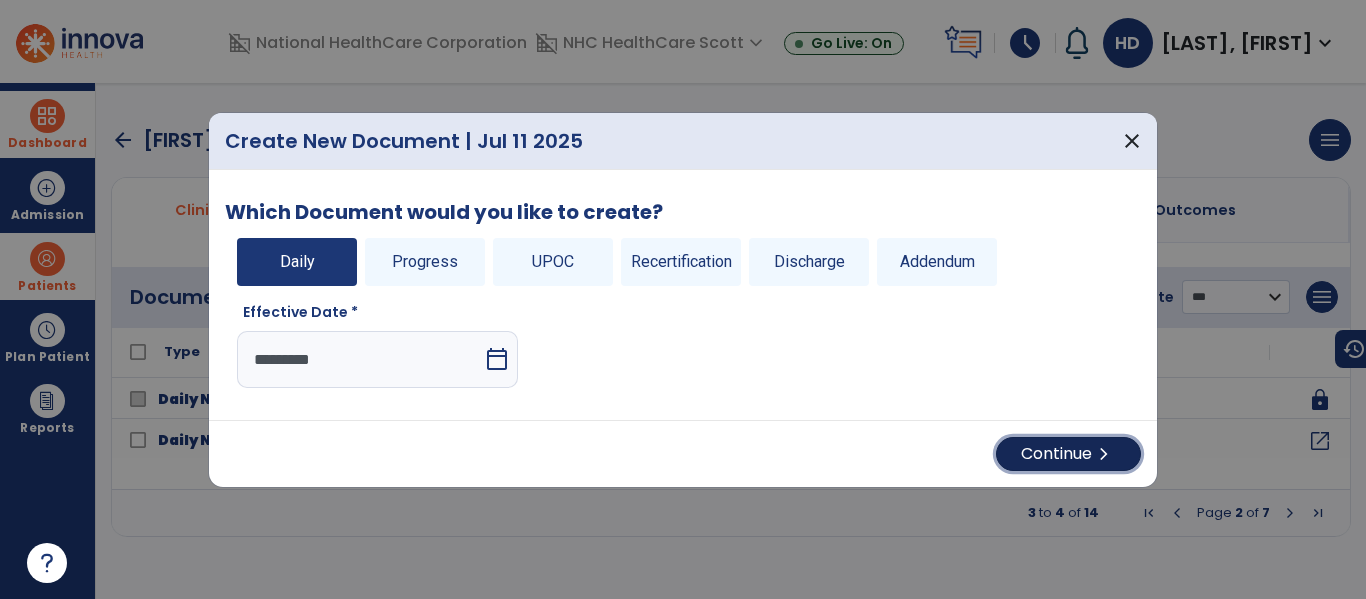 click on "Continue   chevron_right" at bounding box center (1068, 454) 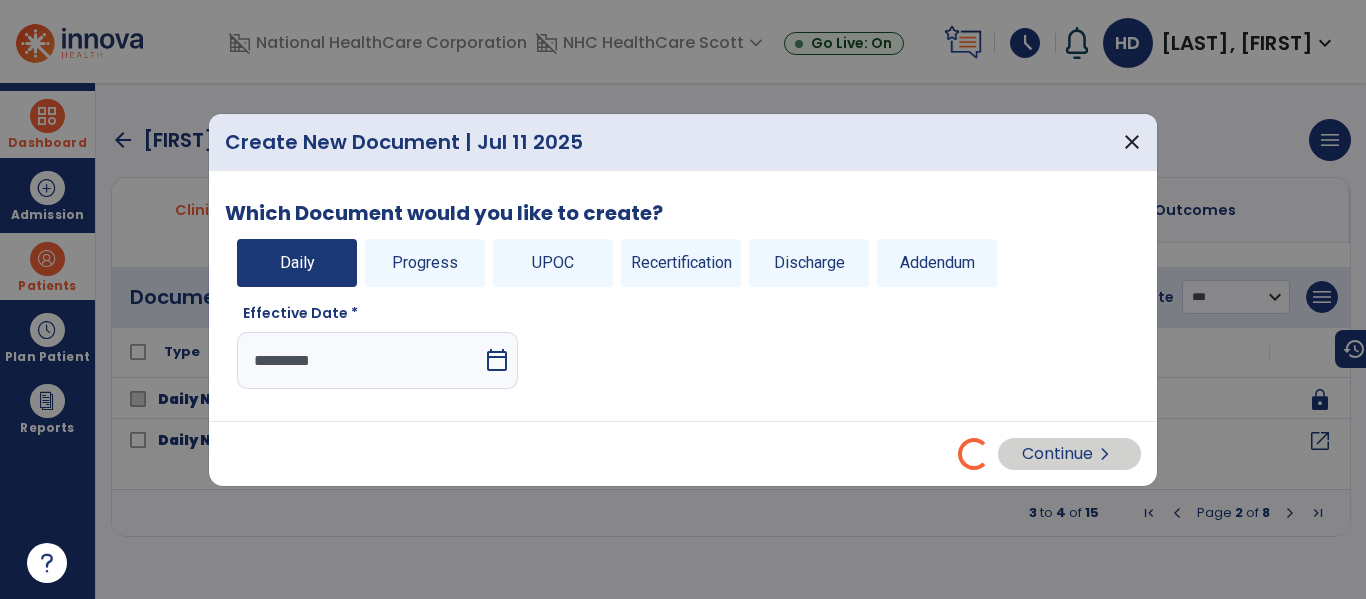 select on "*" 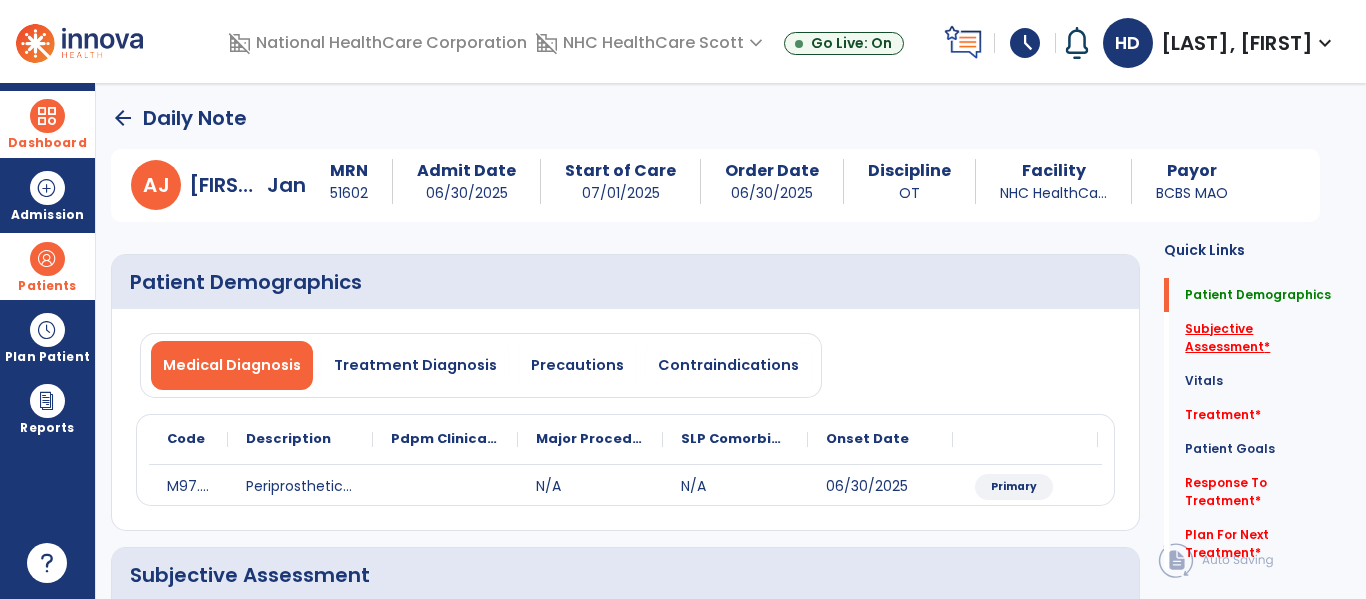 click on "Subjective Assessment   *" 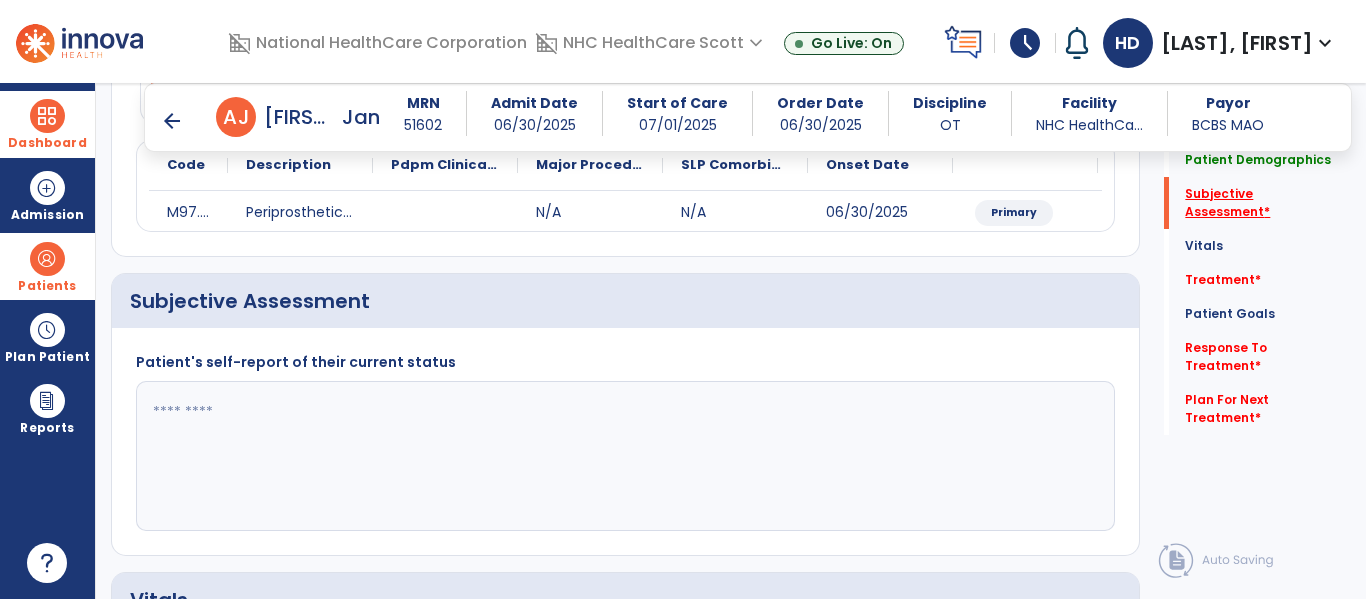 scroll, scrollTop: 347, scrollLeft: 0, axis: vertical 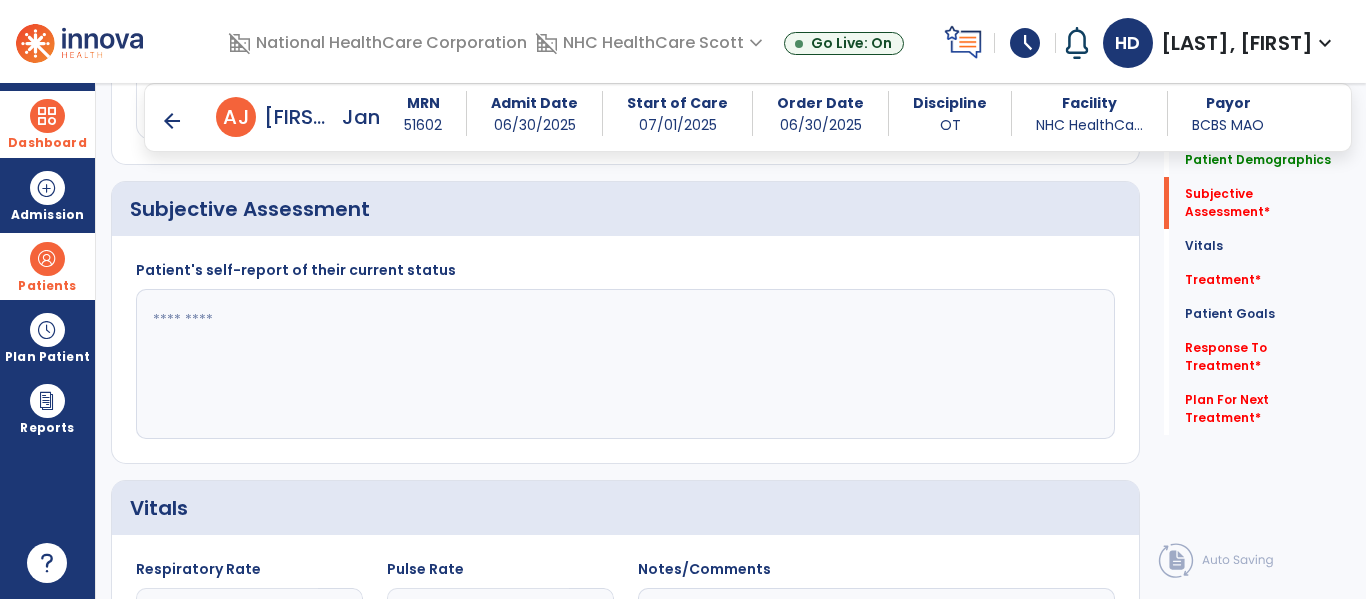 click 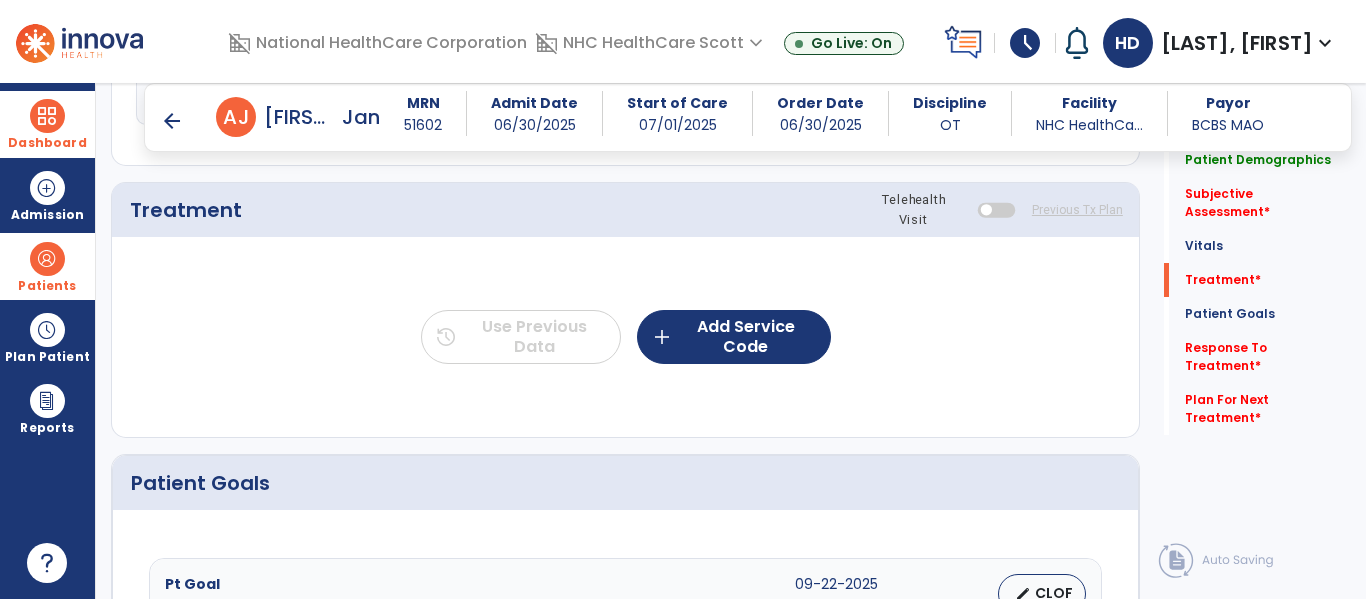 scroll, scrollTop: 1068, scrollLeft: 0, axis: vertical 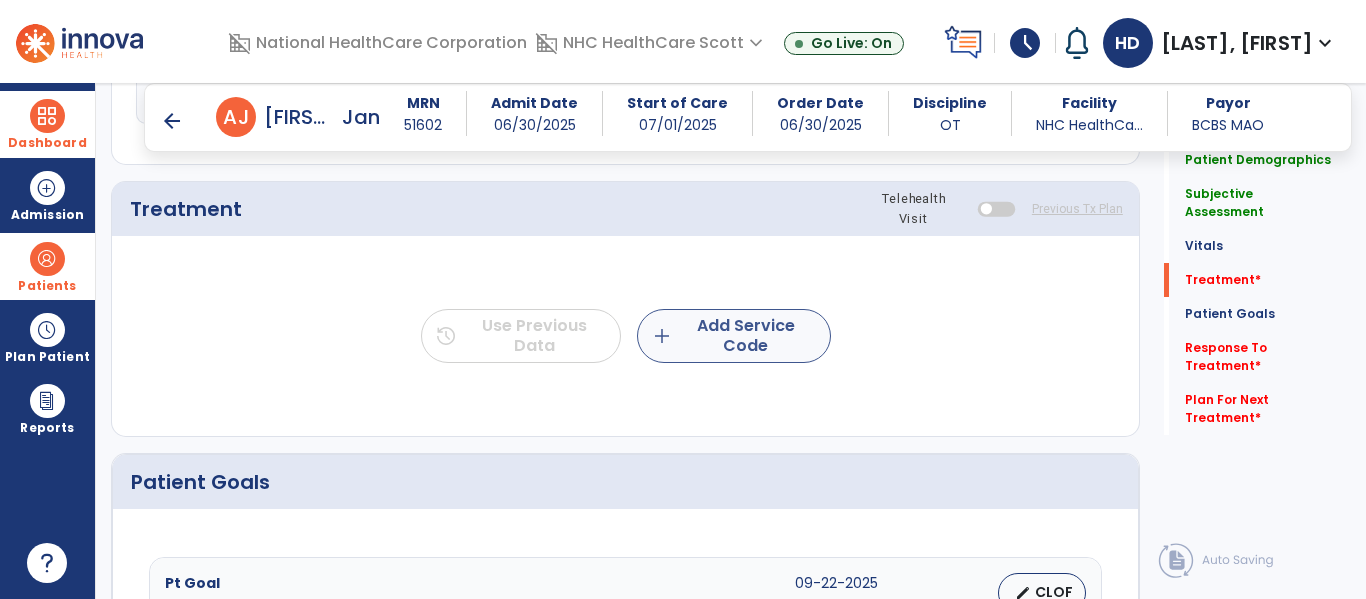 type on "**********" 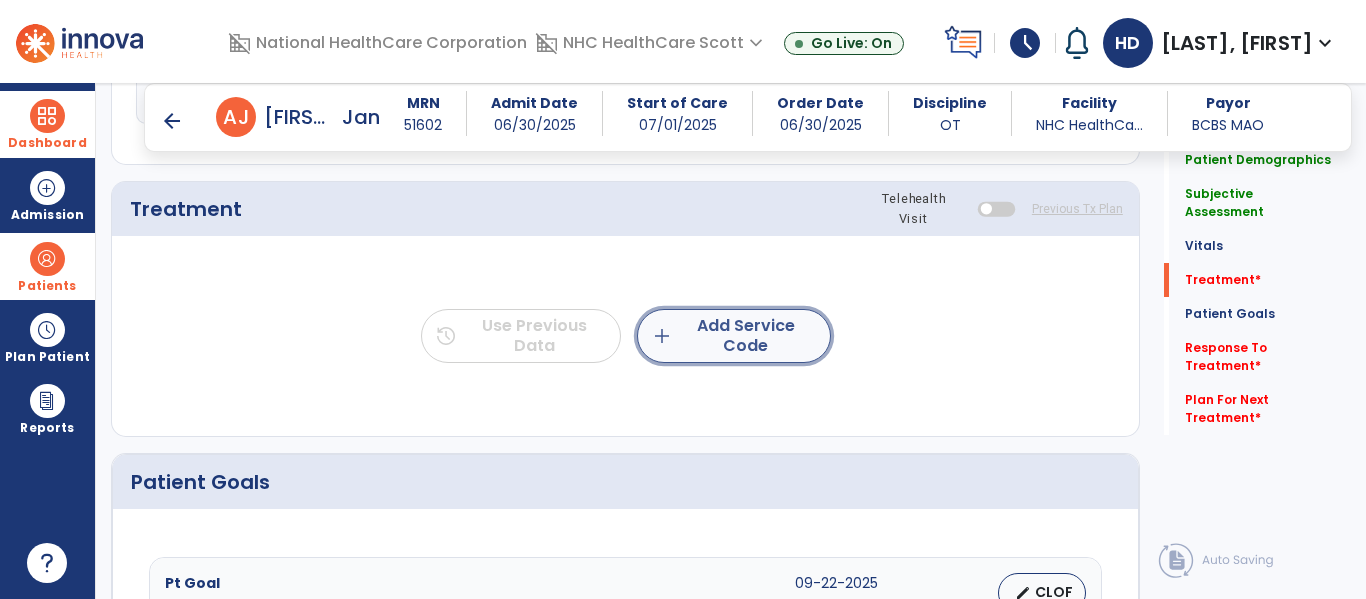 click on "add  Add Service Code" 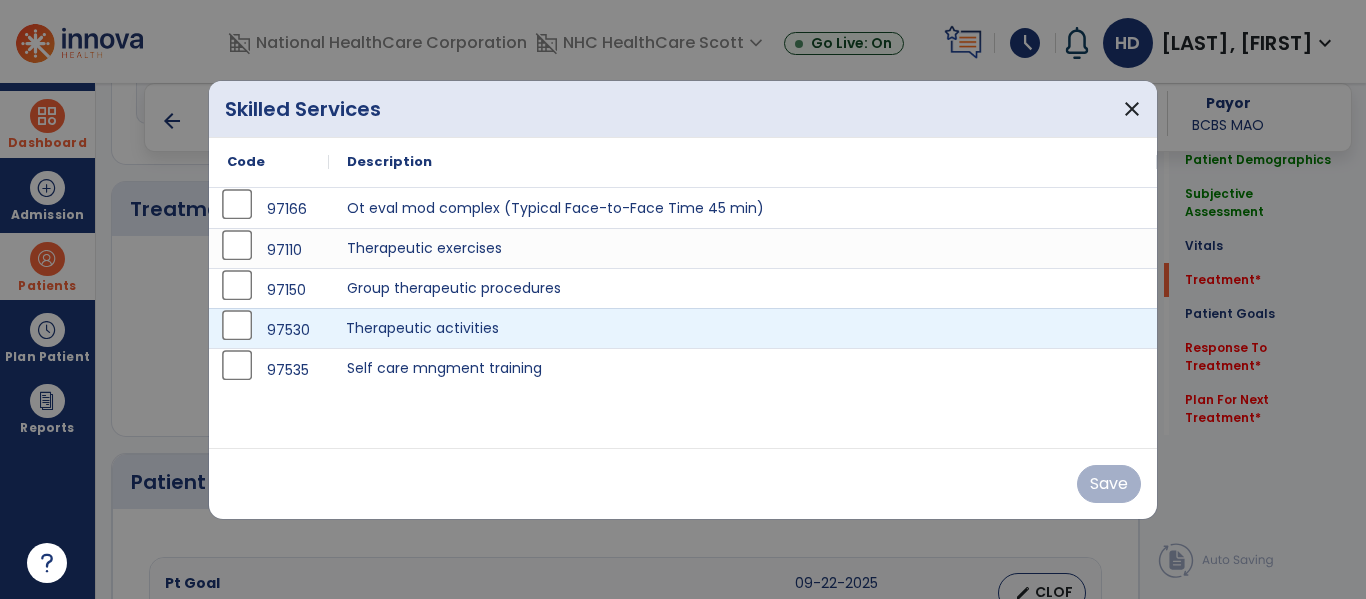 click on "Therapeutic activities" at bounding box center [743, 328] 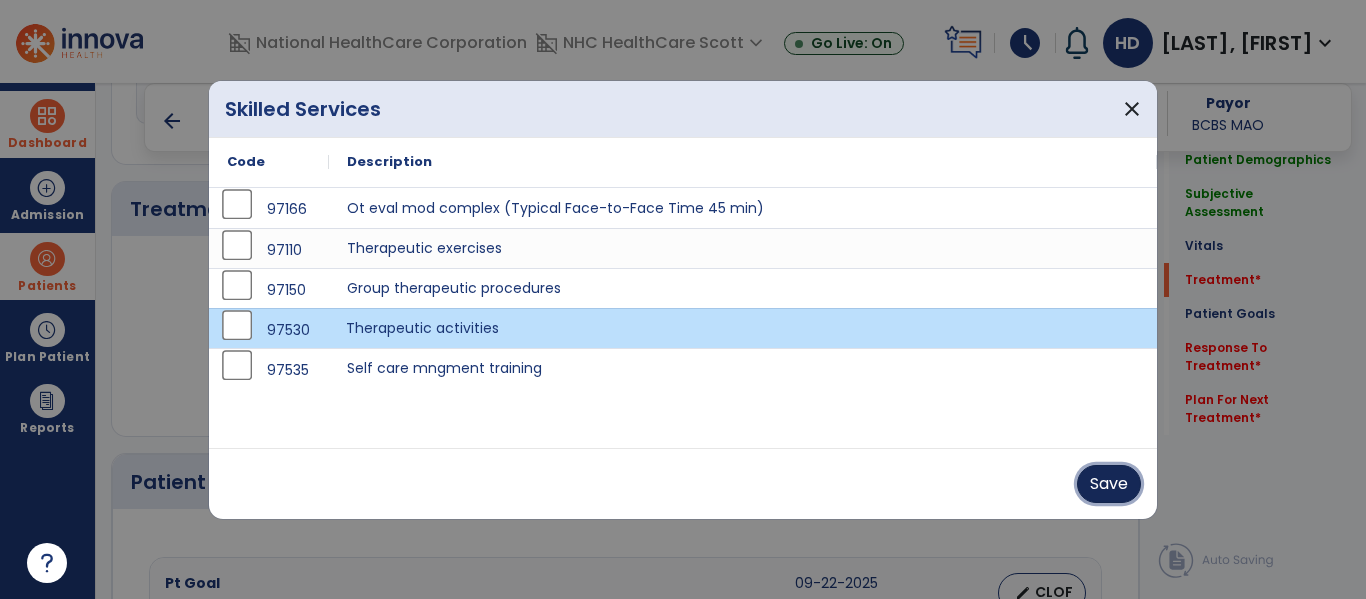 click on "Save" at bounding box center (1109, 484) 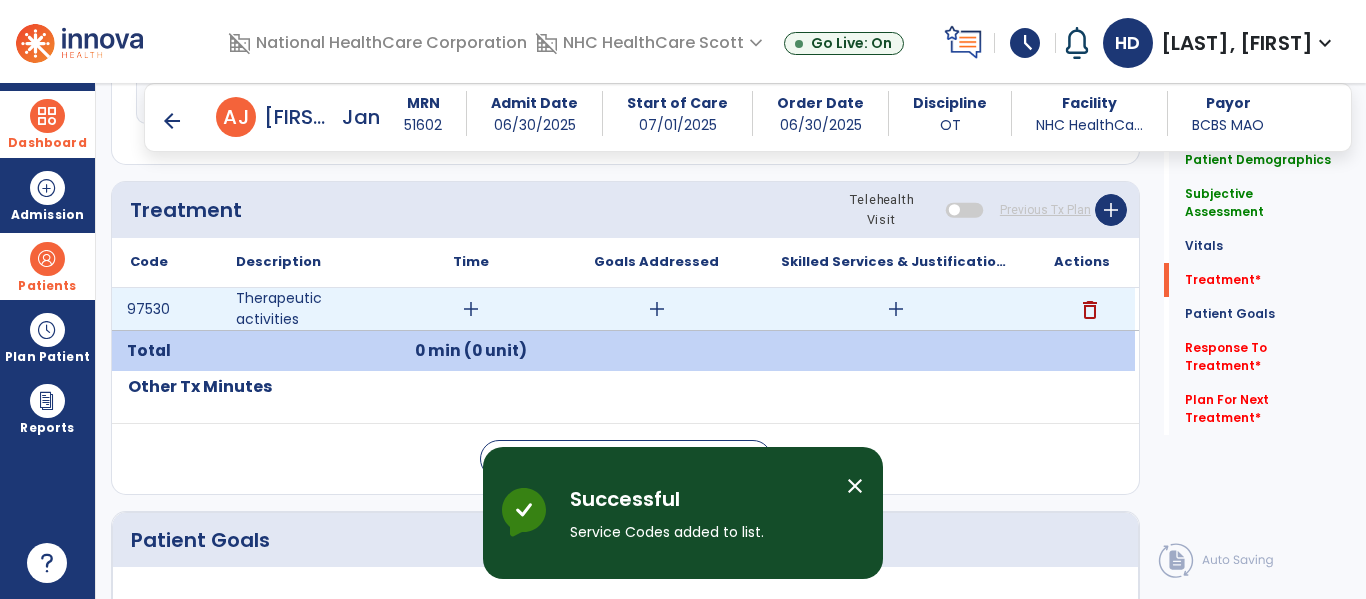 click on "add" at bounding box center [471, 309] 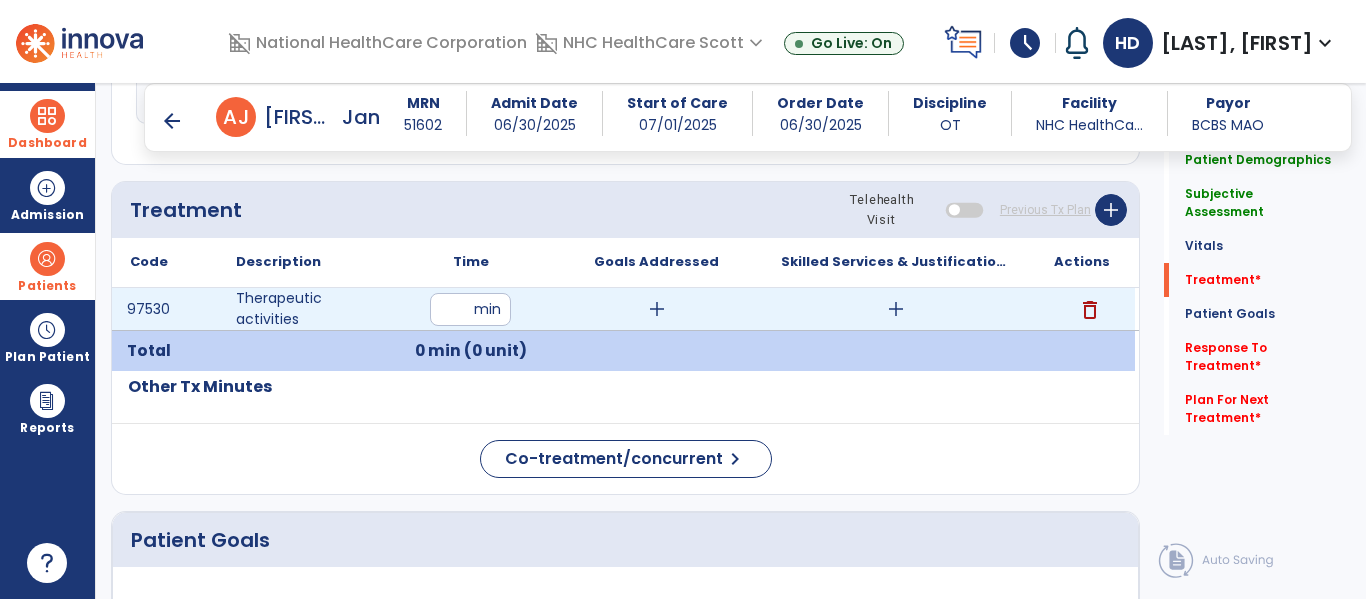 type on "**" 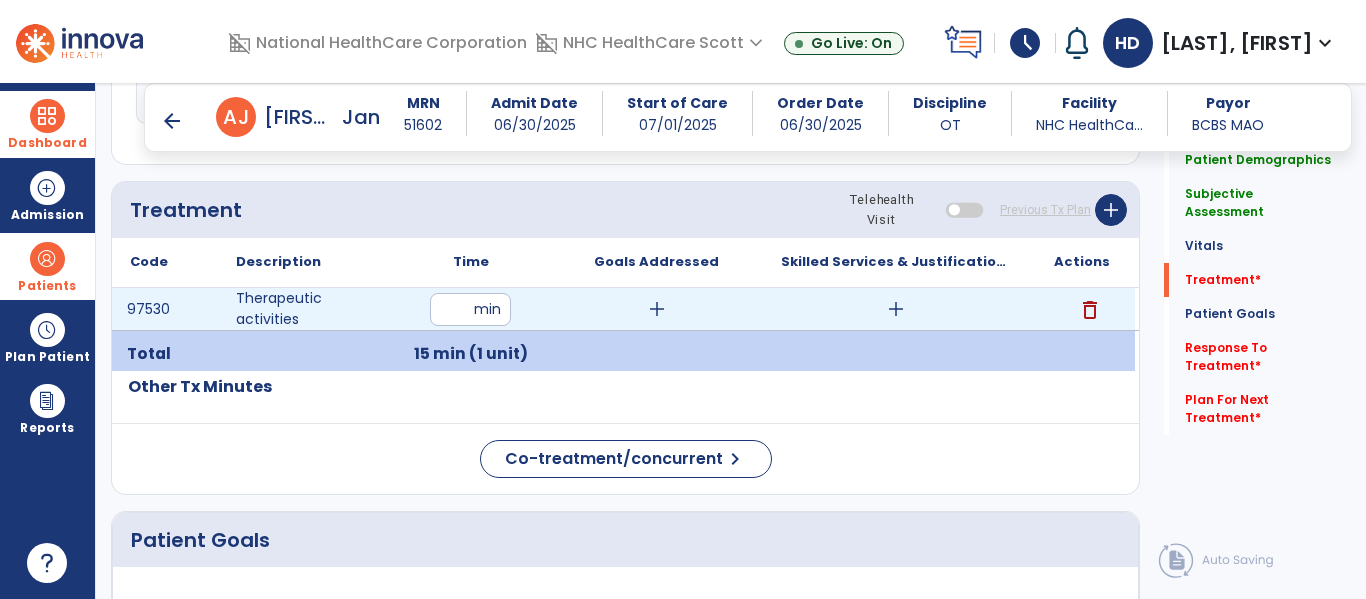 click on "add" at bounding box center [896, 309] 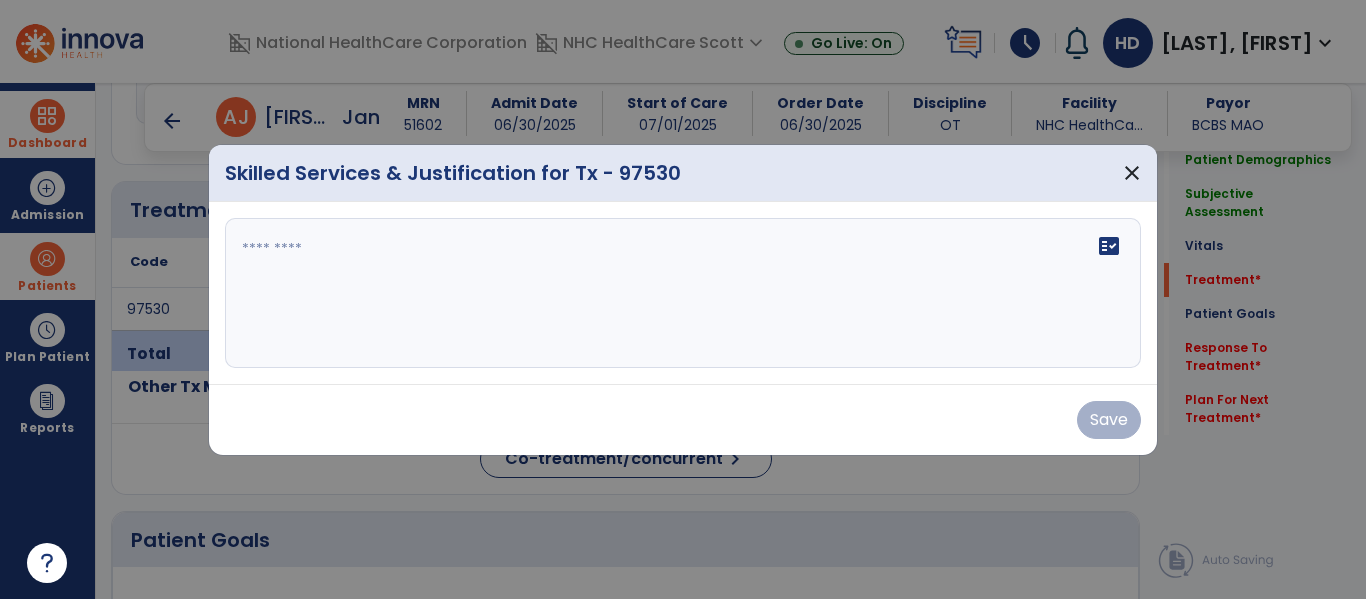click on "fact_check" at bounding box center (683, 293) 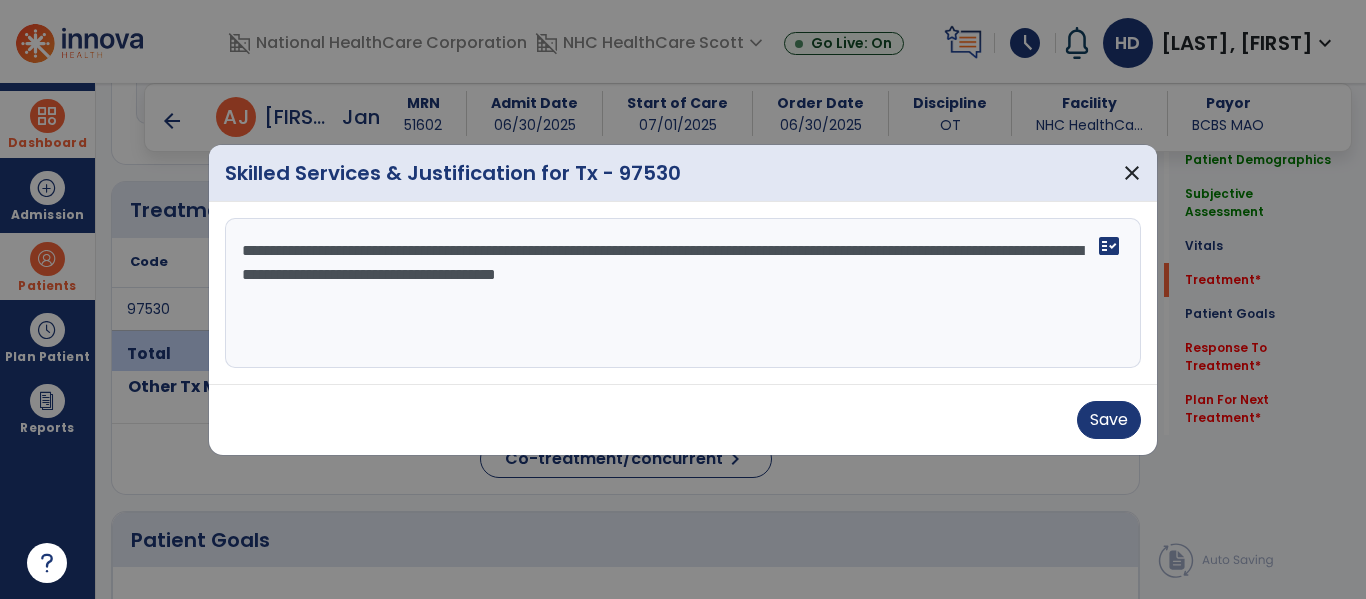type on "**********" 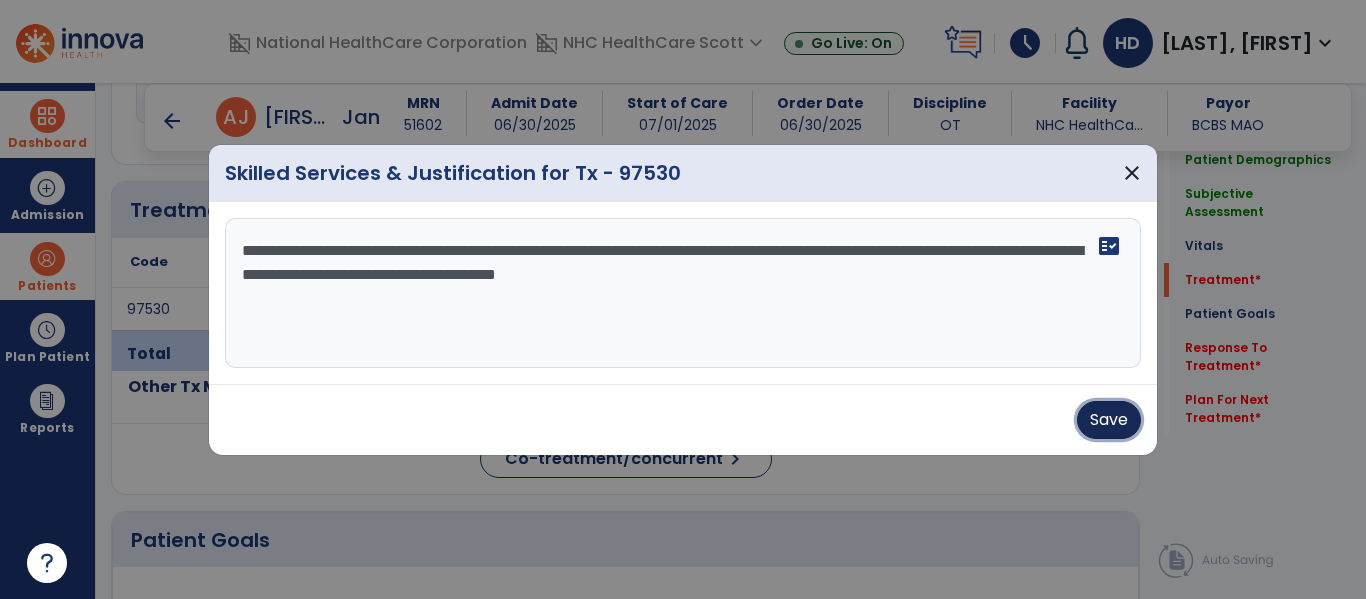 click on "Save" at bounding box center (1109, 420) 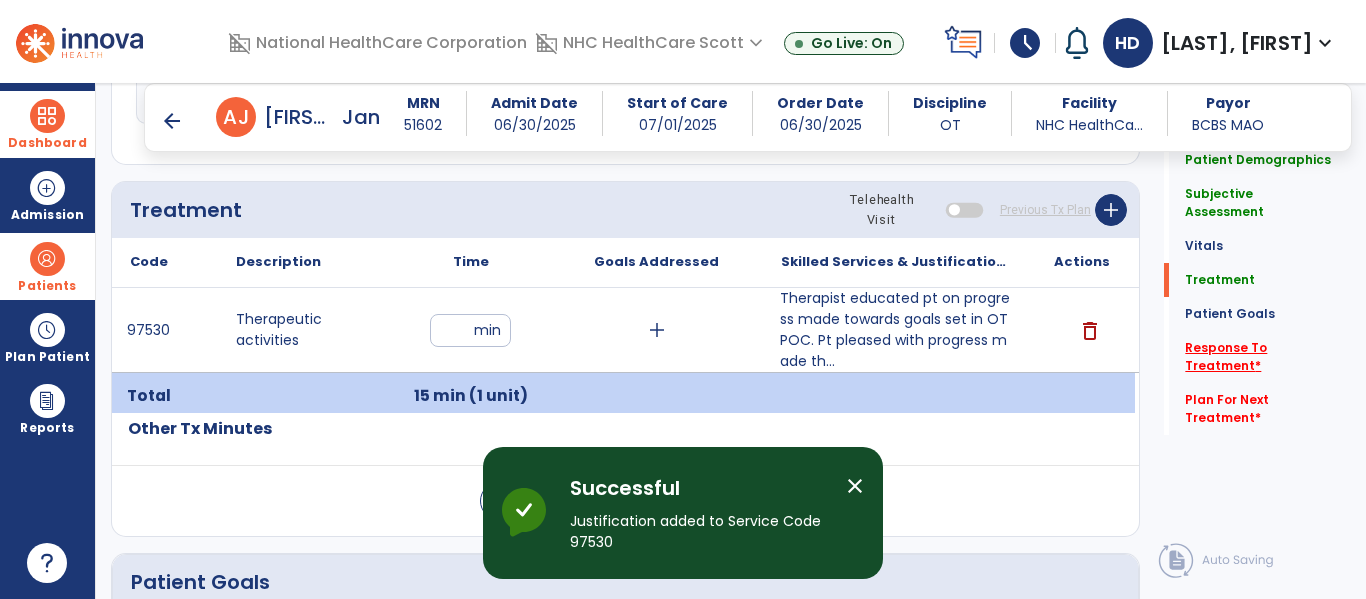click on "Response To Treatment   *" 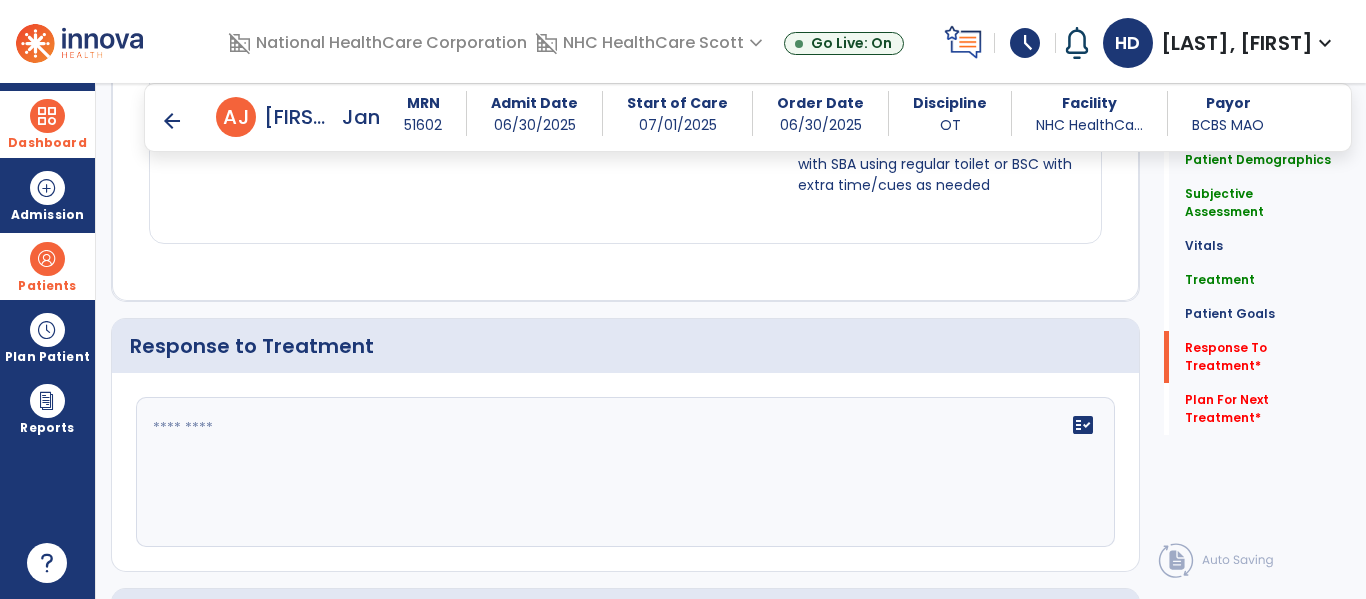 scroll, scrollTop: 2931, scrollLeft: 0, axis: vertical 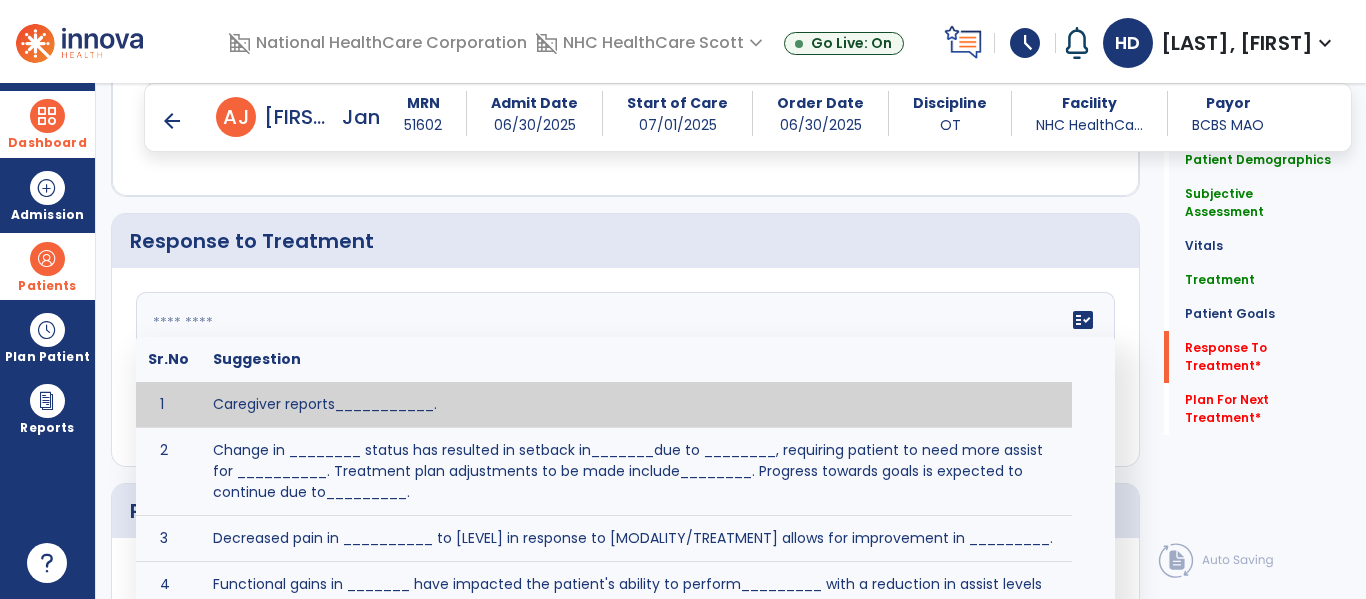 click on "fact_check  Sr.No Suggestion 1 Caregiver reports___________. 2 Change in ________ status has resulted in setback in_______due to ________, requiring patient to need more assist for __________.   Treatment plan adjustments to be made include________.  Progress towards goals is expected to continue due to_________. 3 Decreased pain in __________ to [LEVEL] in response to [MODALITY/TREATMENT] allows for improvement in _________. 4 Functional gains in _______ have impacted the patient's ability to perform_________ with a reduction in assist levels to_________. 5 Functional progress this week has been significant due to__________. 6 Gains in ________ have improved the patient's ability to perform ______with decreased levels of assist to___________. 7 Improvement in ________allows patient to tolerate higher levels of challenges in_________. 8 Pain in [AREA] has decreased to [LEVEL] in response to [TREATMENT/MODALITY], allowing fore ease in completing__________. 9 10 11 12 13 14 15 16 17 18 19 20 21" 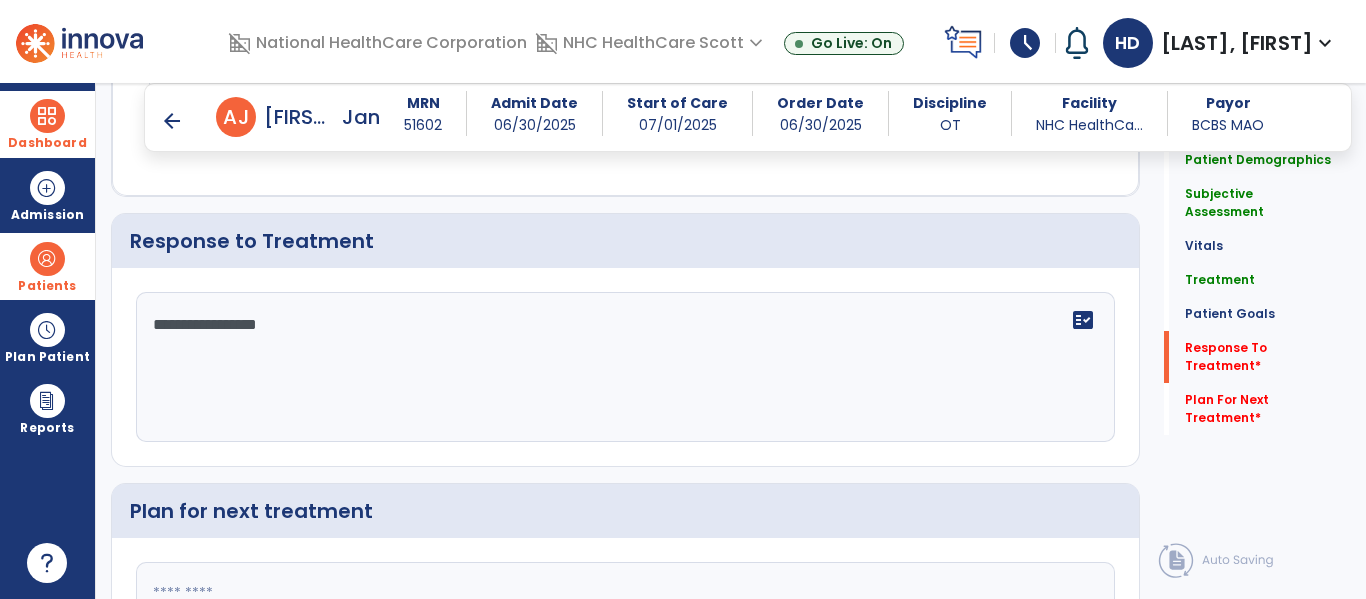 scroll, scrollTop: 3136, scrollLeft: 0, axis: vertical 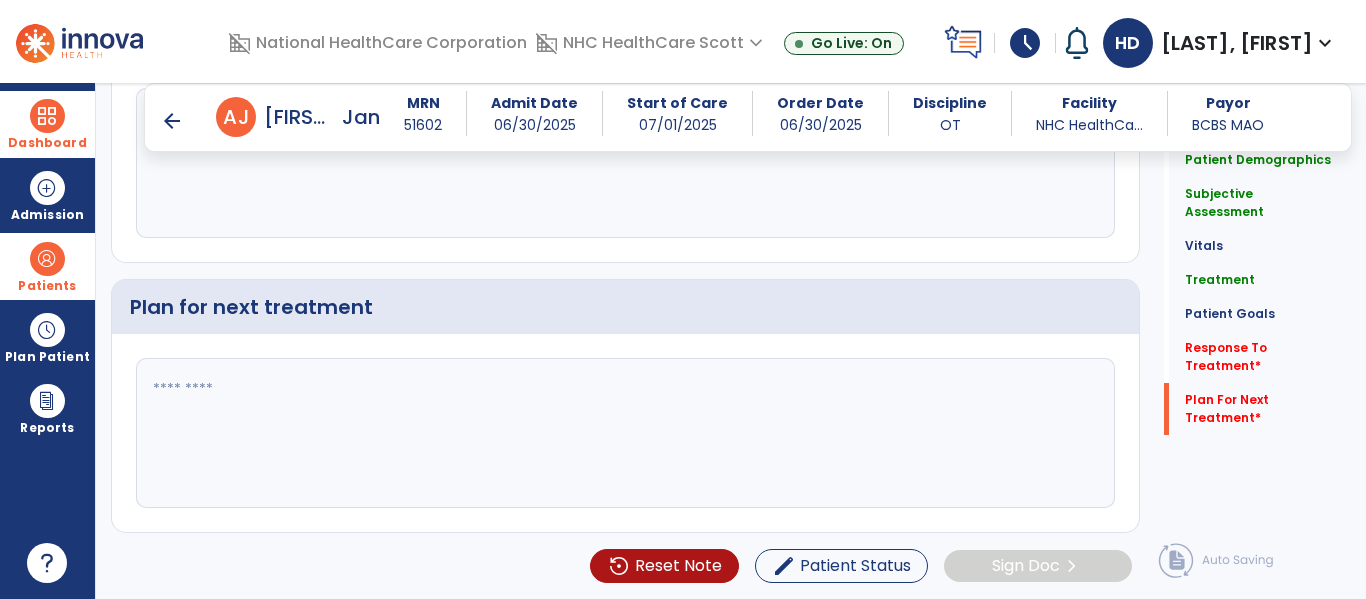 type on "**********" 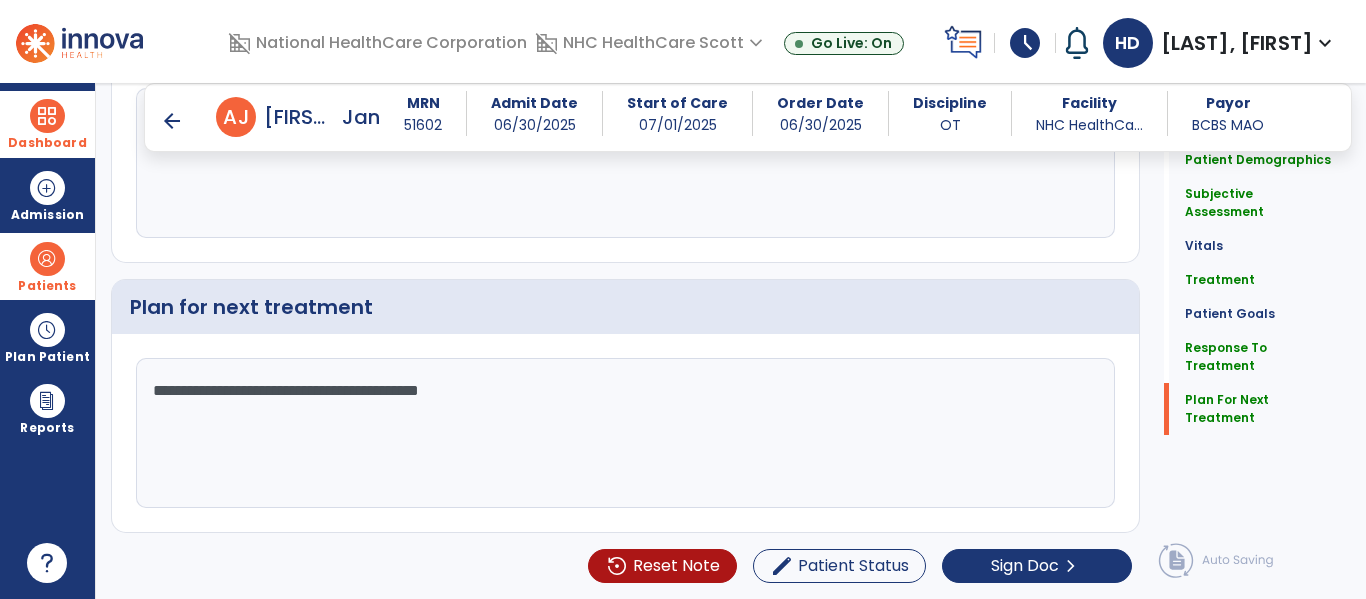scroll, scrollTop: 3136, scrollLeft: 0, axis: vertical 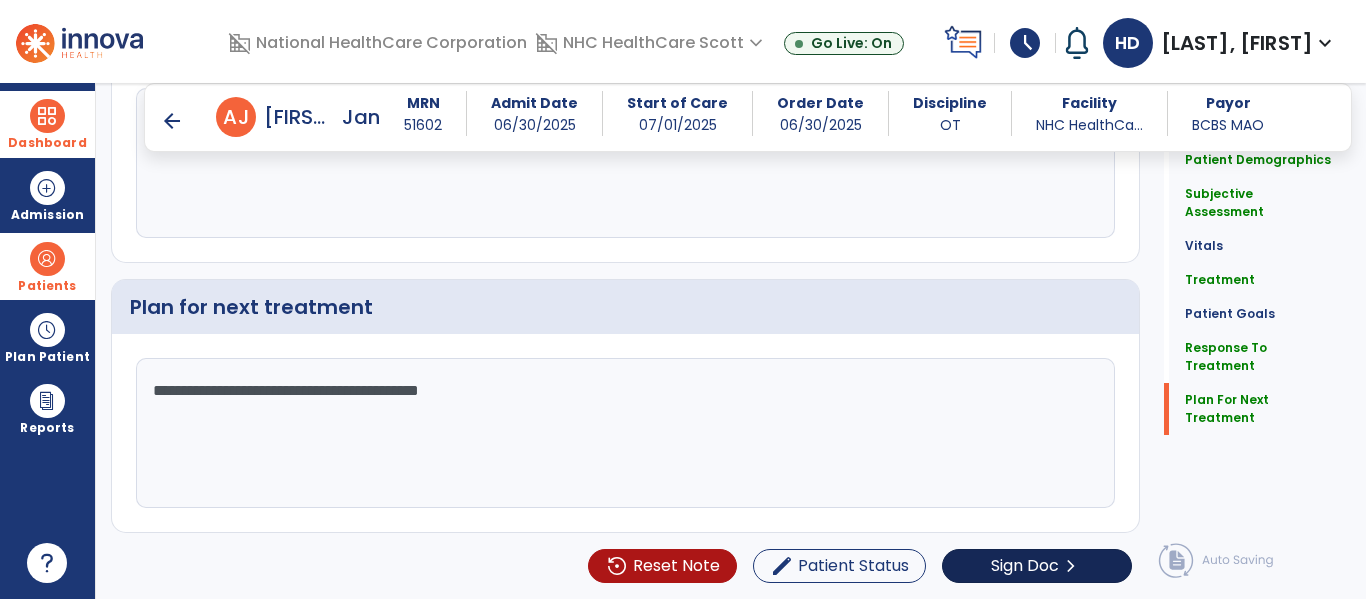 type on "**********" 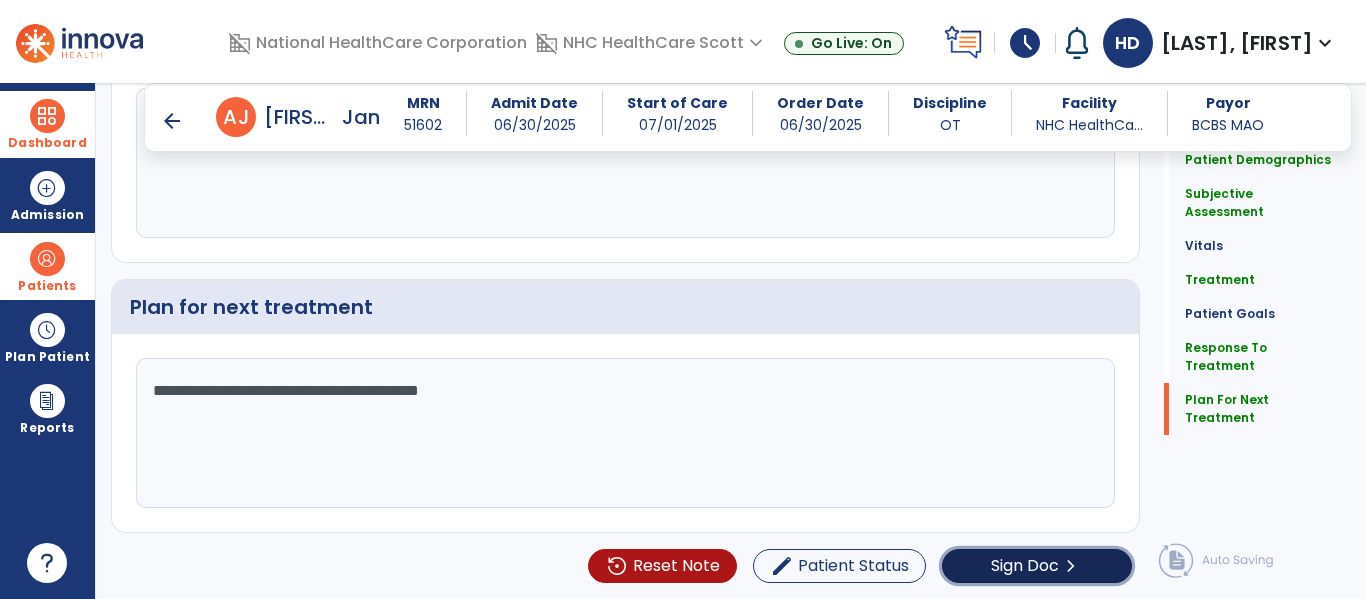 click on "Sign Doc" 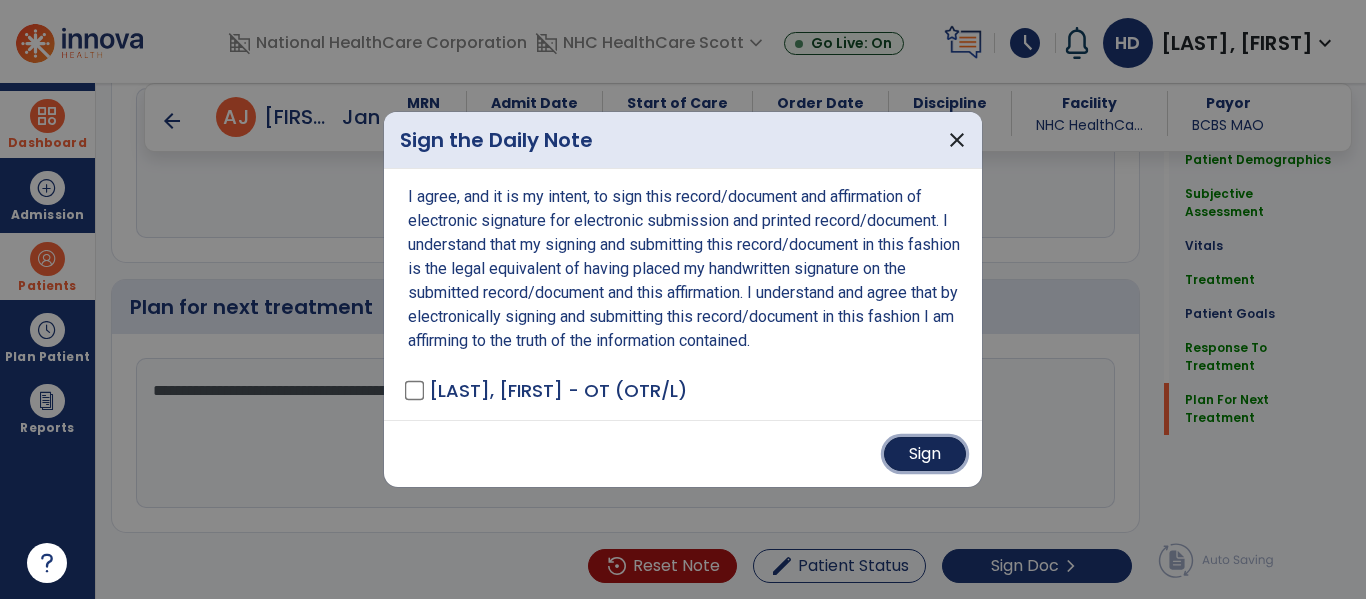 click on "Sign" at bounding box center (925, 454) 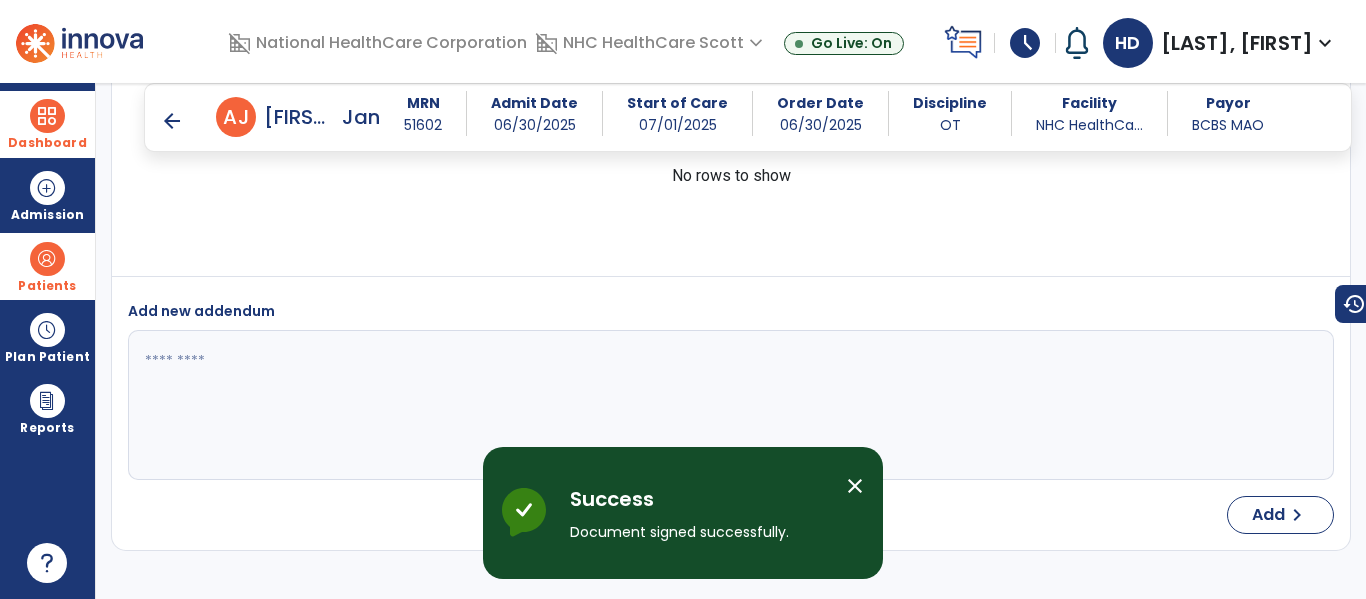 scroll, scrollTop: 4484, scrollLeft: 0, axis: vertical 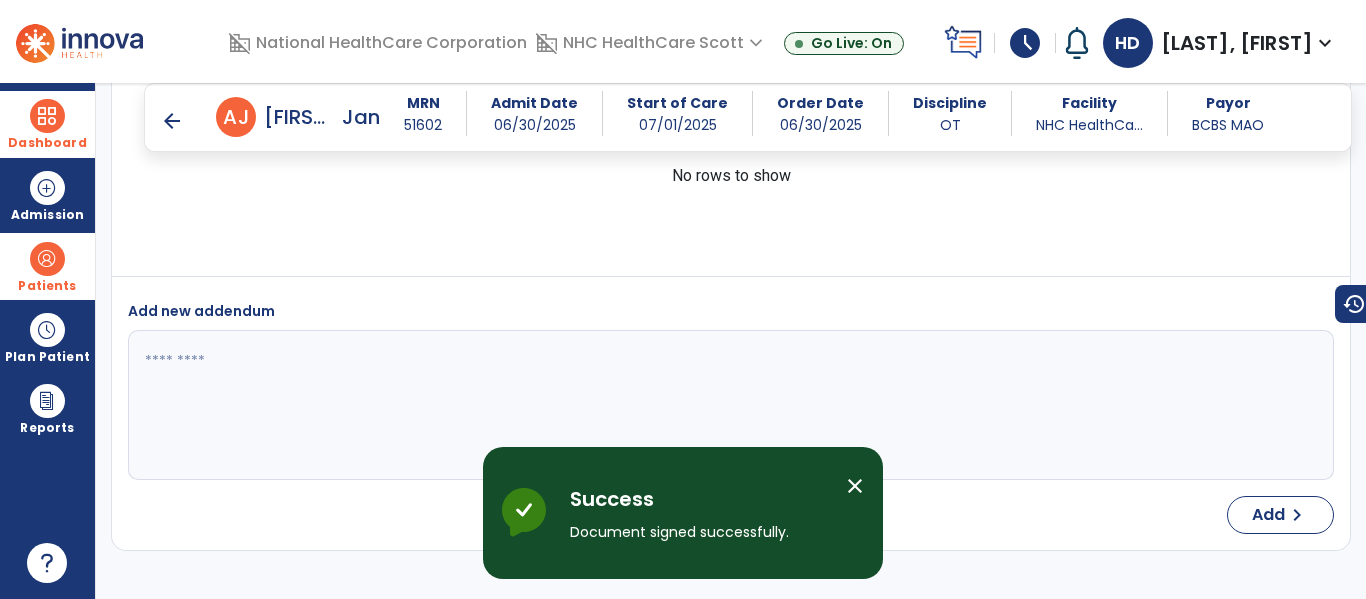 click on "Patients" at bounding box center [47, 286] 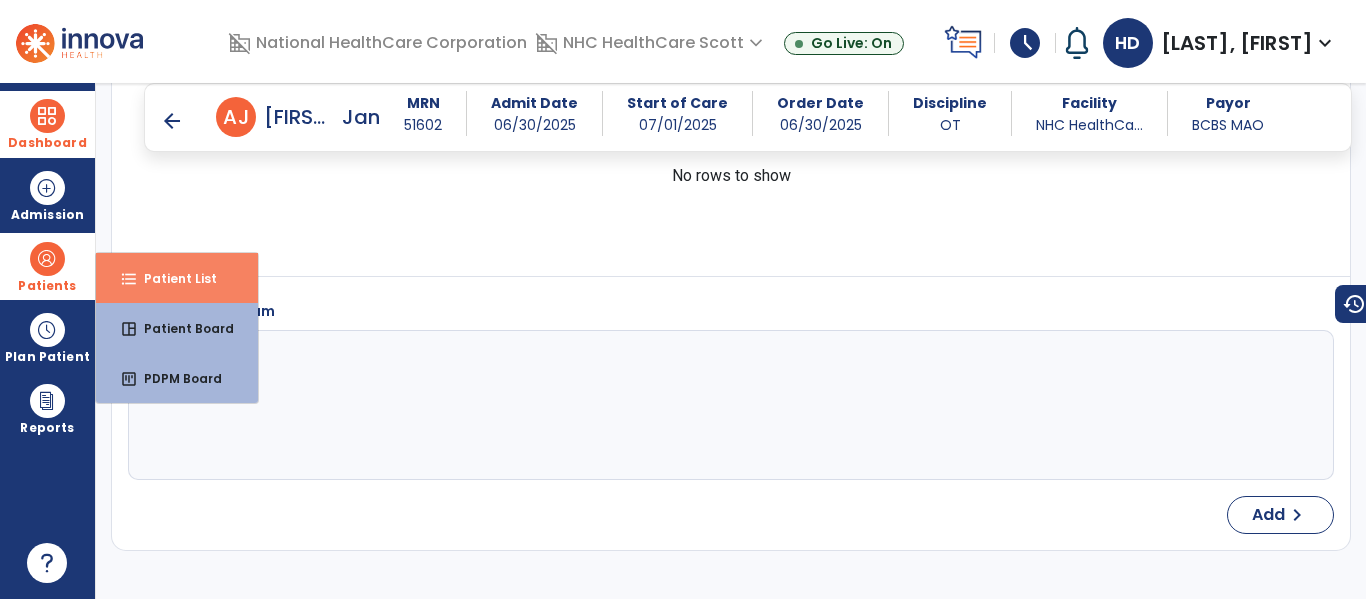 click on "format_list_bulleted  Patient List" at bounding box center (177, 278) 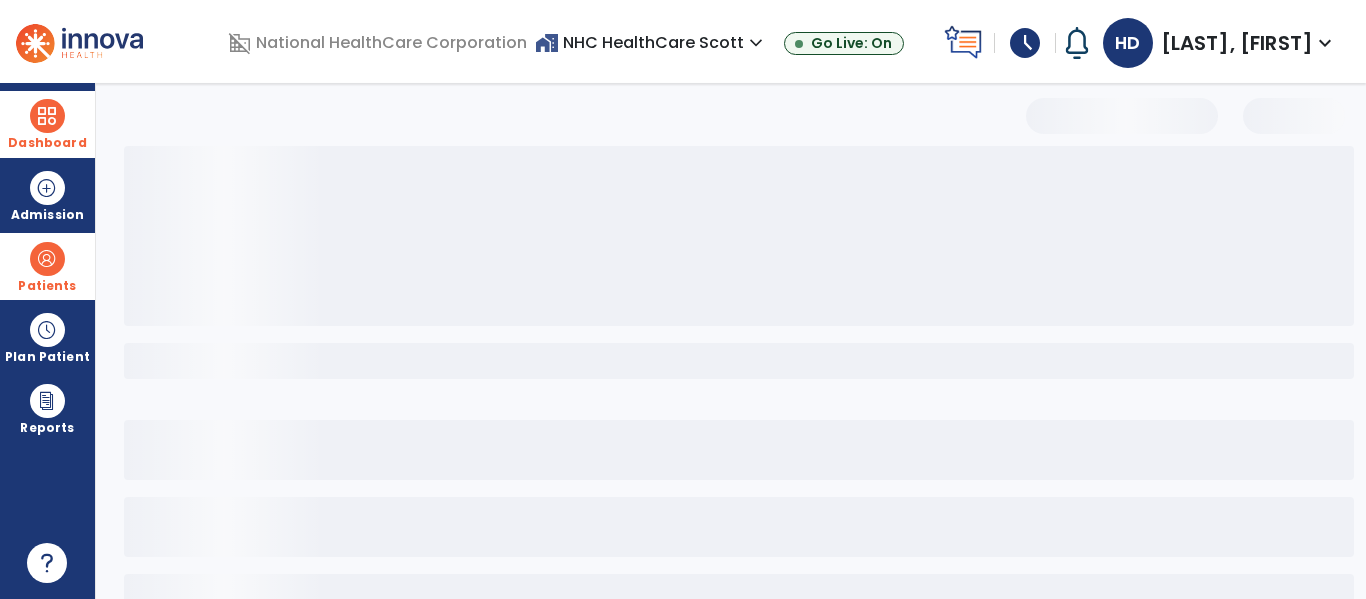 scroll, scrollTop: 0, scrollLeft: 0, axis: both 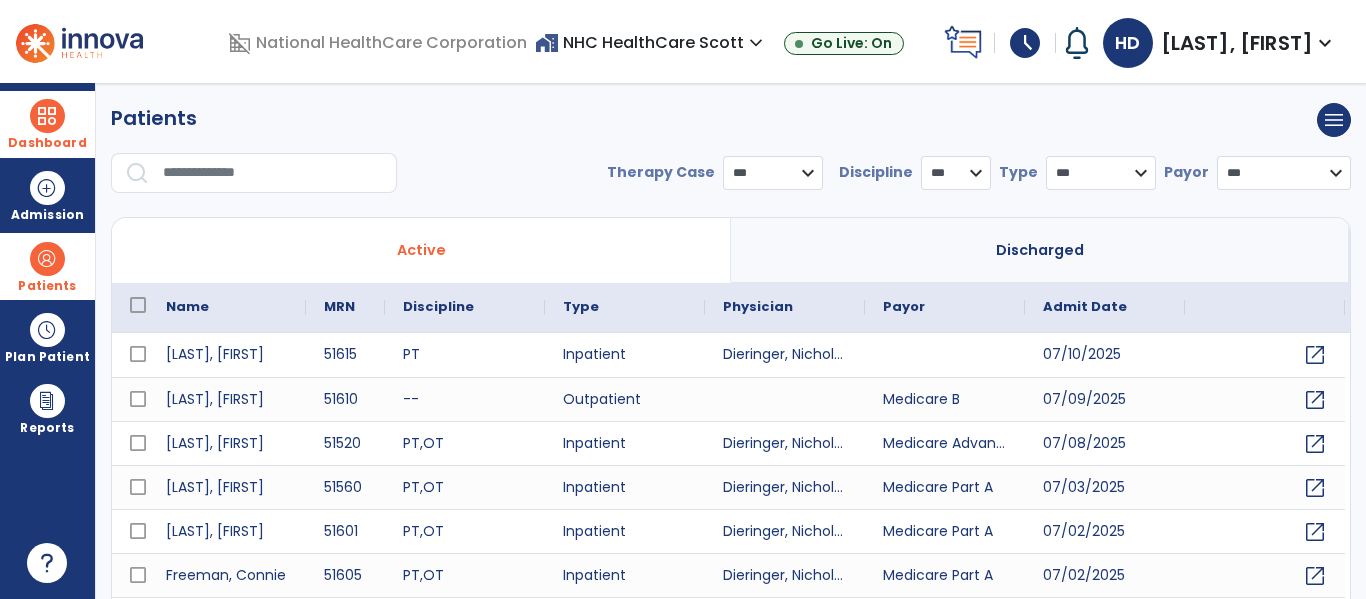 click at bounding box center [273, 173] 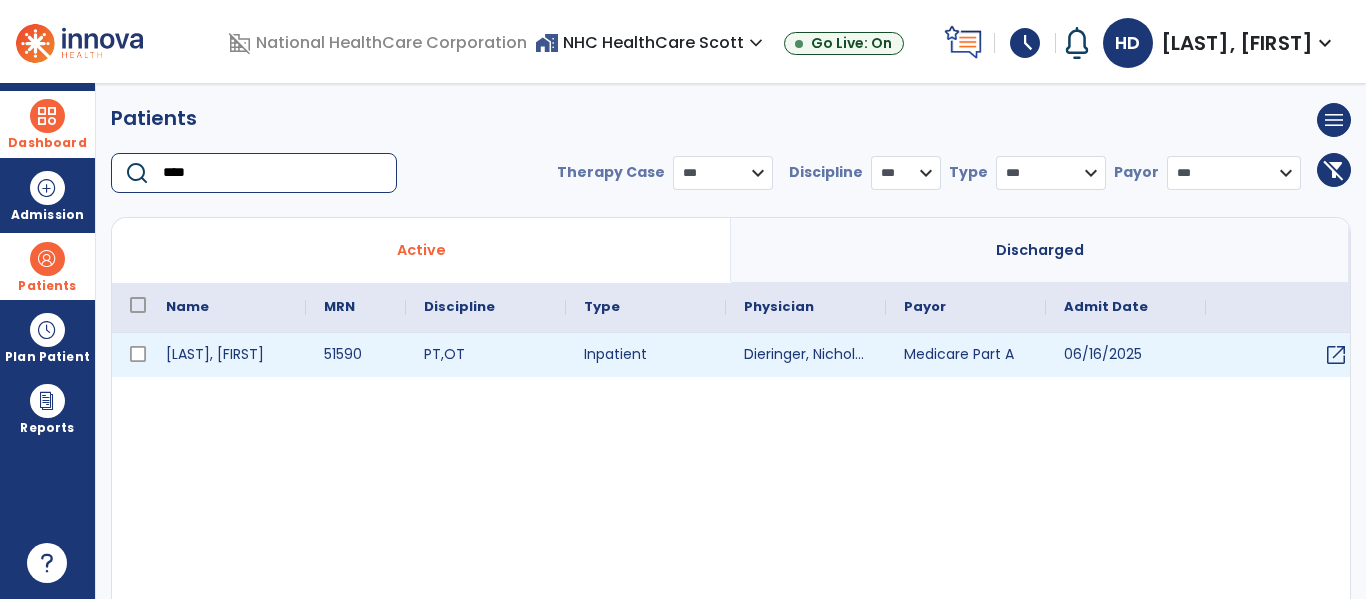 type on "****" 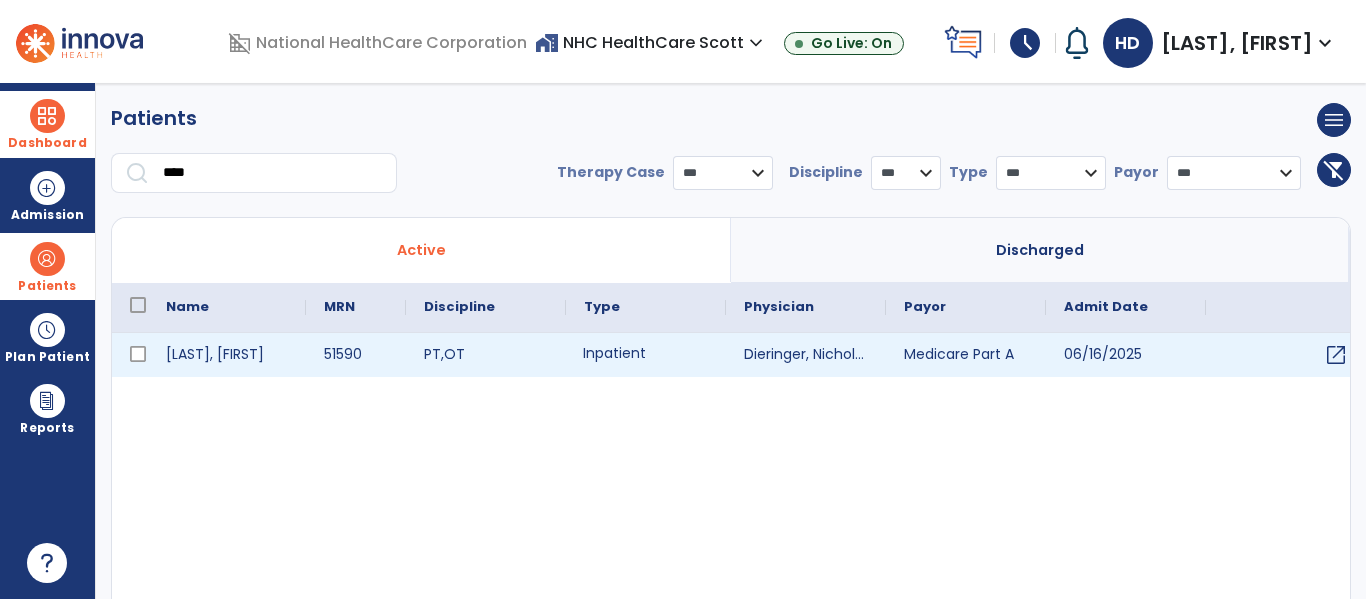 click on "Inpatient" at bounding box center [646, 355] 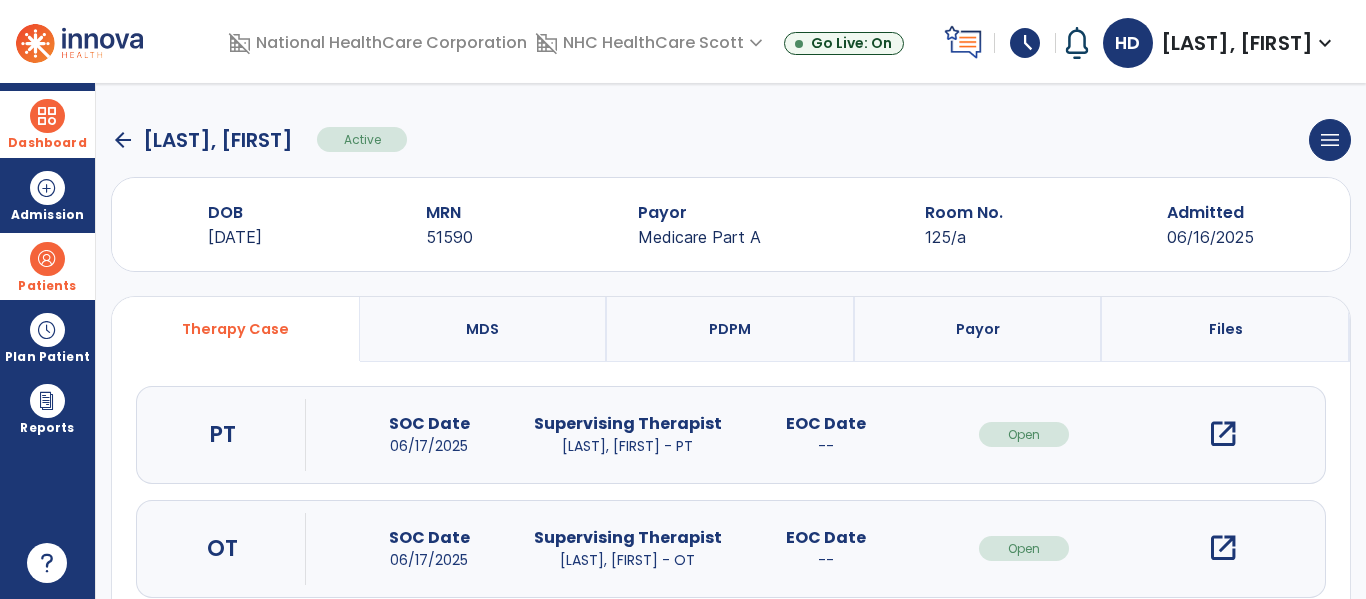 click on "open_in_new" at bounding box center (1223, 548) 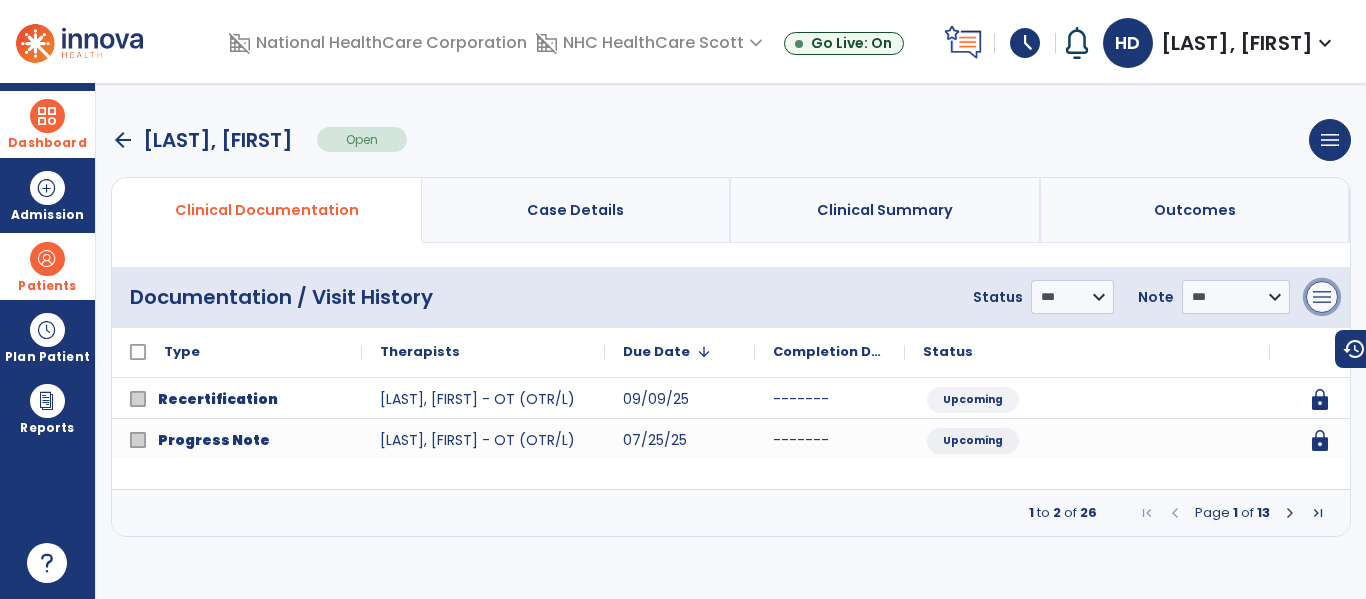 click on "menu" at bounding box center [1322, 297] 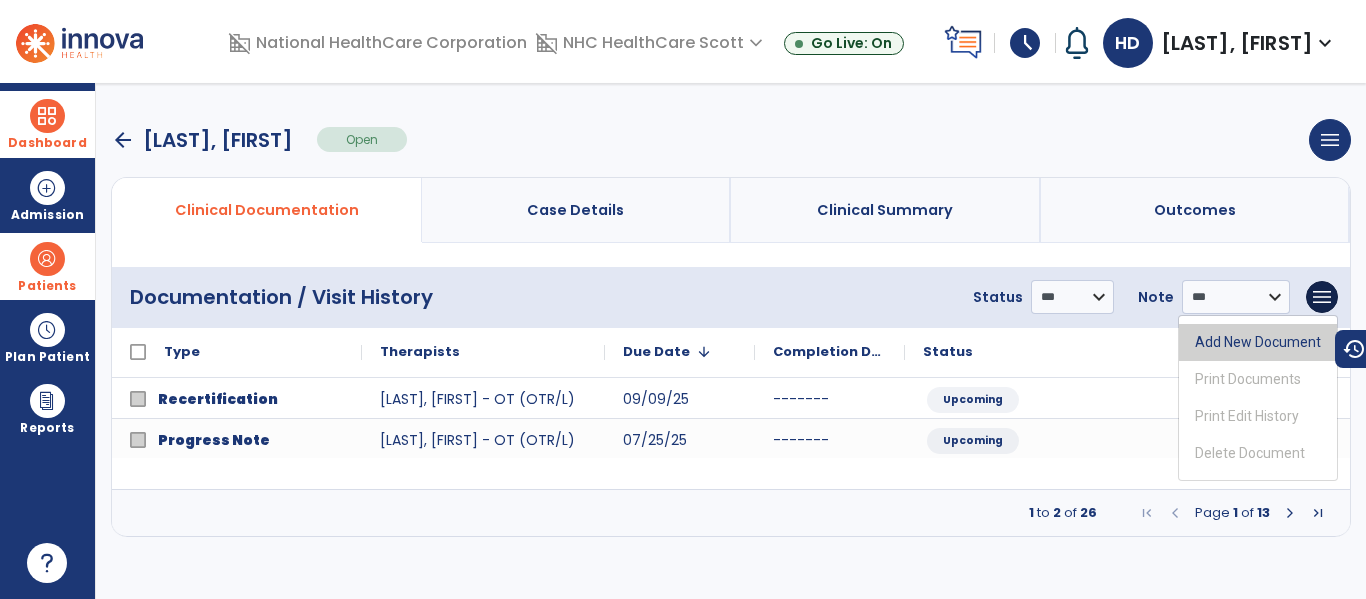 click on "Add New Document" at bounding box center (1258, 342) 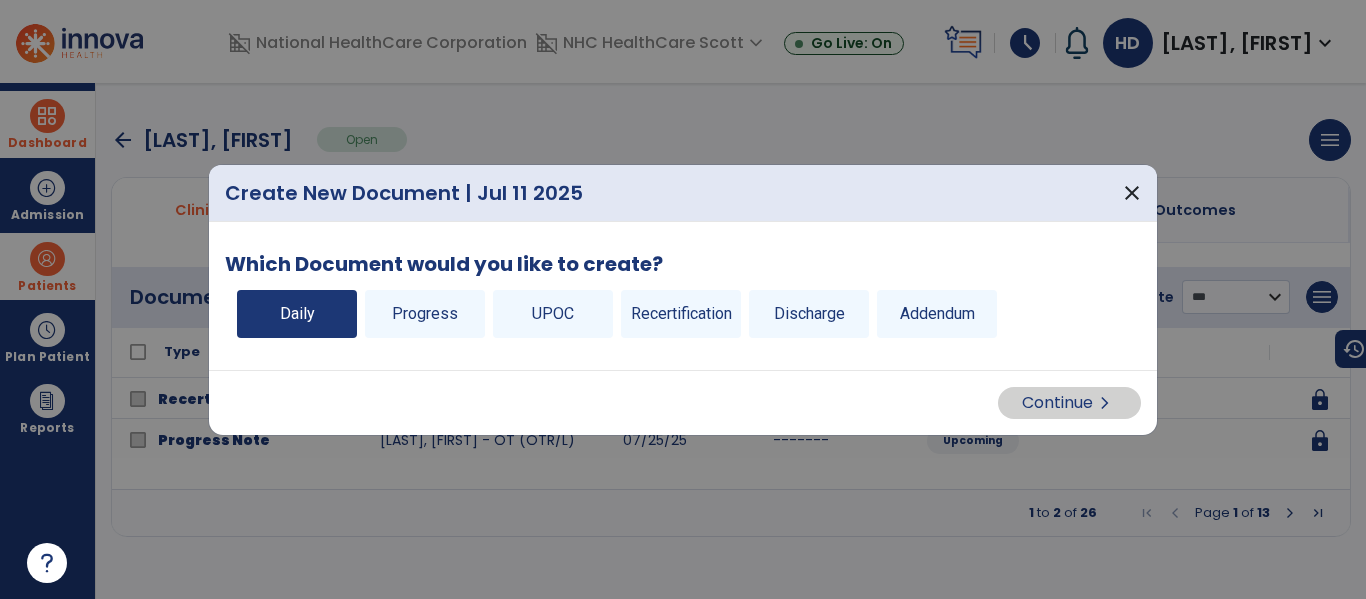 click on "Daily" at bounding box center [297, 314] 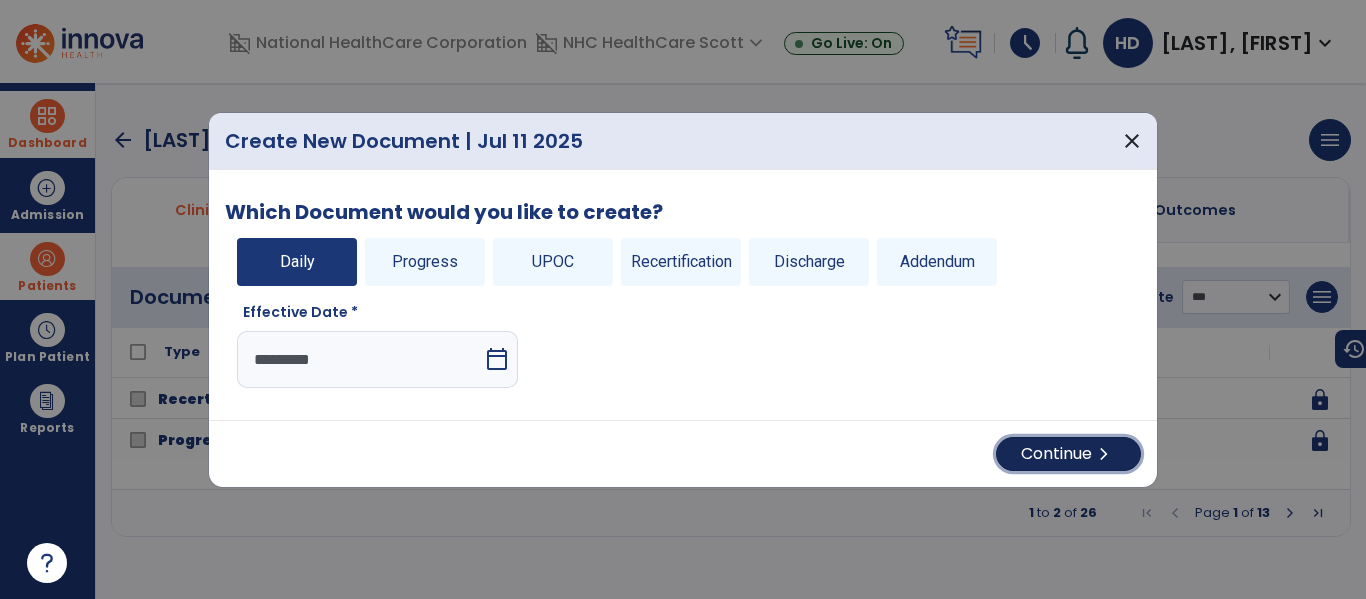 click on "Continue   chevron_right" at bounding box center [1068, 454] 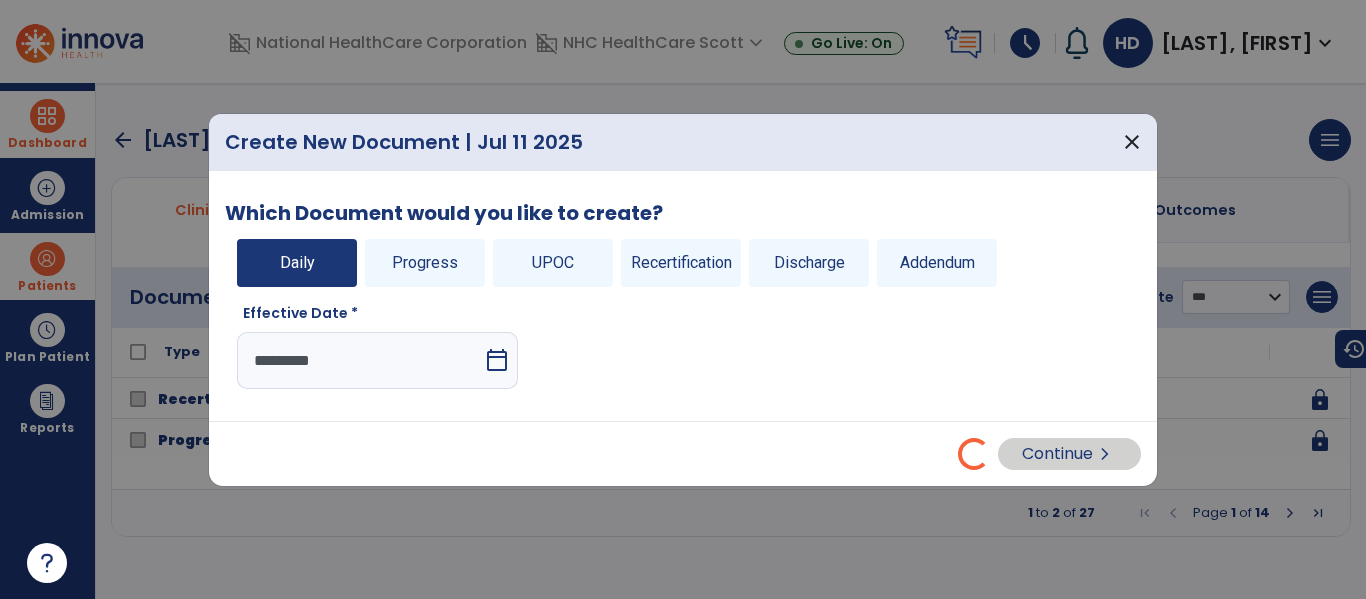 select on "*" 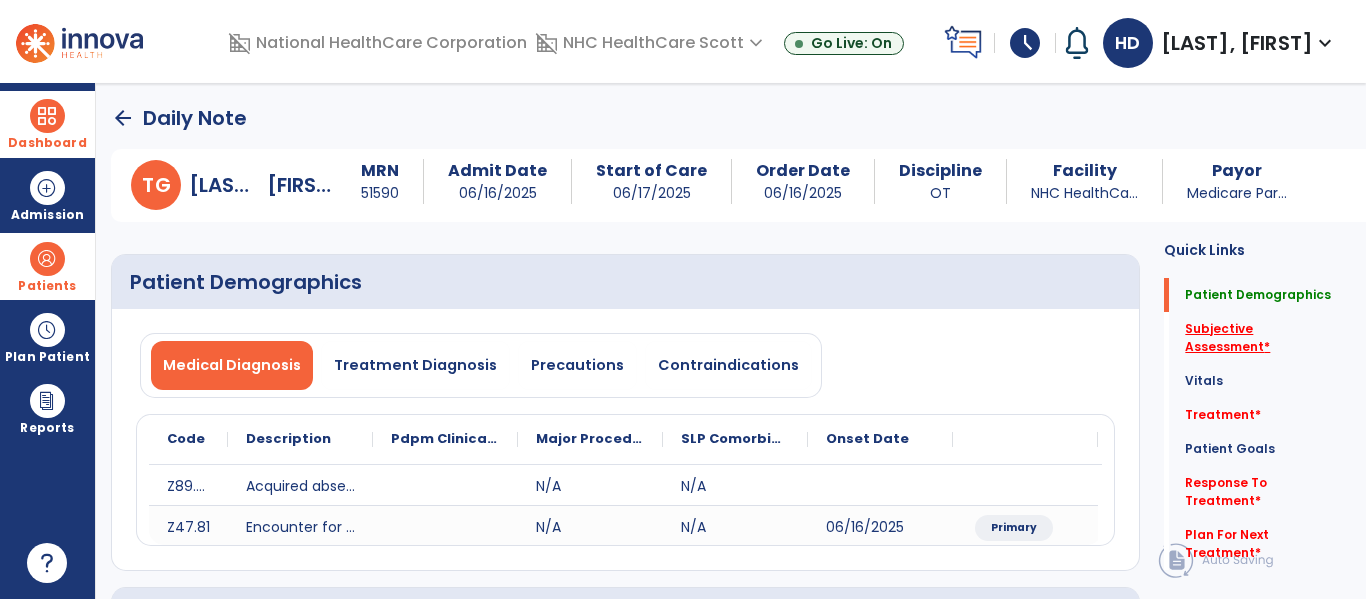 click on "Subjective Assessment   *" 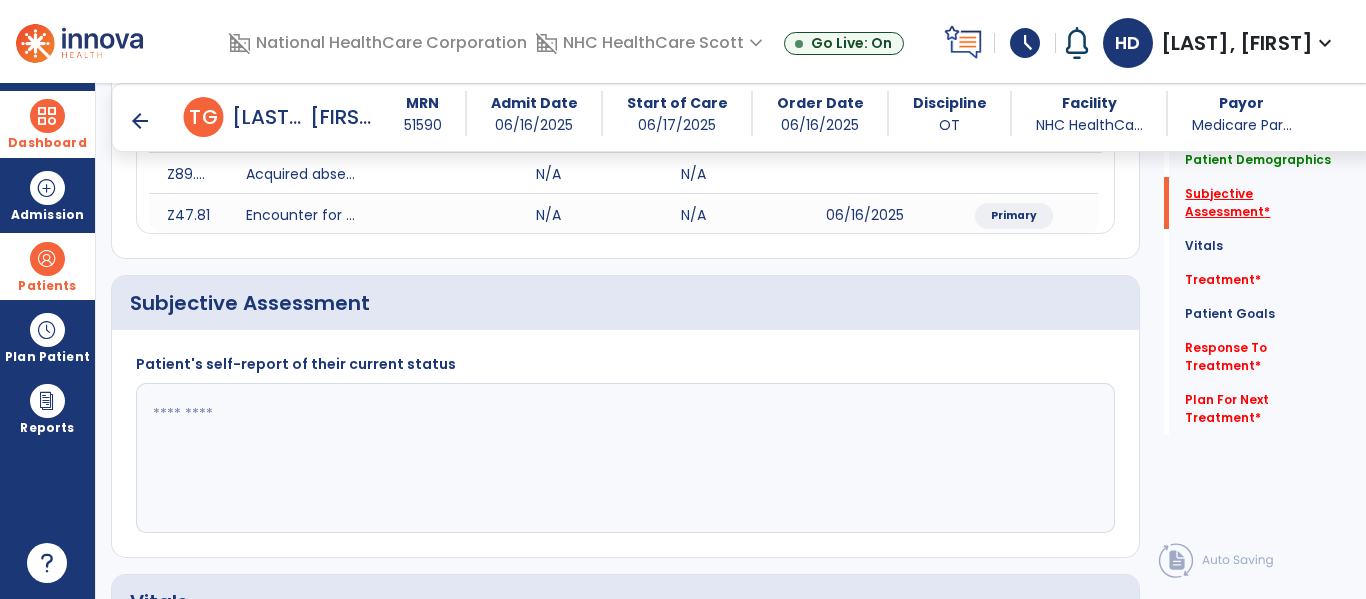 scroll, scrollTop: 387, scrollLeft: 0, axis: vertical 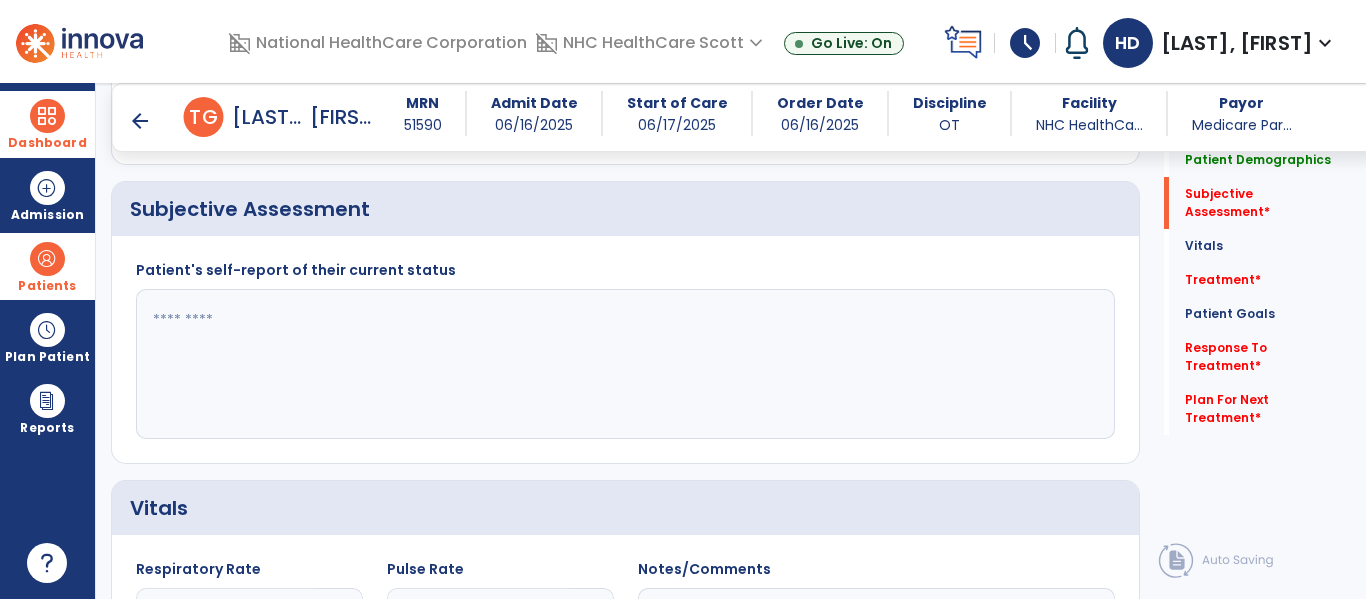 click 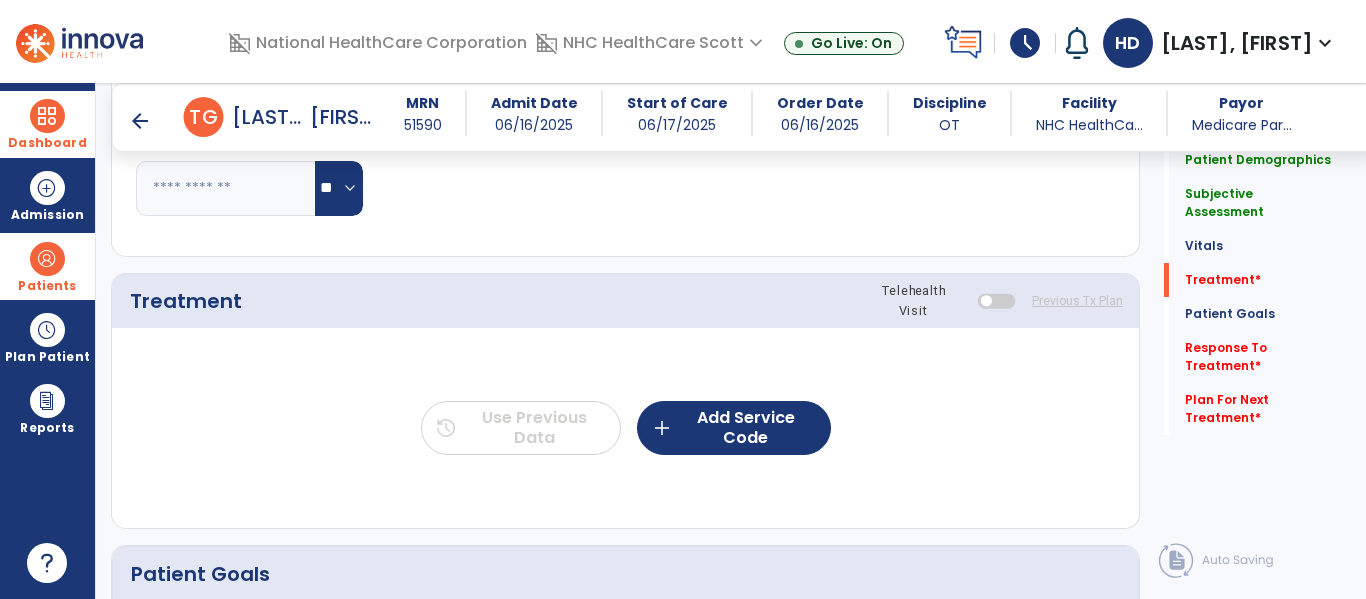 scroll, scrollTop: 1017, scrollLeft: 0, axis: vertical 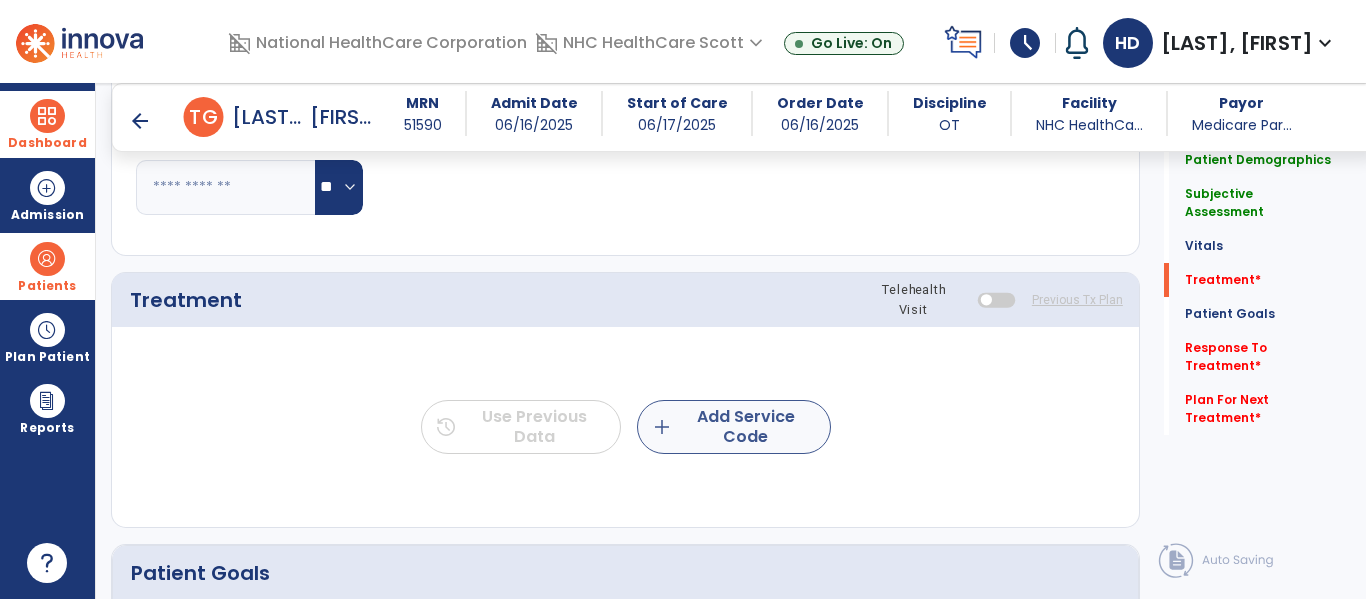 type on "**********" 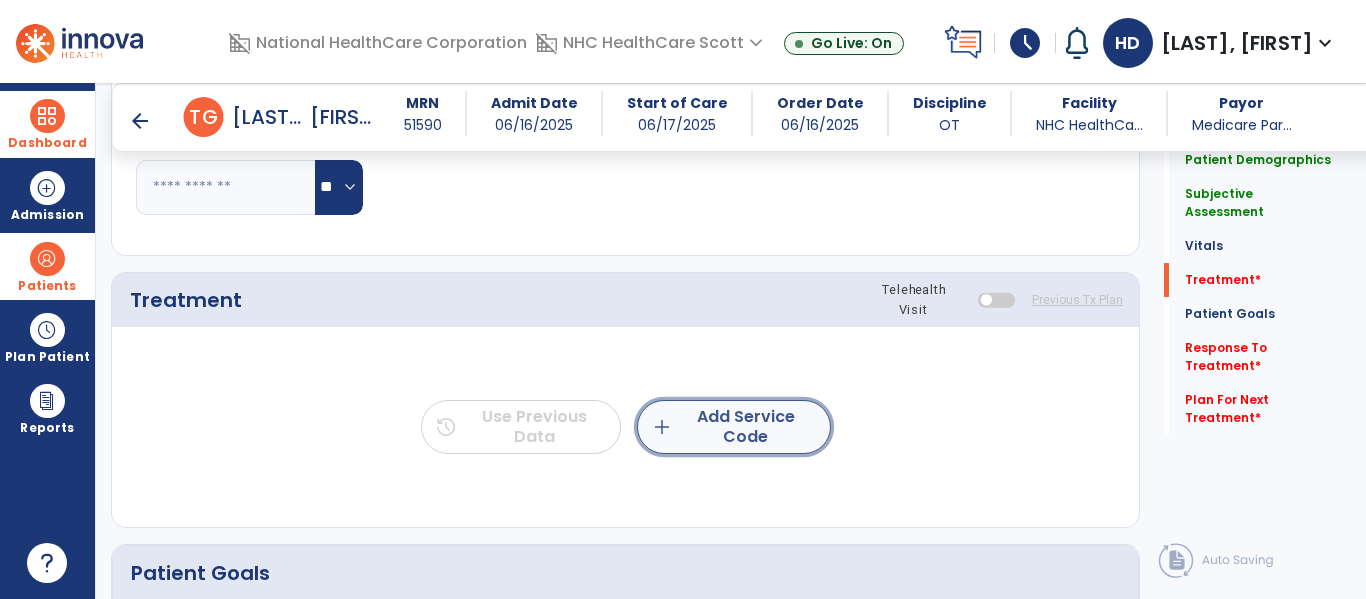 click on "add  Add Service Code" 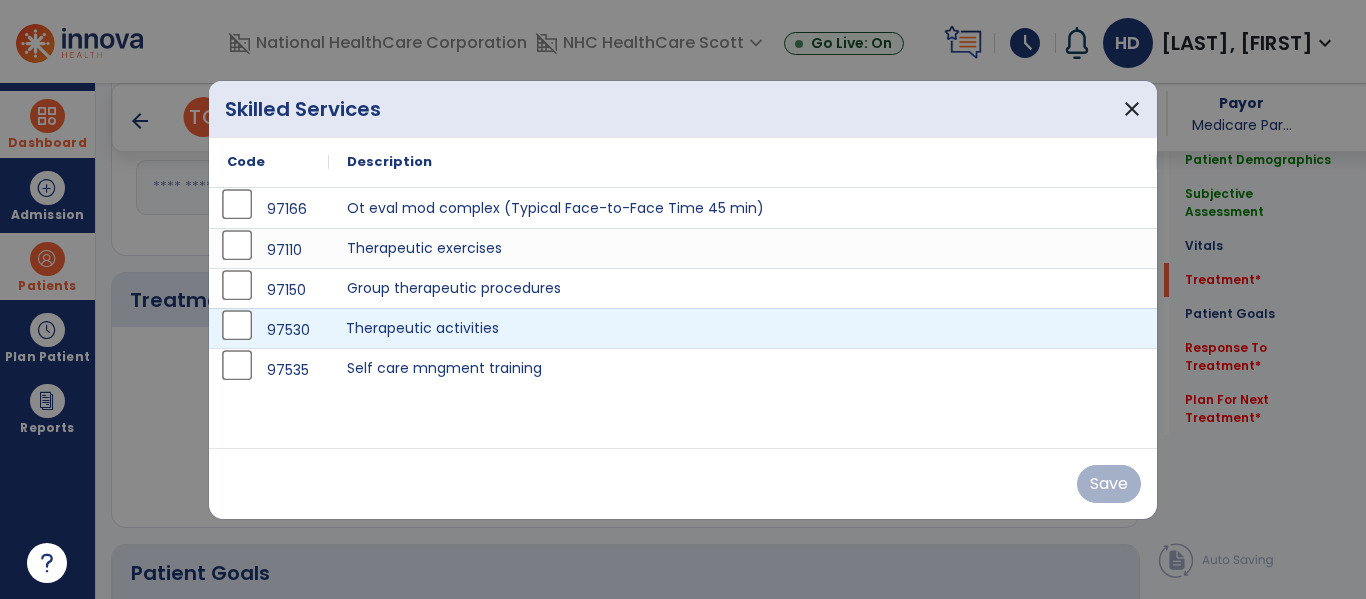 click on "Therapeutic activities" at bounding box center [743, 328] 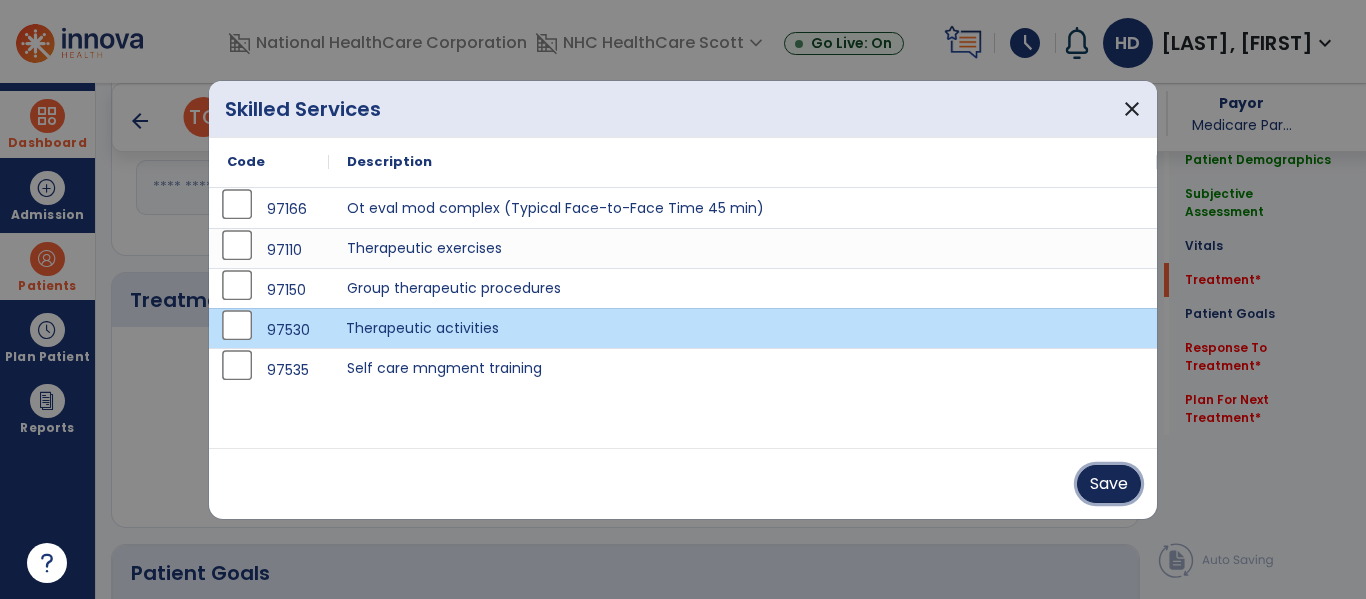 click on "Save" at bounding box center [1109, 484] 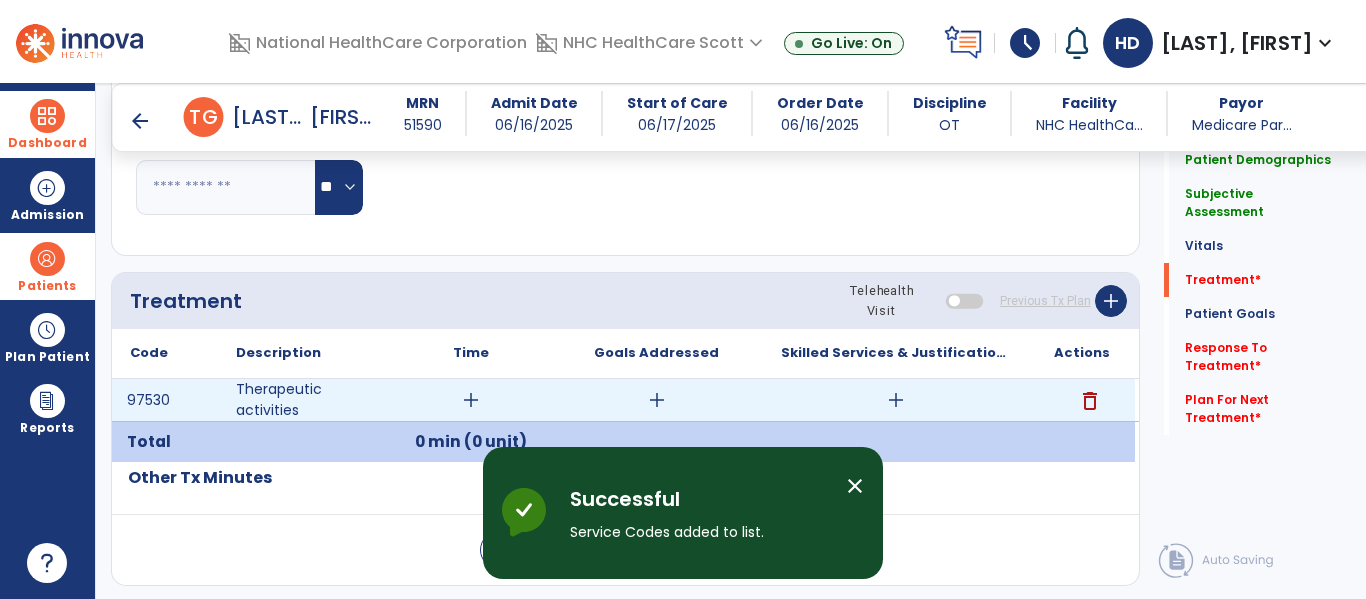 click on "add" at bounding box center (471, 400) 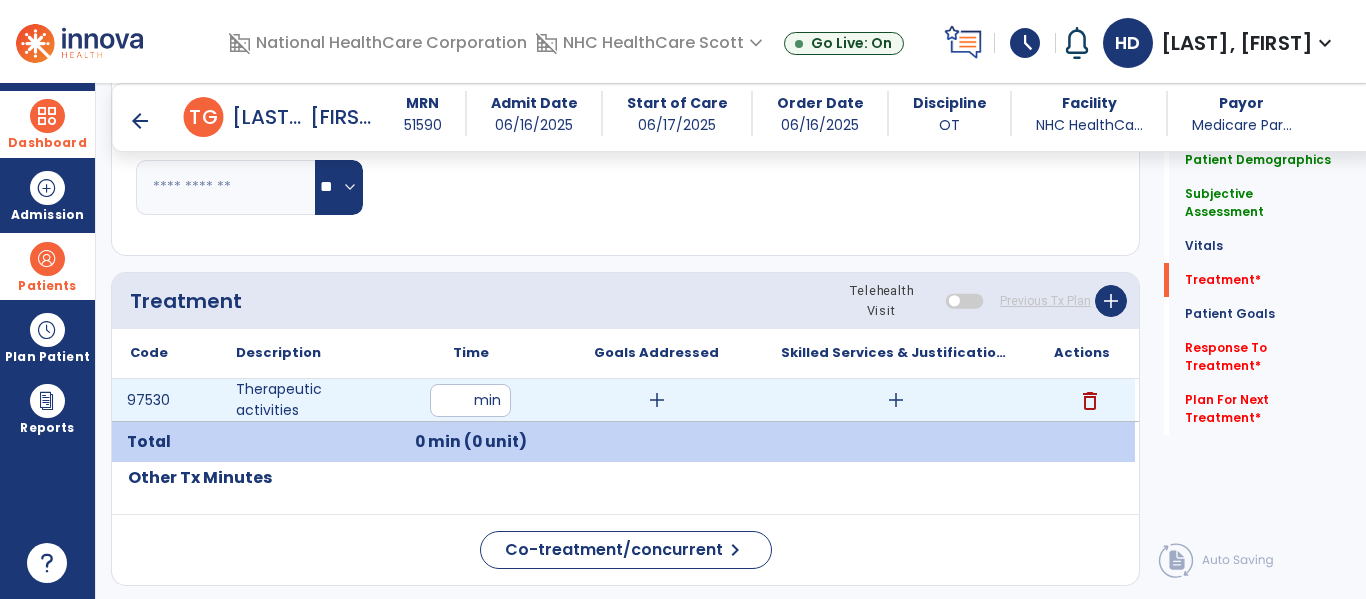 type on "**" 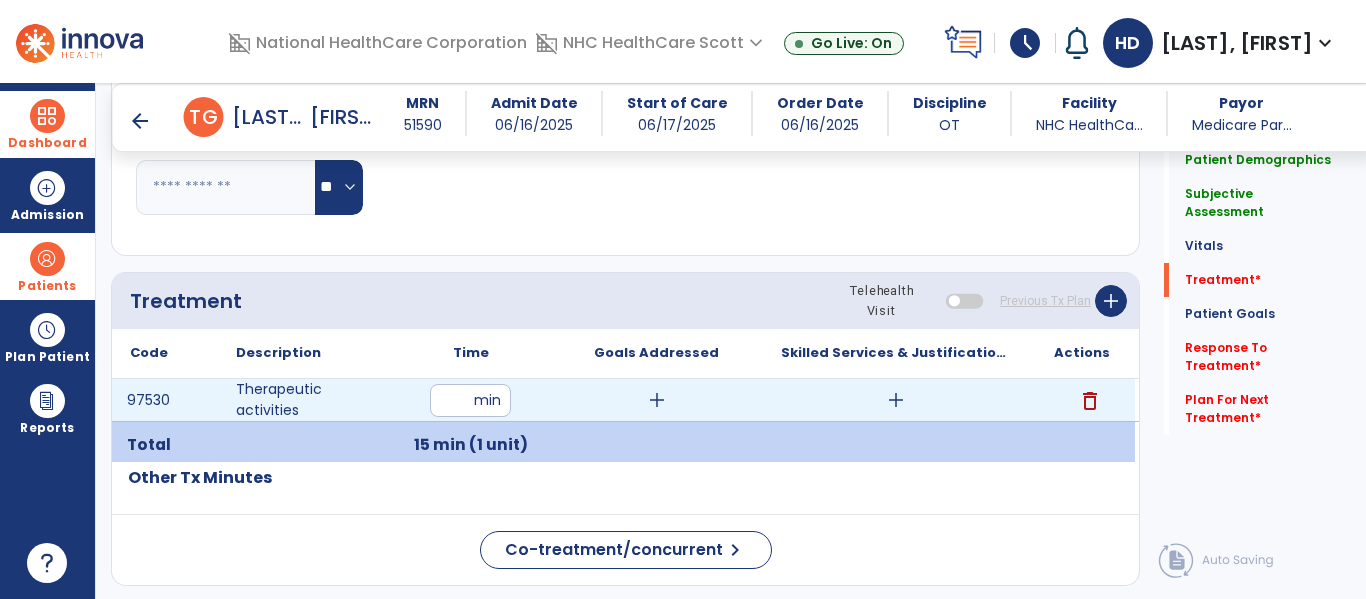 click on "add" at bounding box center (896, 400) 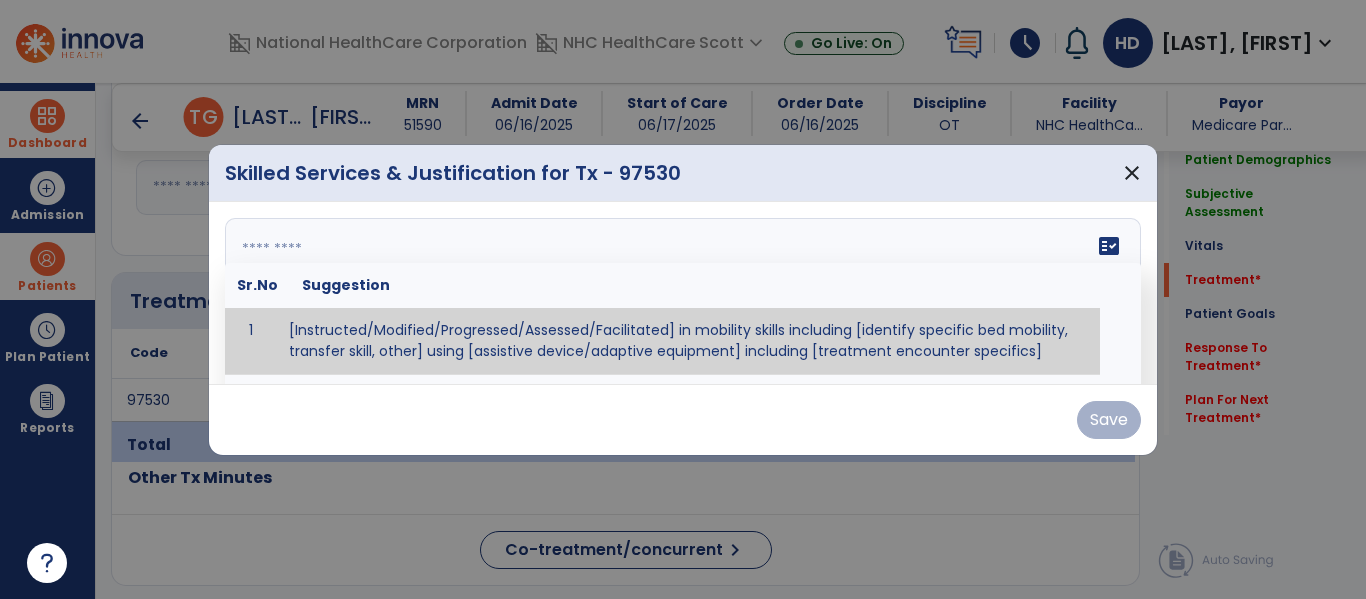 click on "fact_check  Sr.No Suggestion 1 [Instructed/Modified/Progressed/Assessed/Facilitated] in mobility skills including [identify specific bed mobility, transfer skill, other] using [assistive device/adaptive equipment] including [treatment encounter specifics]" at bounding box center (683, 293) 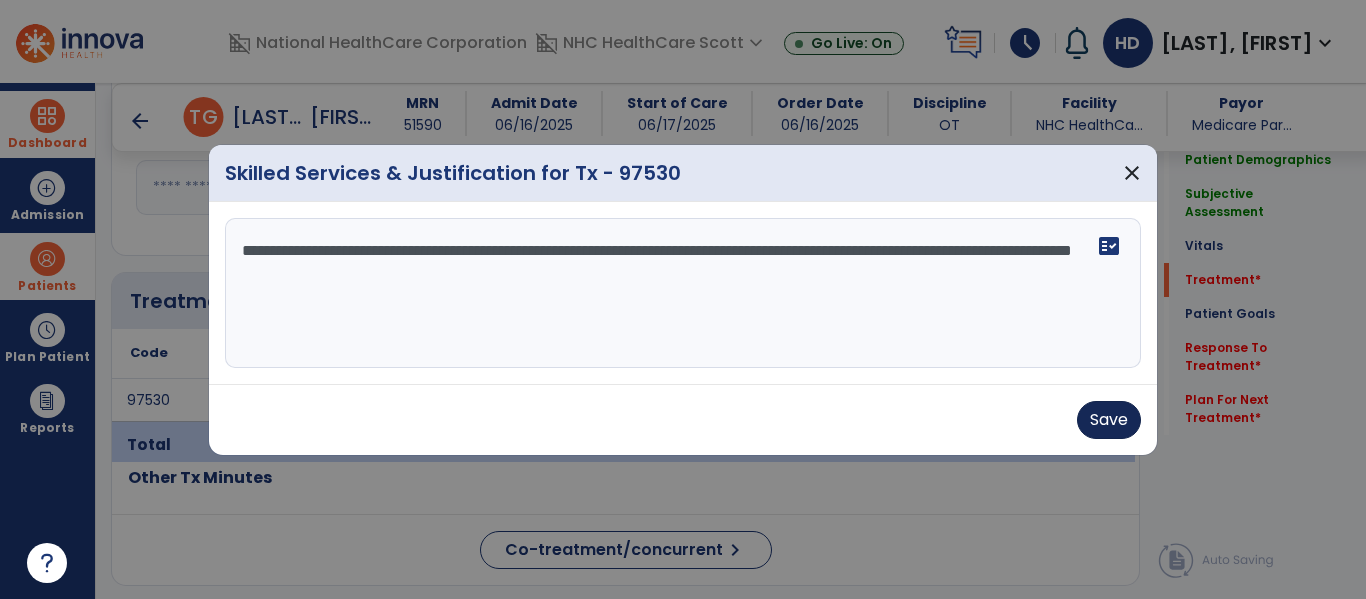 type on "**********" 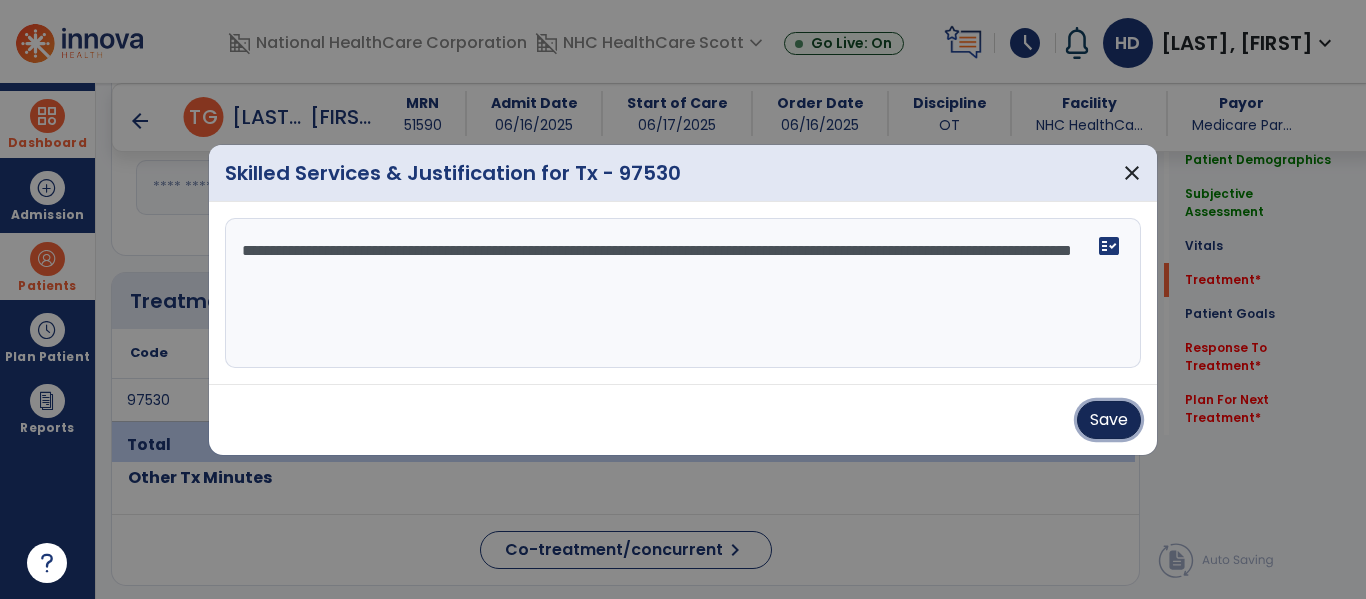 click on "Save" at bounding box center (1109, 420) 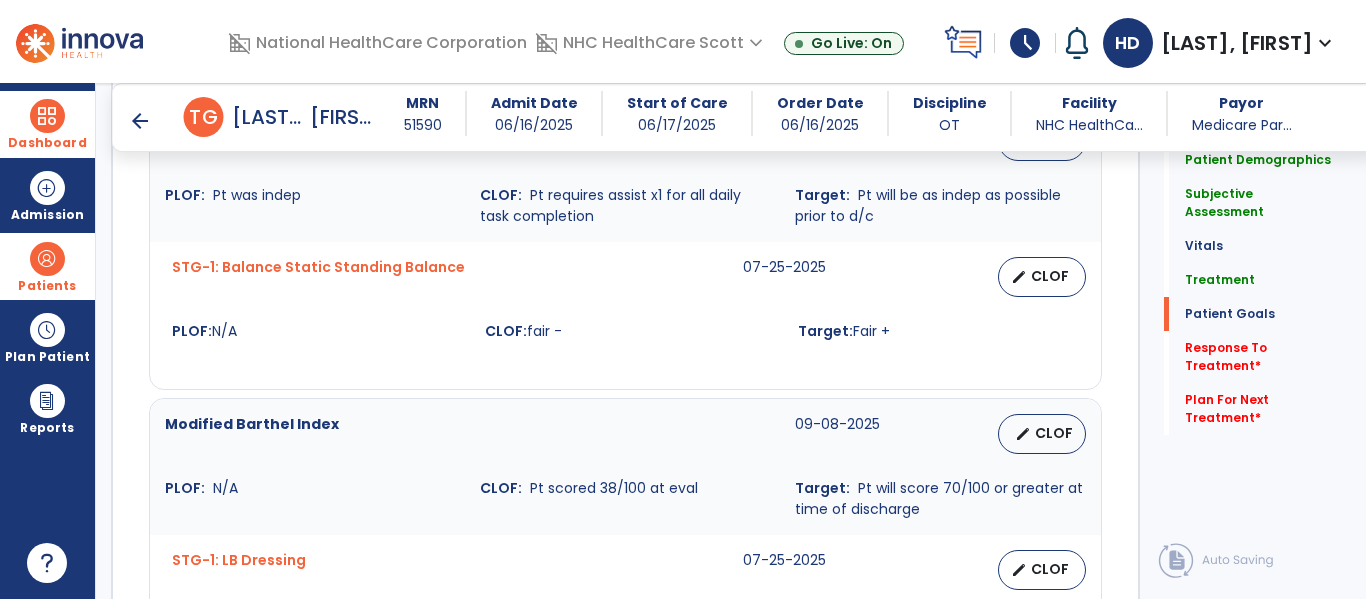 scroll, scrollTop: 1661, scrollLeft: 0, axis: vertical 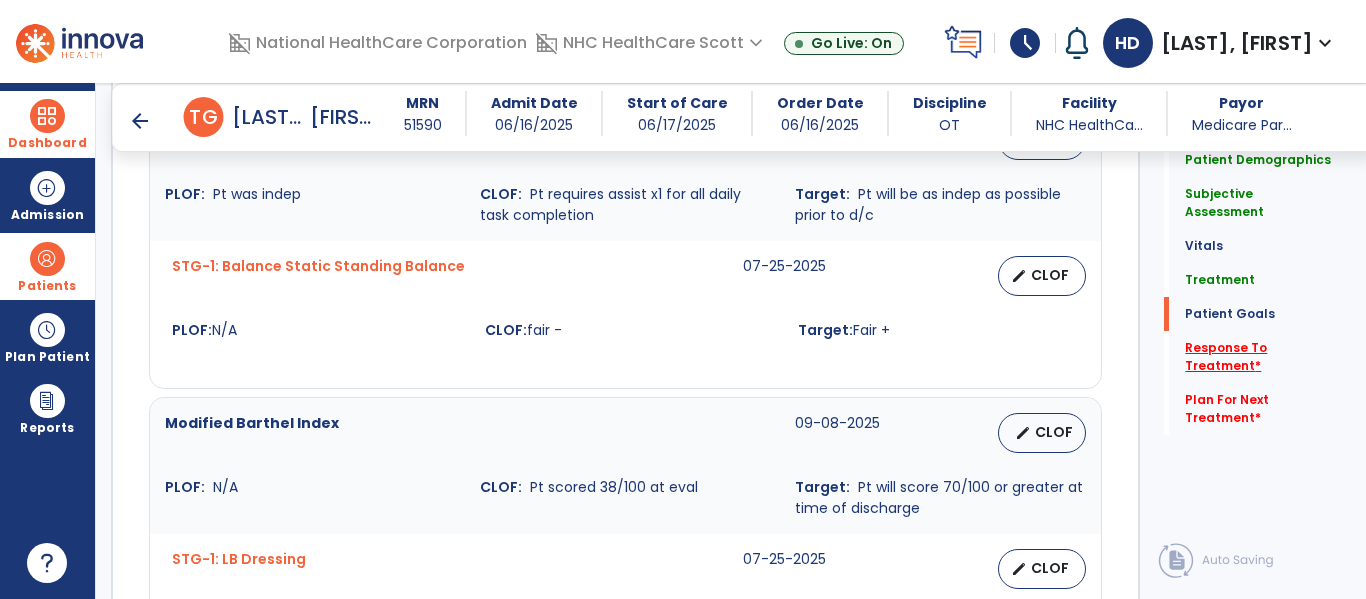 click on "Response To Treatment   *" 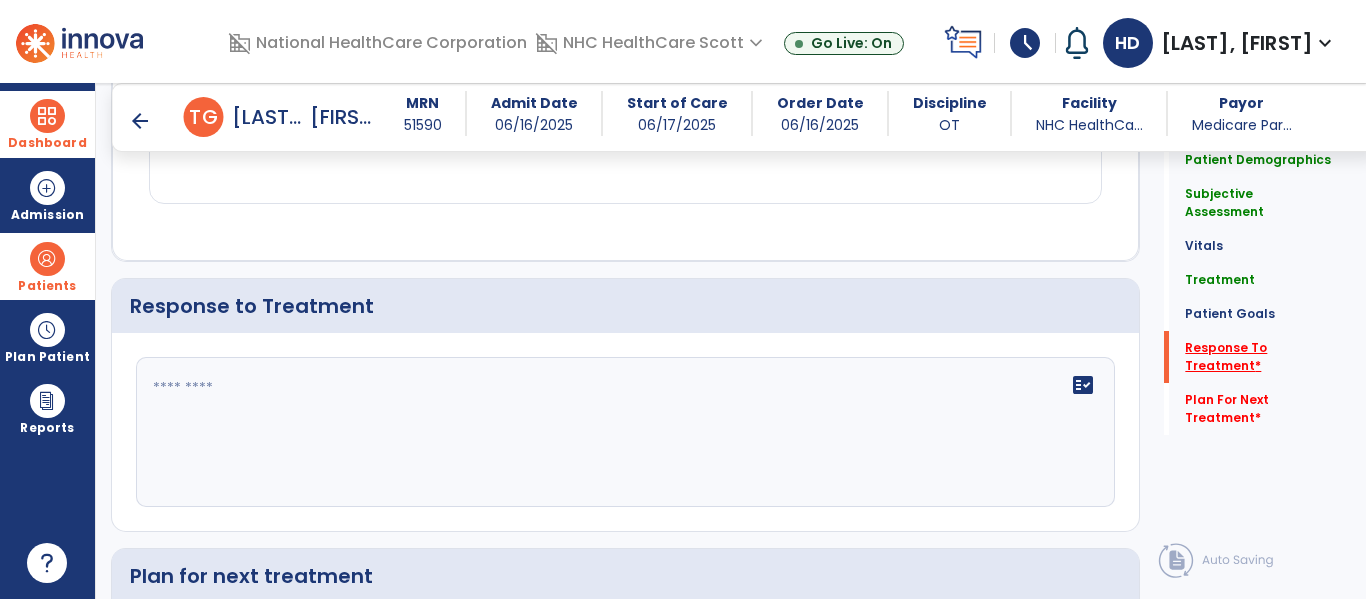 scroll, scrollTop: 2599, scrollLeft: 0, axis: vertical 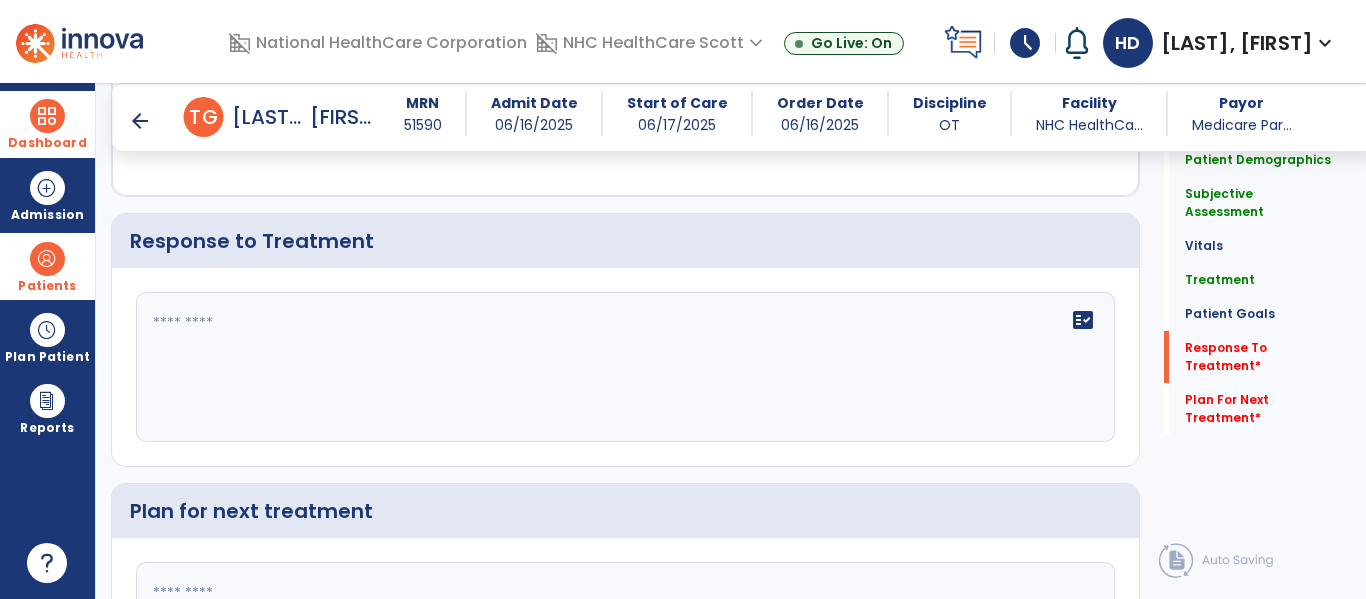 click on "fact_check" 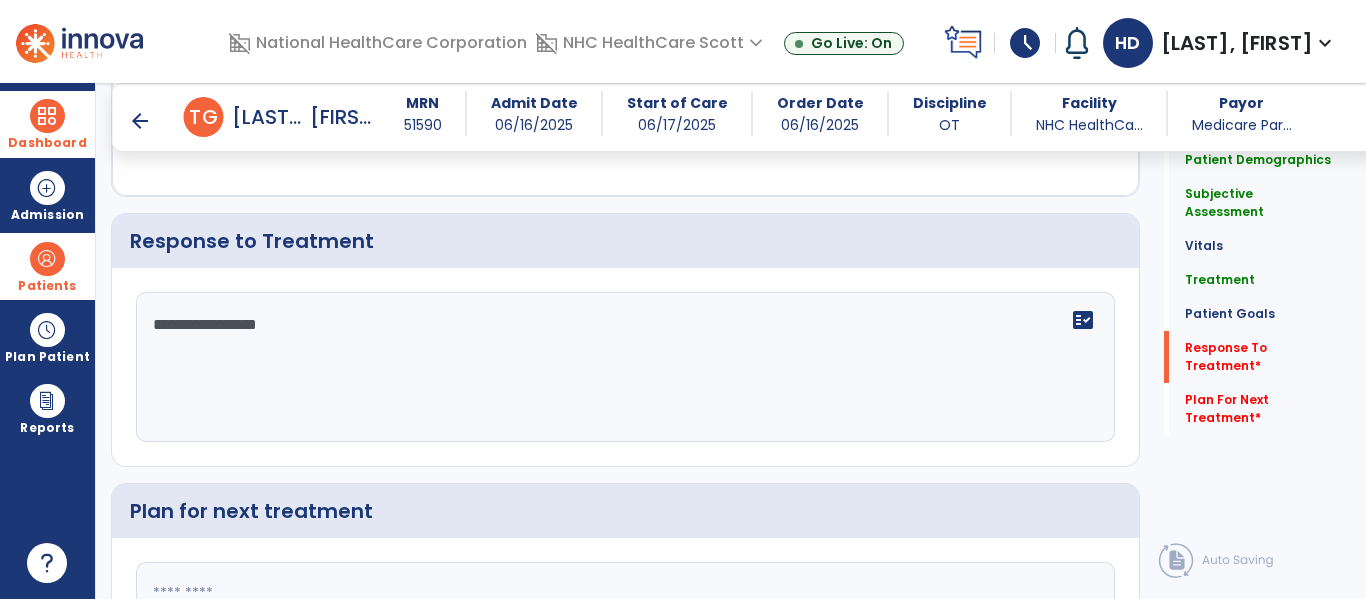 scroll, scrollTop: 2804, scrollLeft: 0, axis: vertical 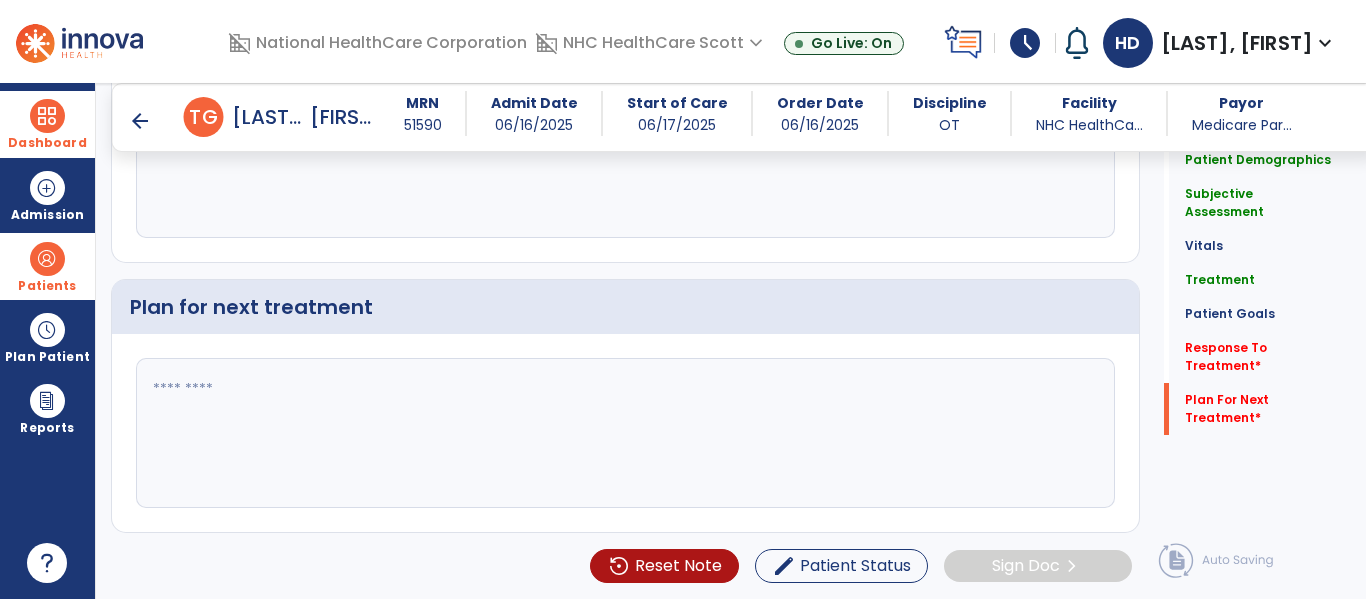 type on "**********" 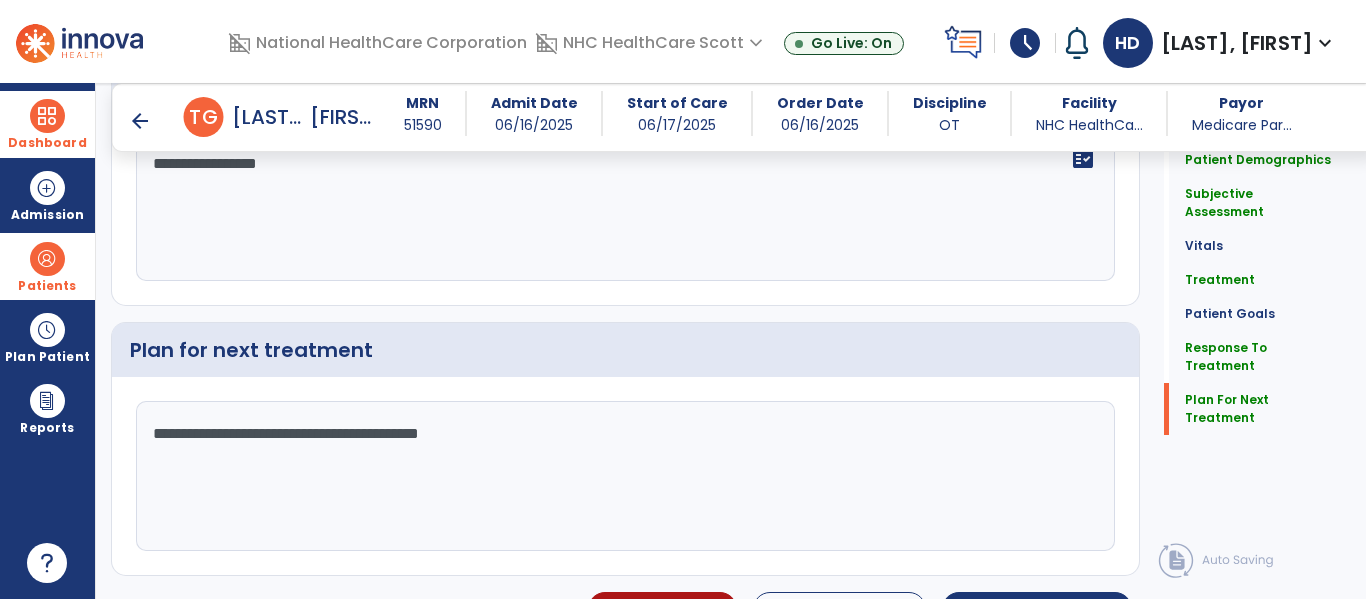 scroll, scrollTop: 2804, scrollLeft: 0, axis: vertical 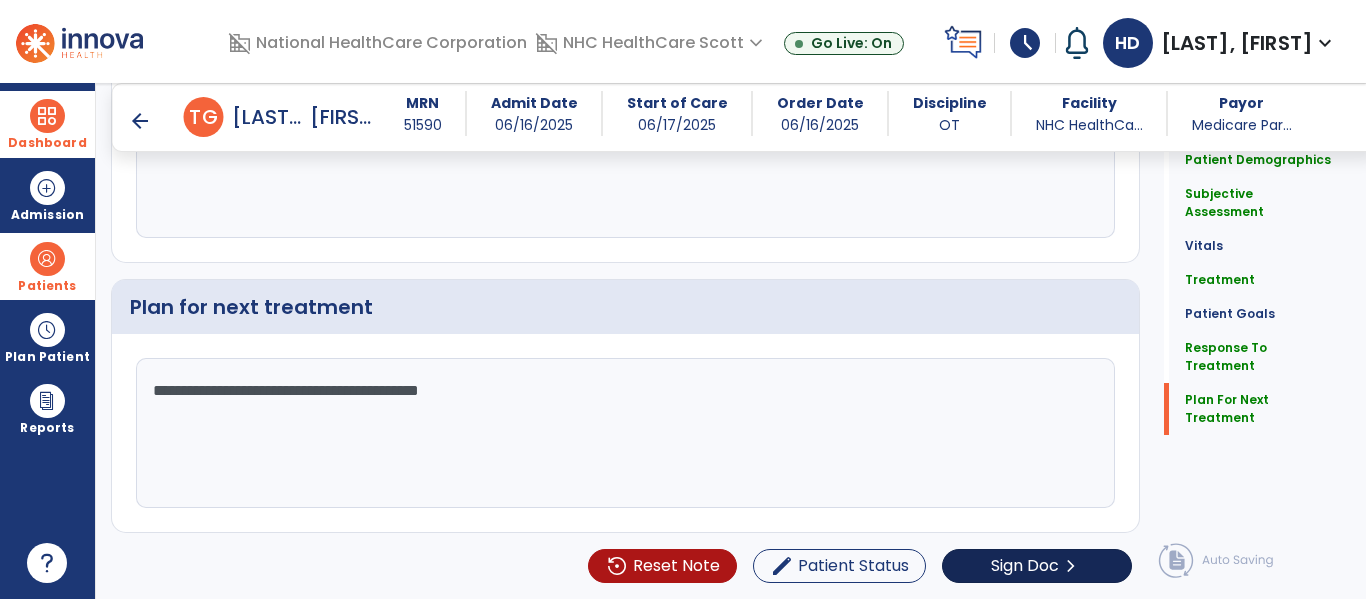 type on "**********" 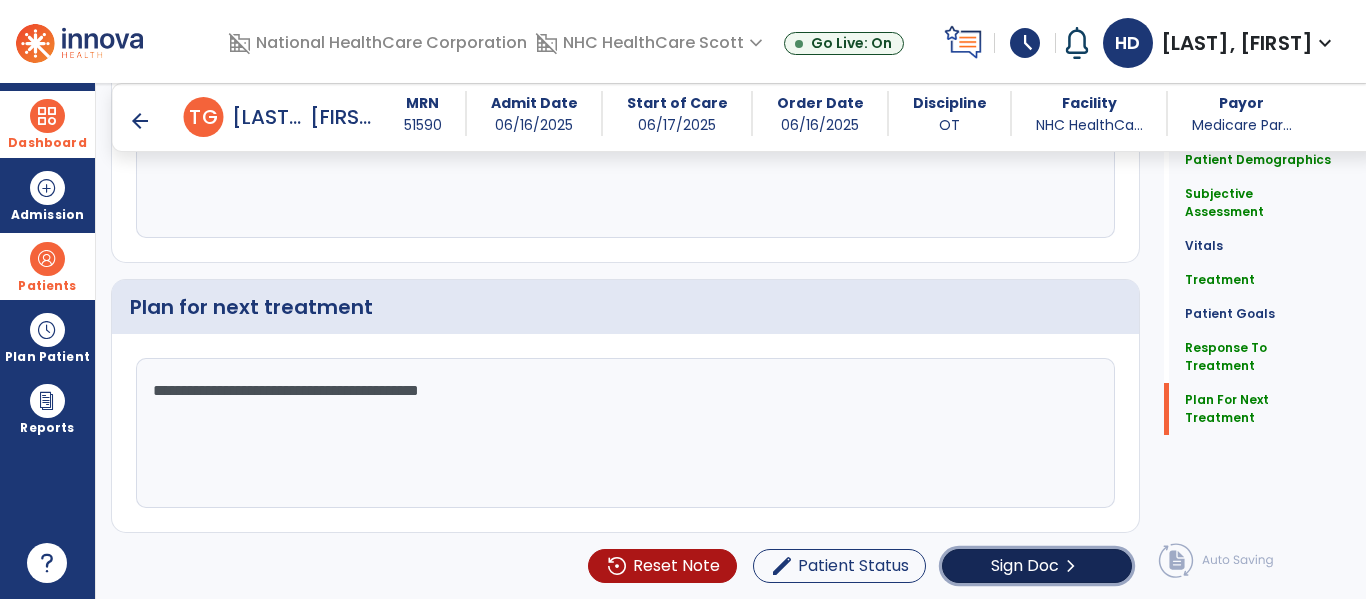 click on "Sign Doc" 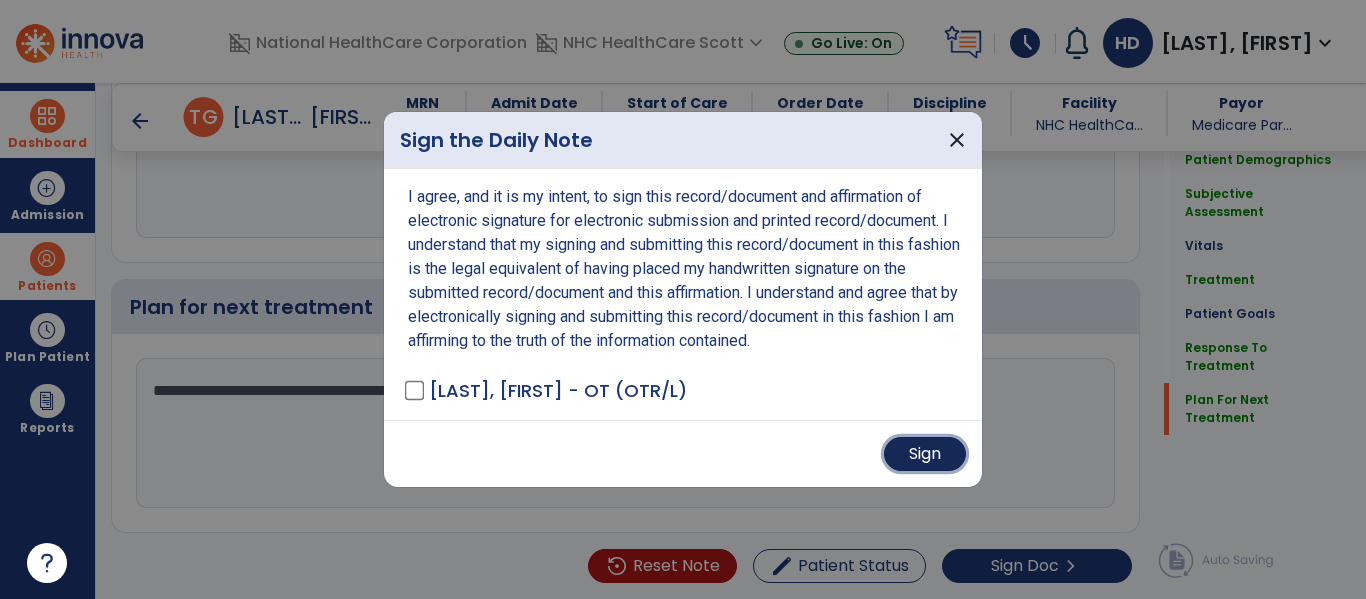 click on "Sign" at bounding box center [925, 454] 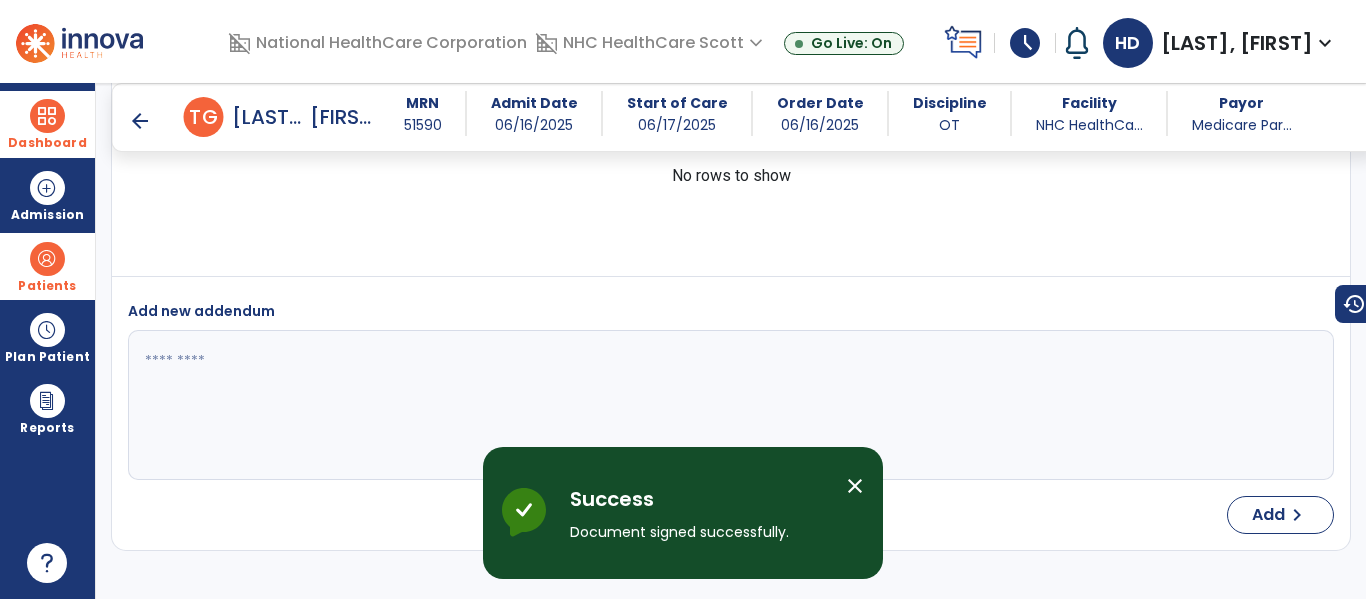 scroll, scrollTop: 3889, scrollLeft: 0, axis: vertical 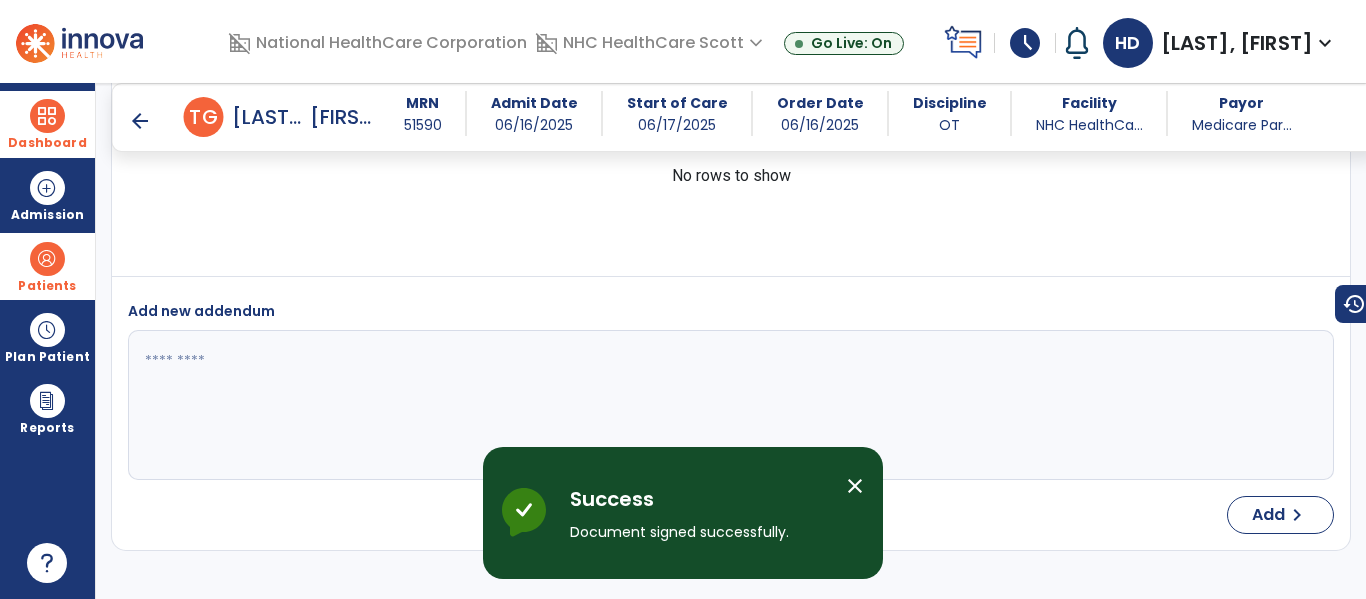 click on "Dashboard" at bounding box center (47, 143) 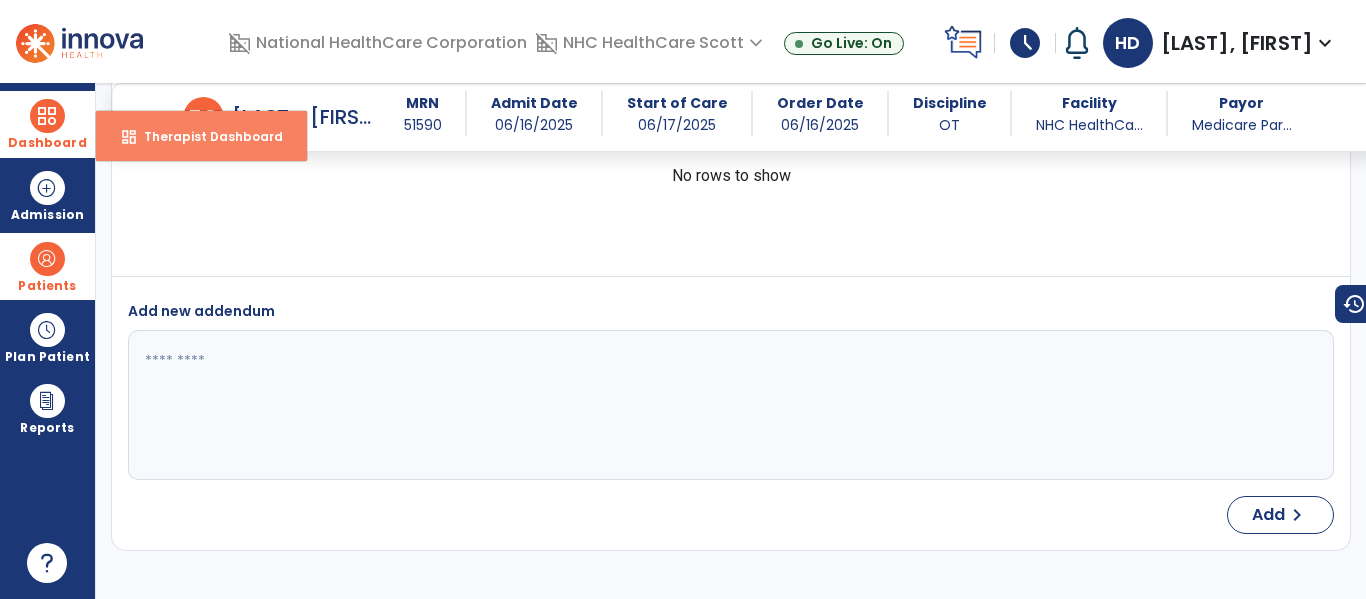 click on "Therapist Dashboard" at bounding box center (205, 136) 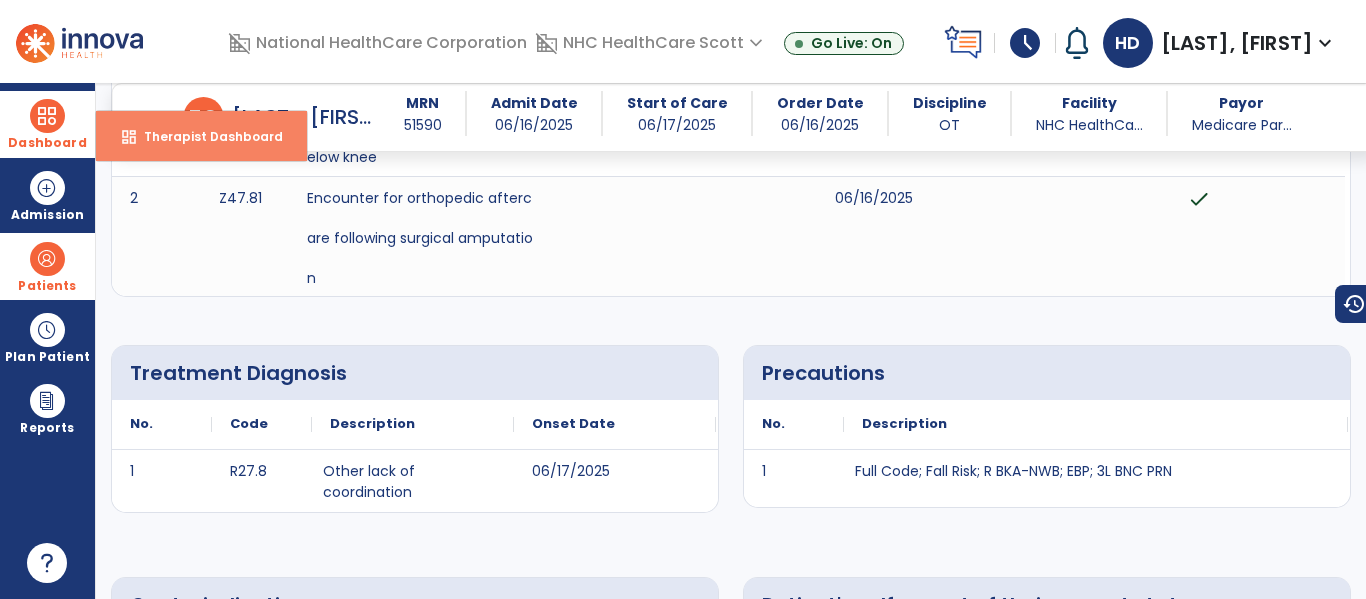 select on "****" 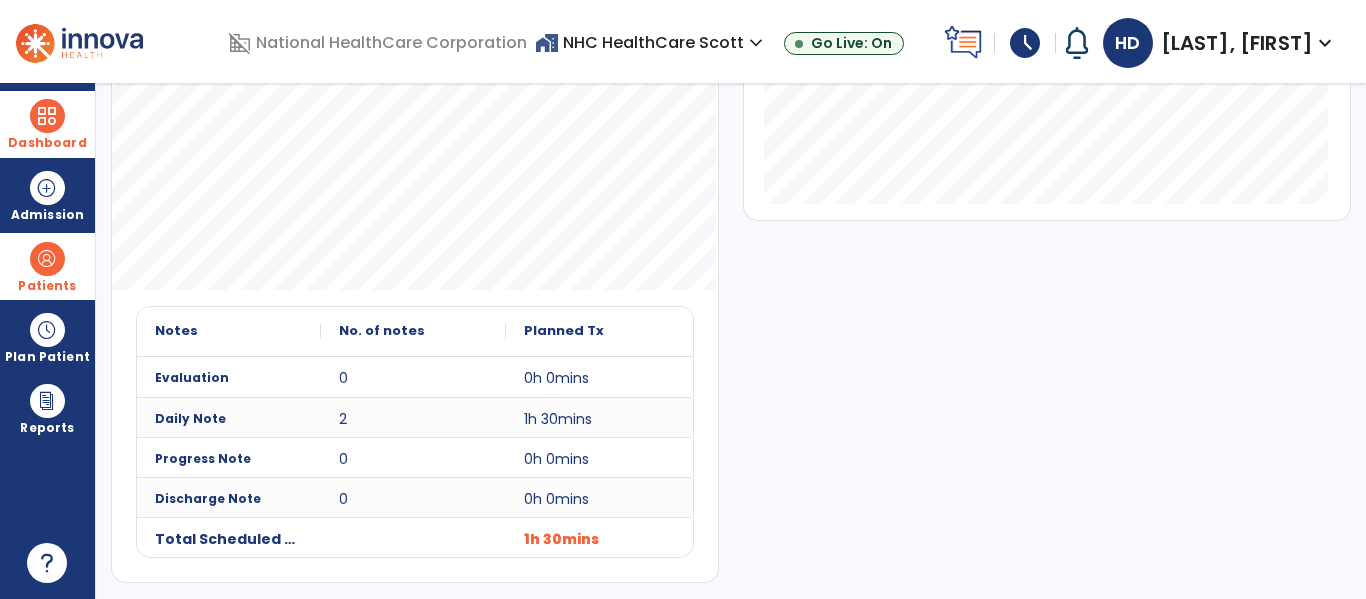 scroll, scrollTop: 0, scrollLeft: 0, axis: both 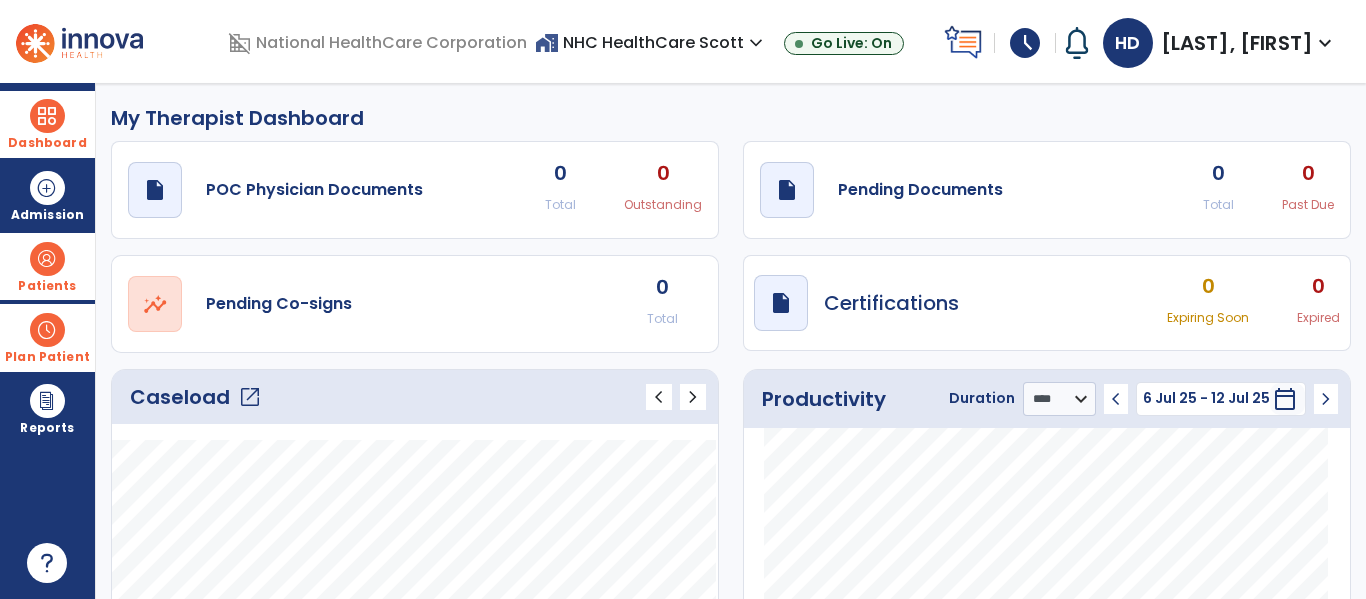 click on "Plan Patient" at bounding box center [47, 286] 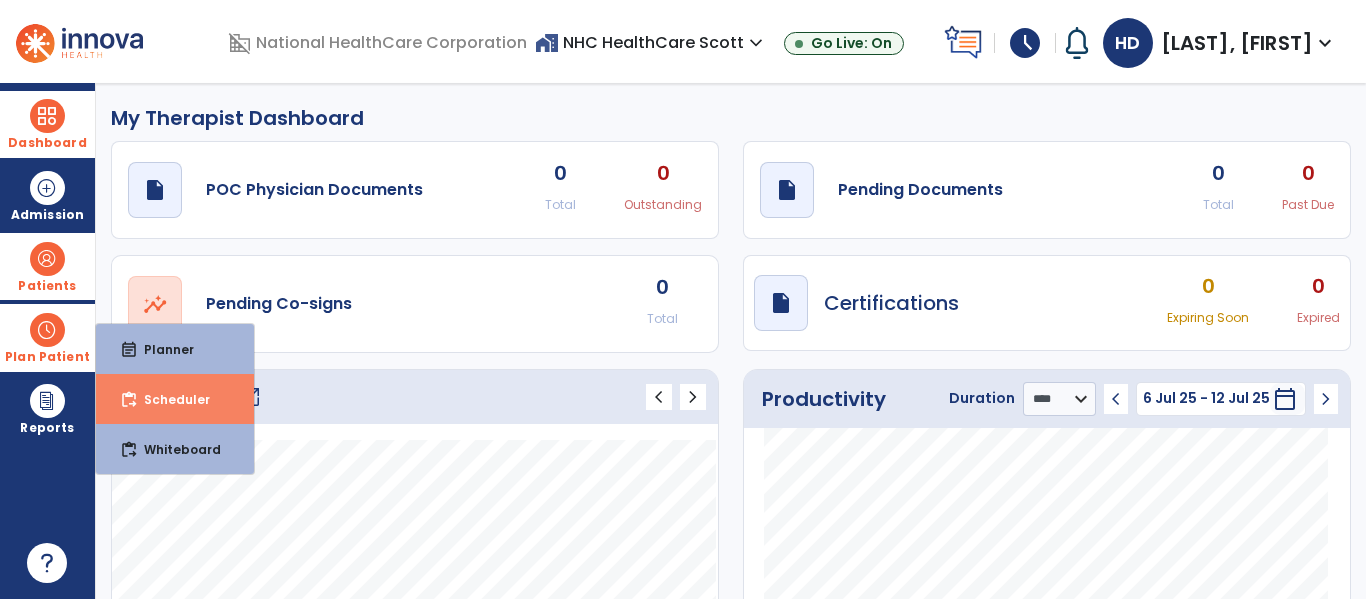 click on "content_paste_go  Scheduler" at bounding box center (175, 399) 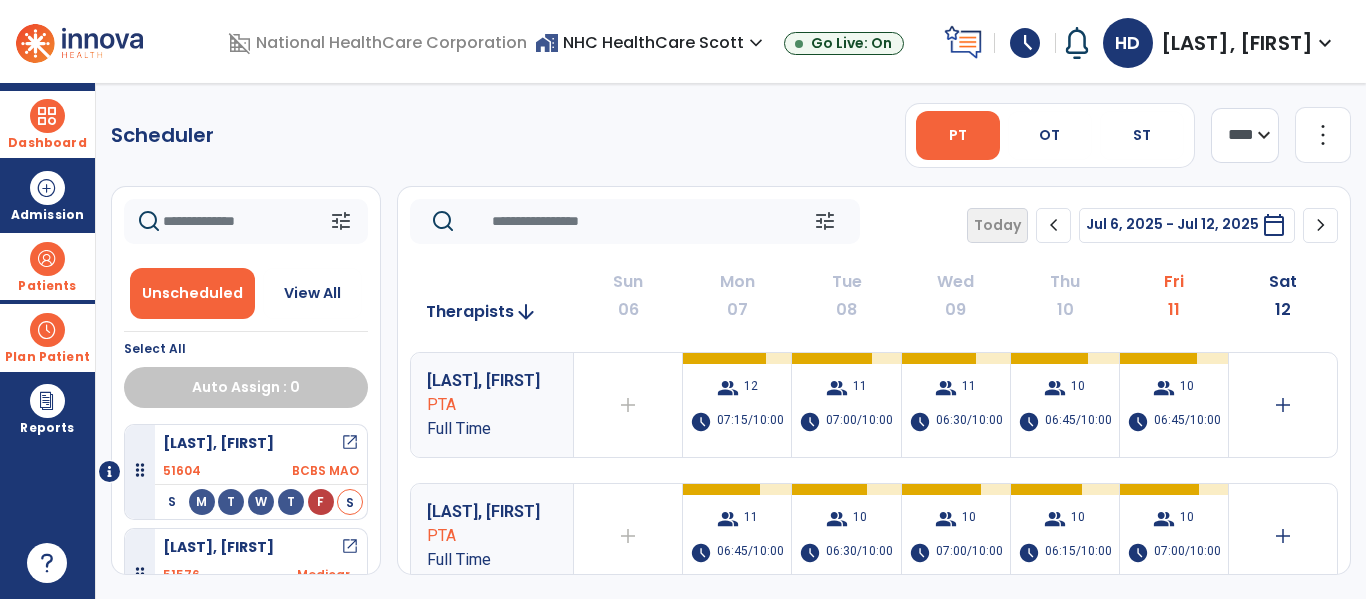 click on "chevron_right" 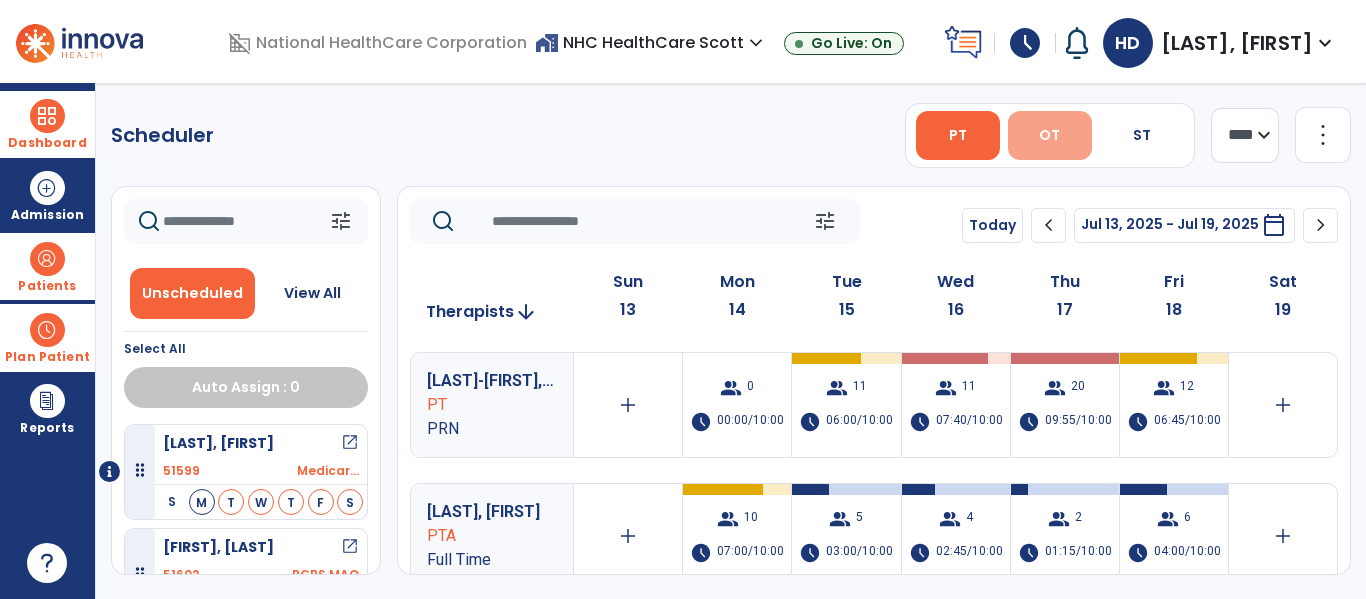 click on "OT" at bounding box center (1049, 135) 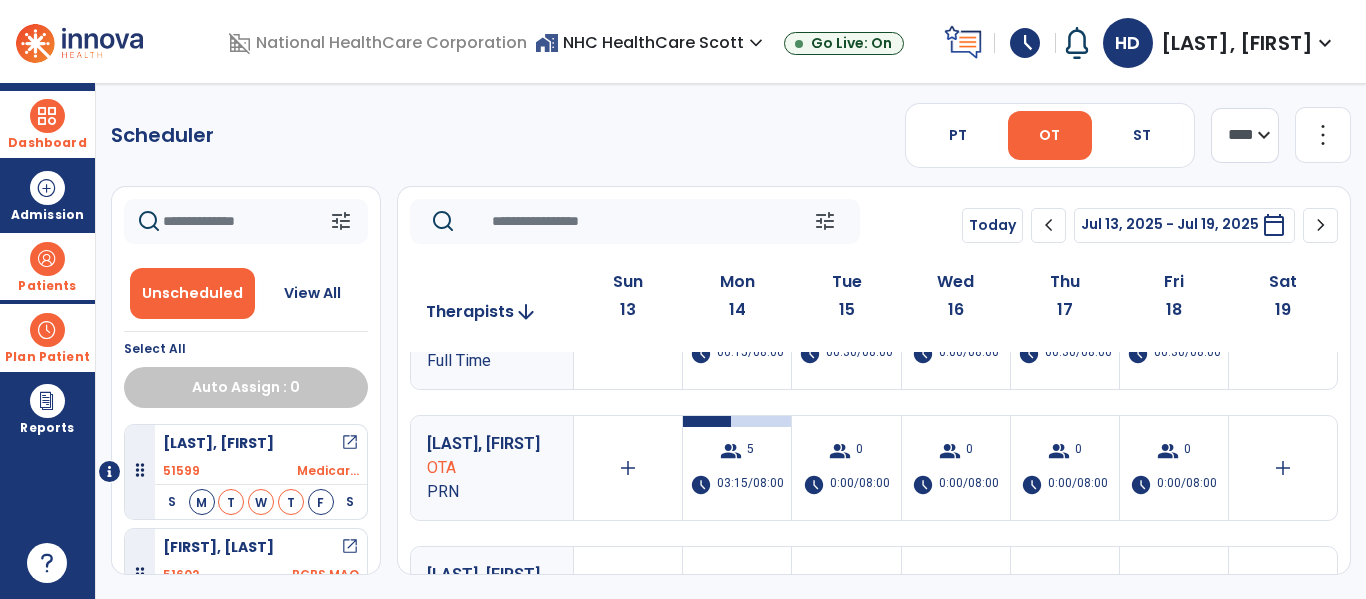 scroll, scrollTop: 331, scrollLeft: 0, axis: vertical 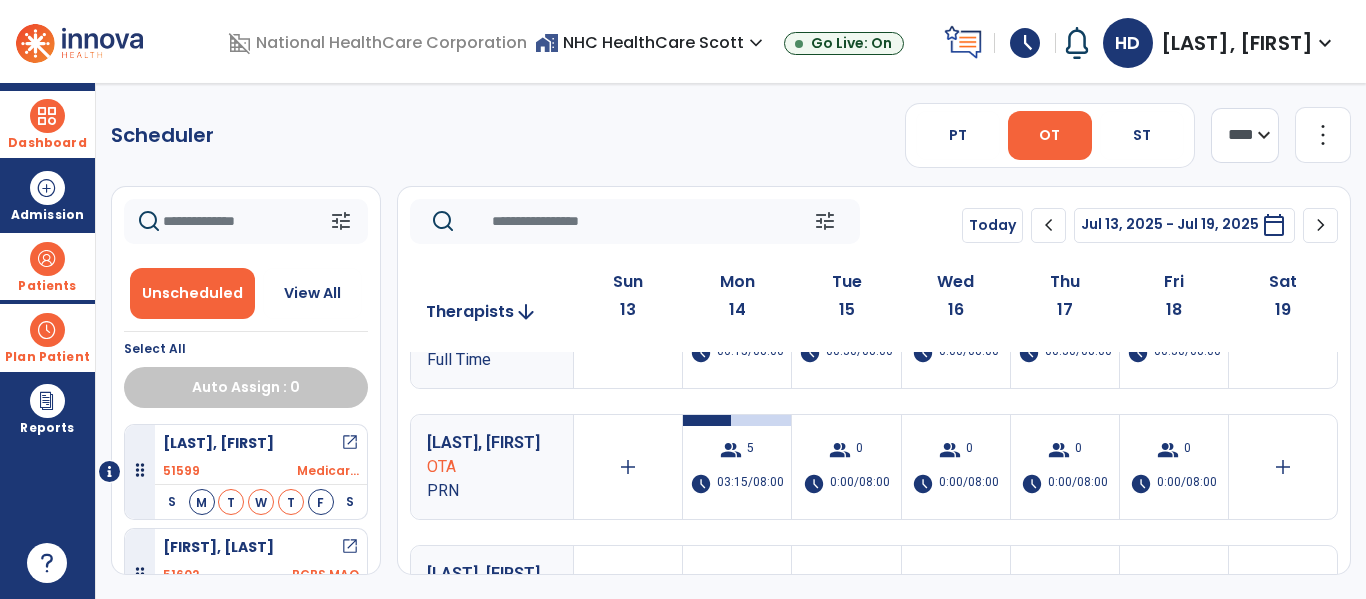 click on "**** ***" 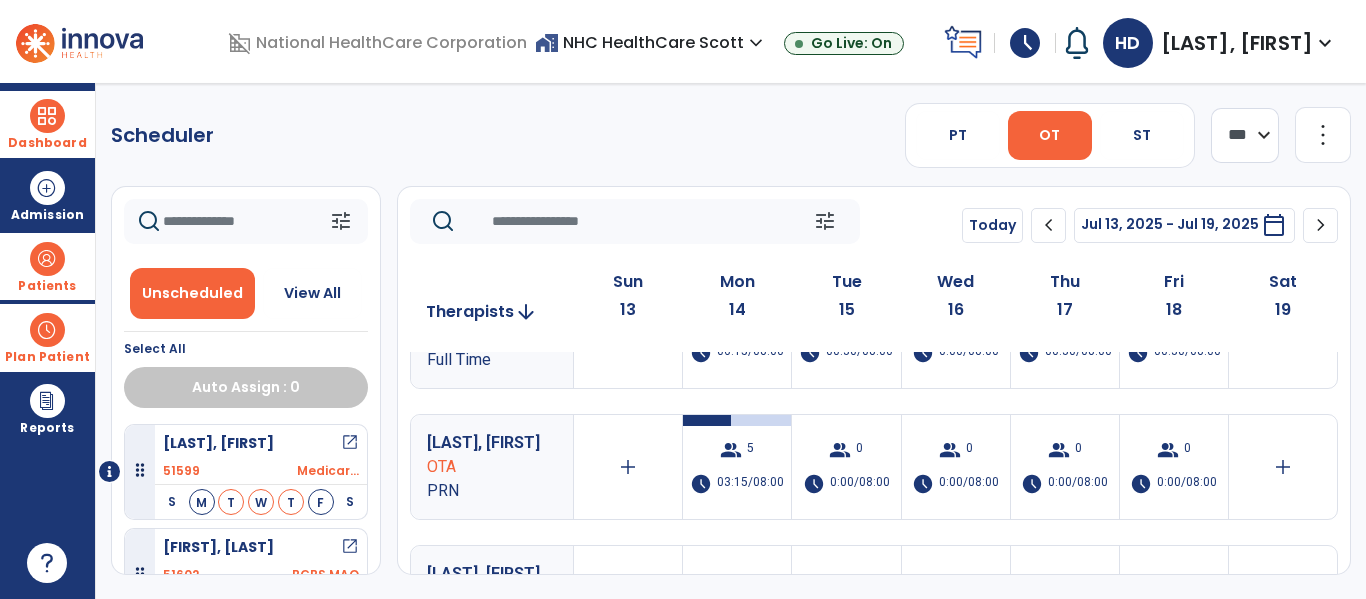 click on "**** ***" 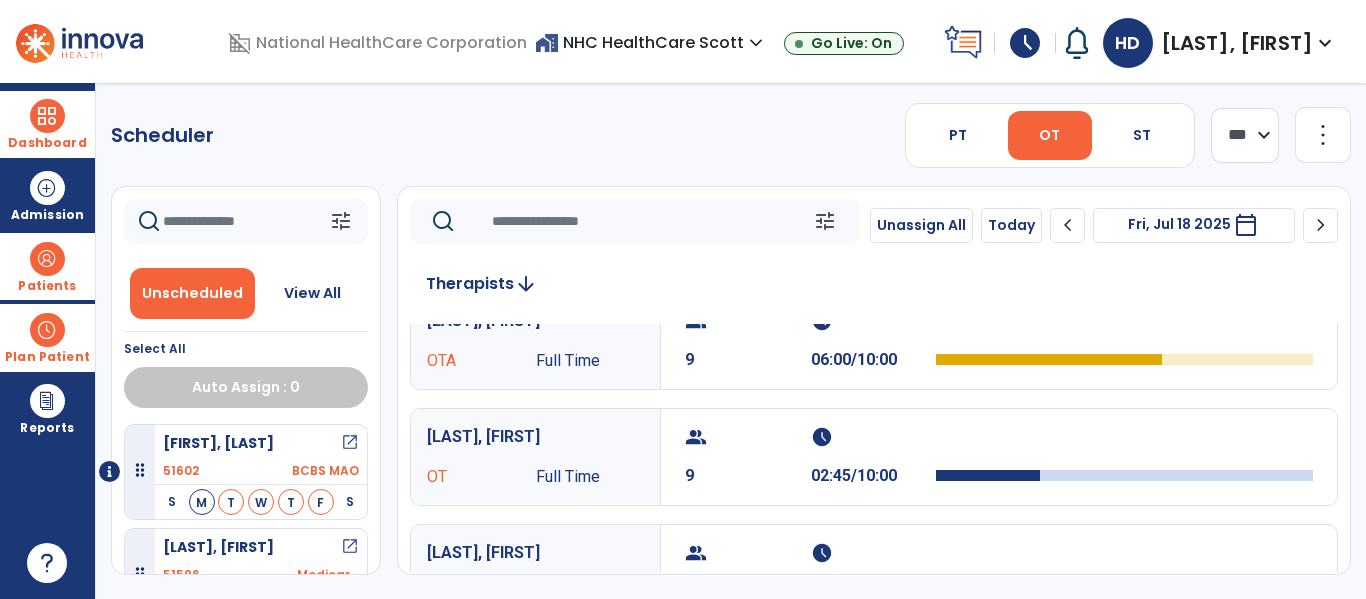 scroll, scrollTop: 33, scrollLeft: 0, axis: vertical 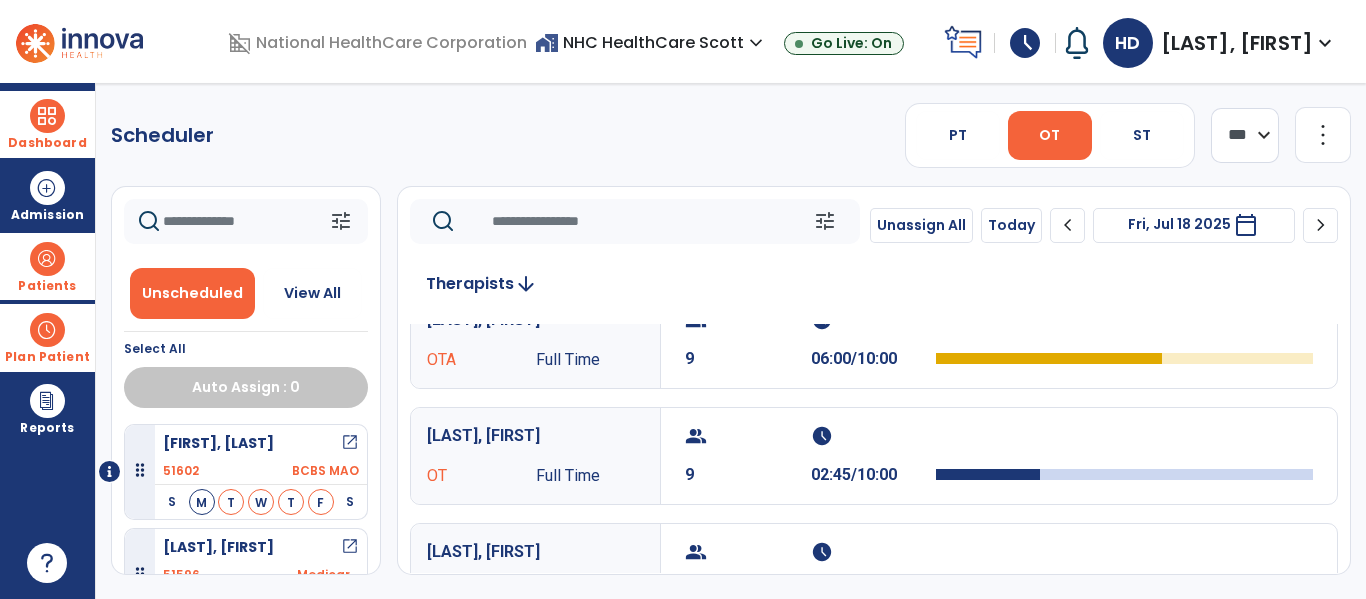 click on "Fri, Jul 18 2025" at bounding box center (1179, 224) 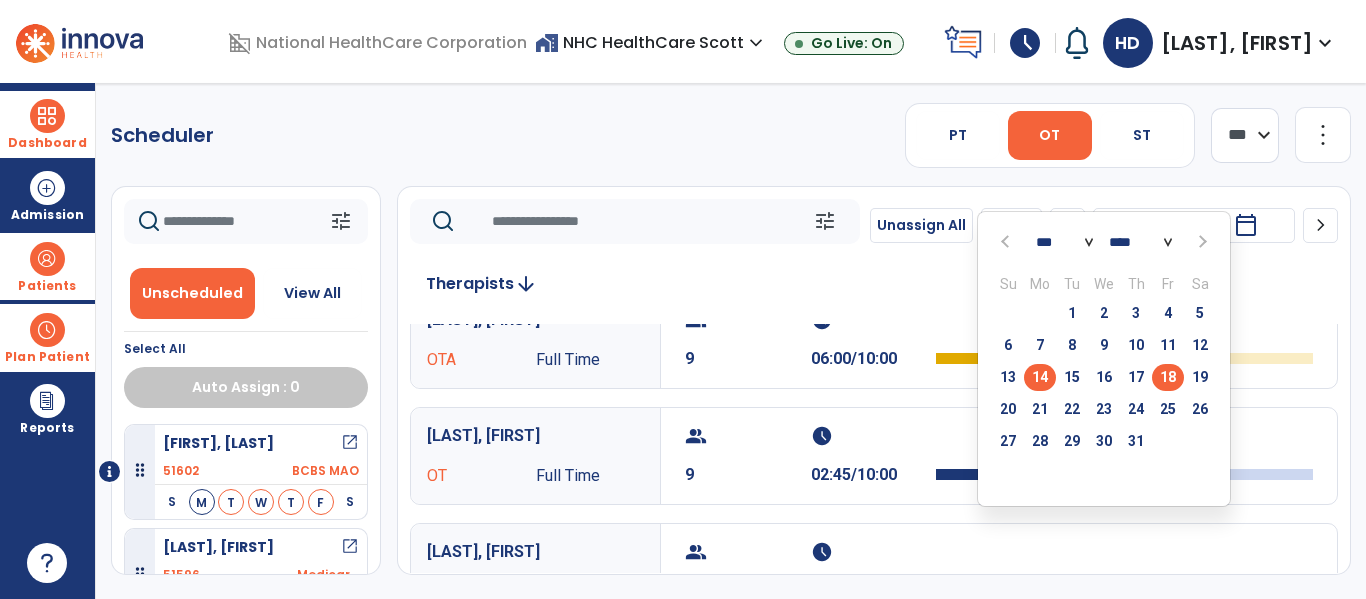 click on "14" at bounding box center (1040, 377) 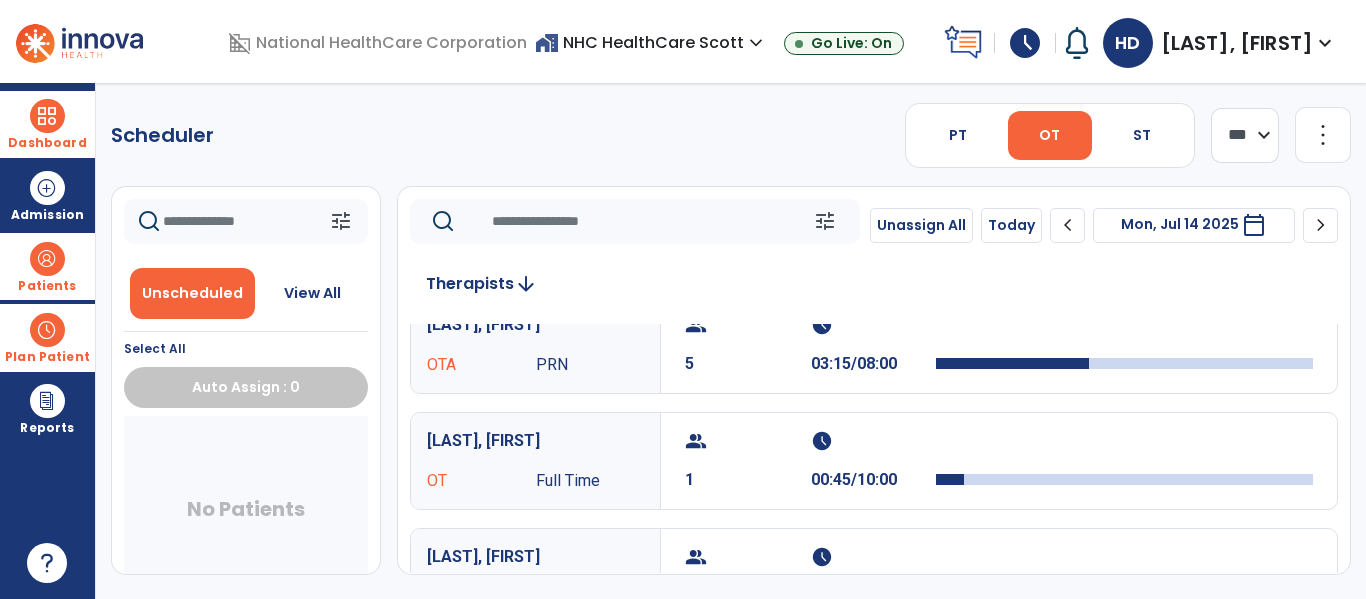 scroll, scrollTop: 261, scrollLeft: 0, axis: vertical 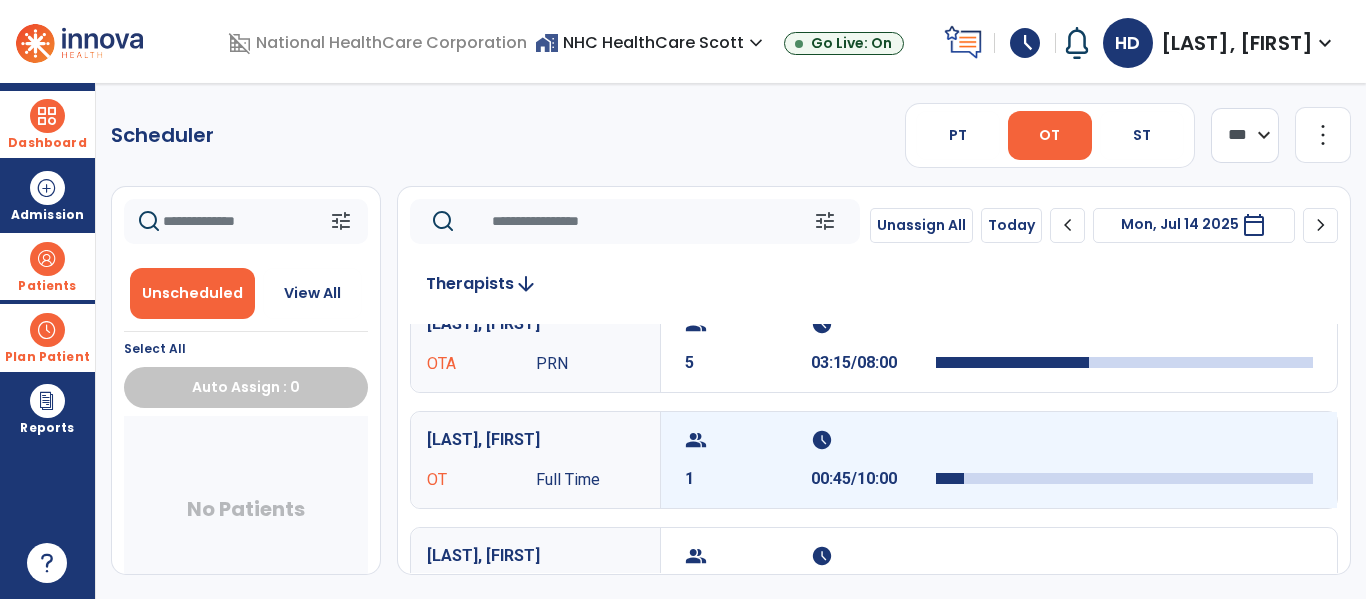 click on "group  1" at bounding box center (748, 460) 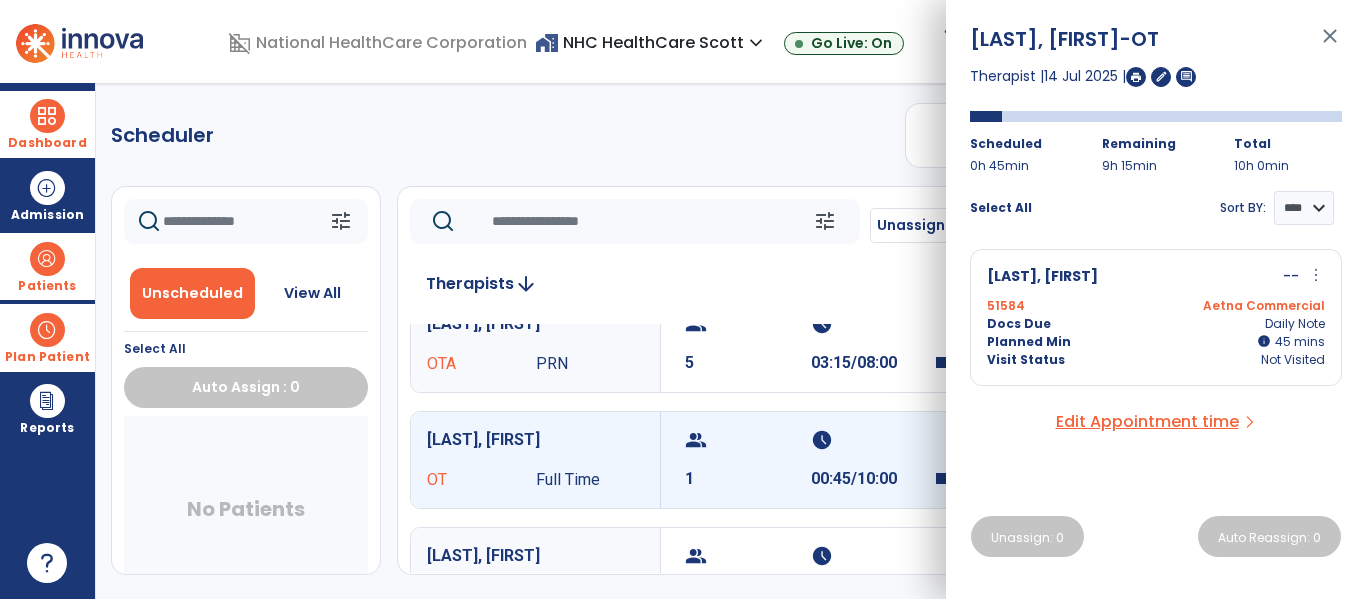 click on "more_vert" at bounding box center (1316, 275) 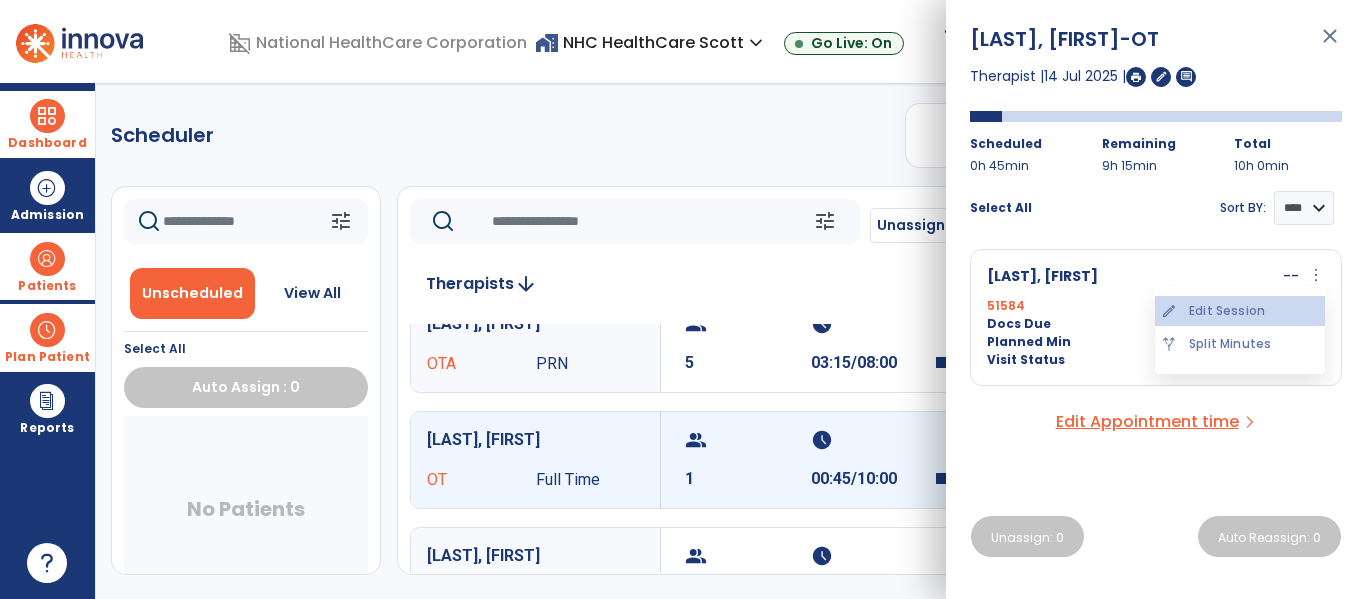 click on "edit   Edit Session" at bounding box center (1240, 311) 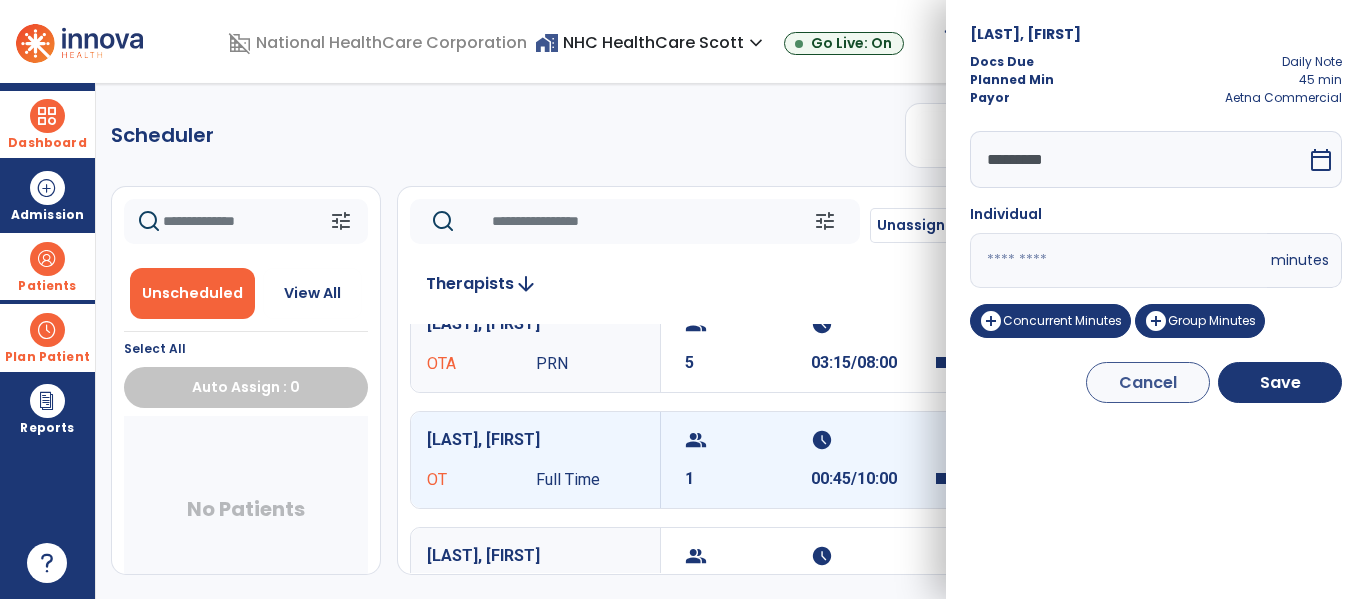 click on "**" at bounding box center (1118, 260) 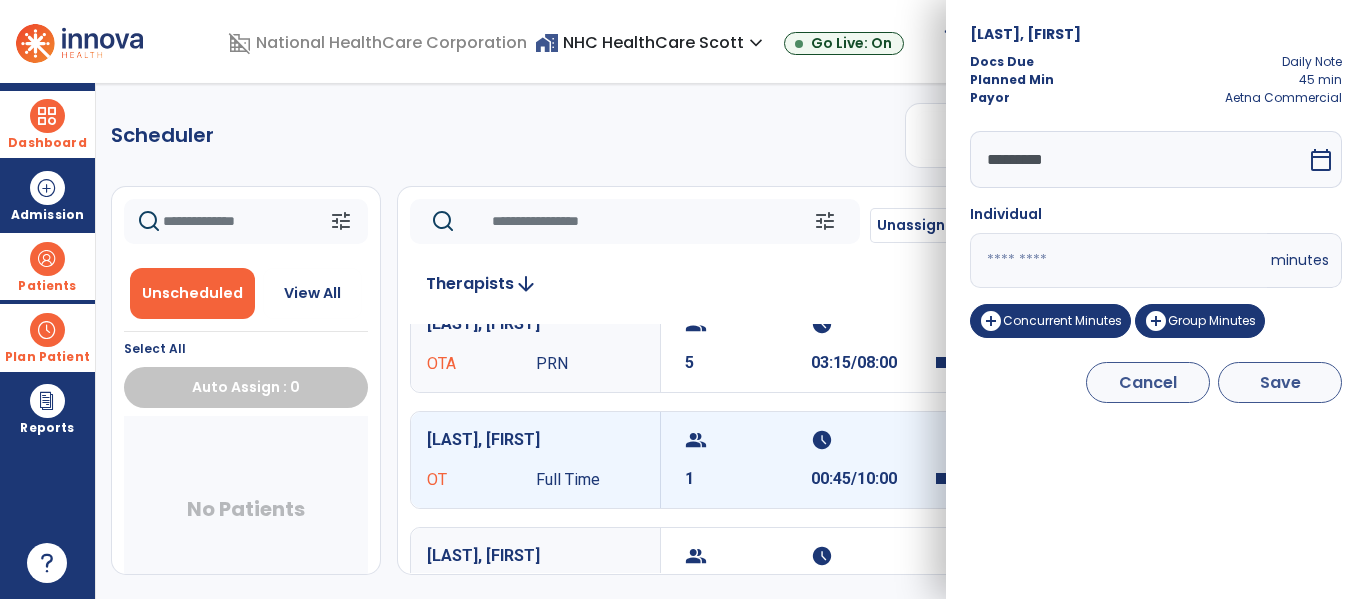 type on "**" 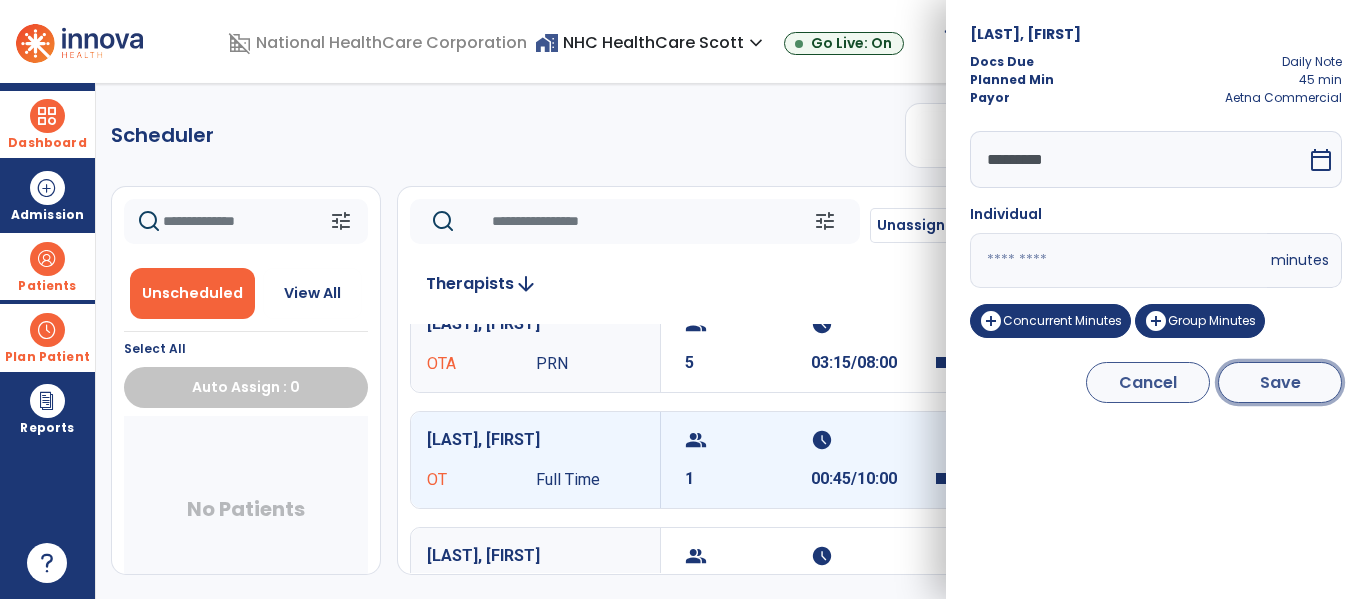 click on "Save" at bounding box center [1280, 382] 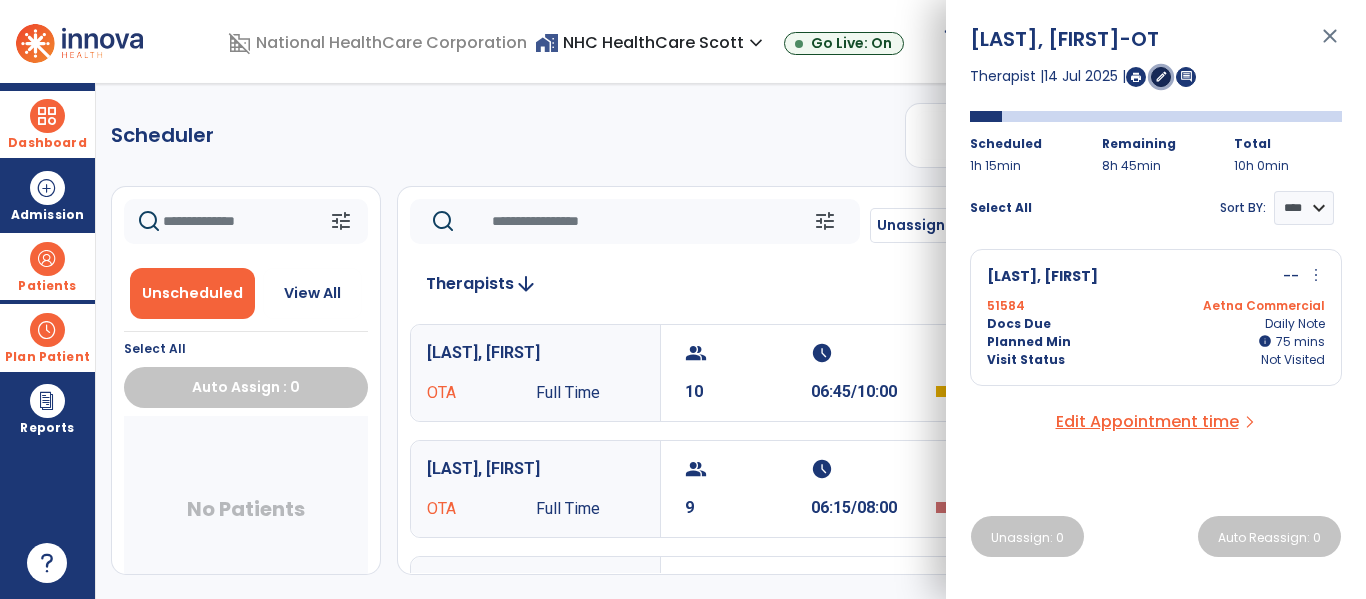 click on "edit" at bounding box center (1161, 76) 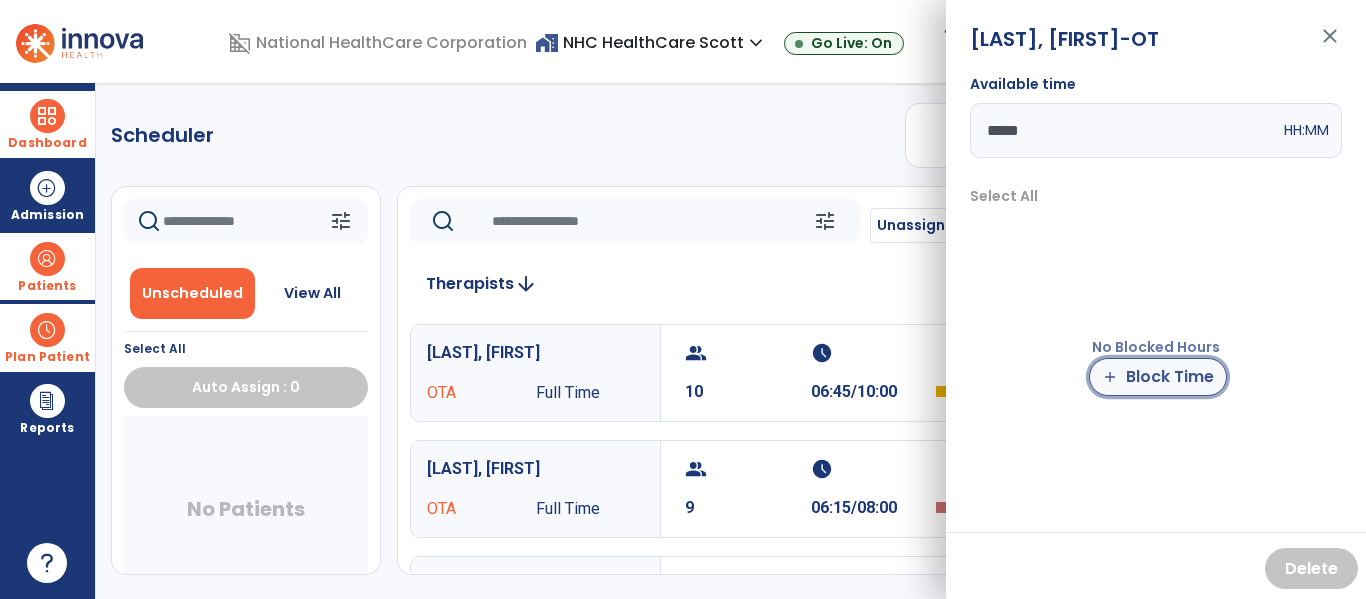 click on "add   Block Time" at bounding box center [1158, 377] 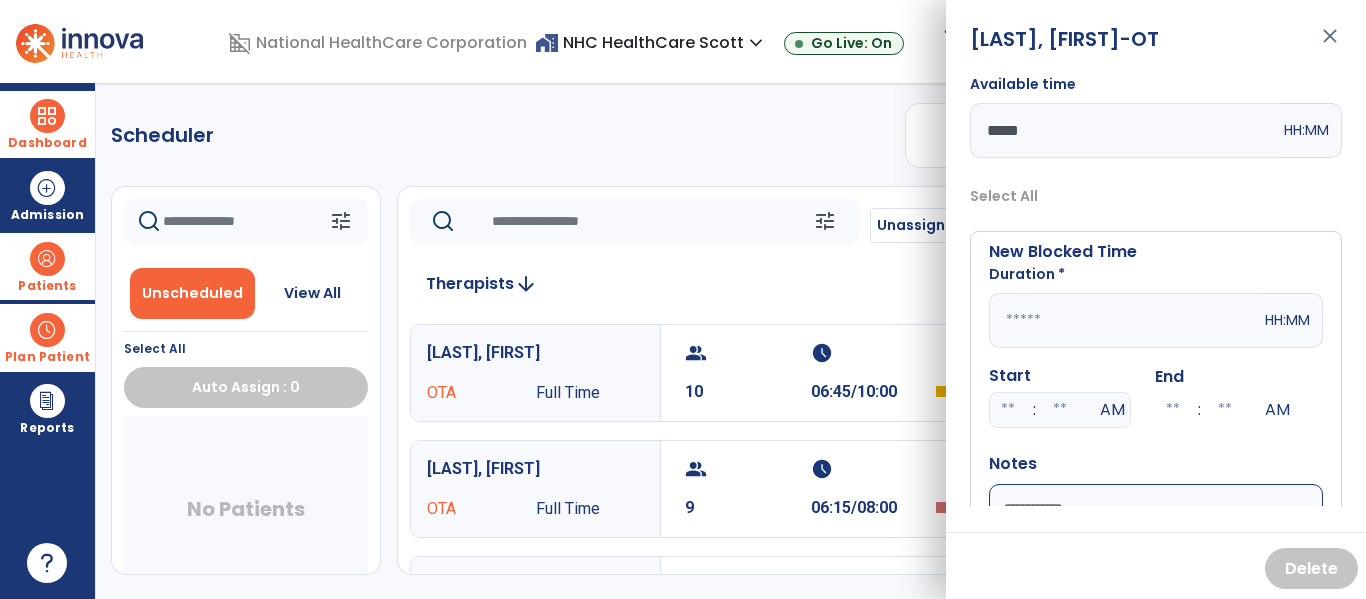 click at bounding box center [1125, 320] 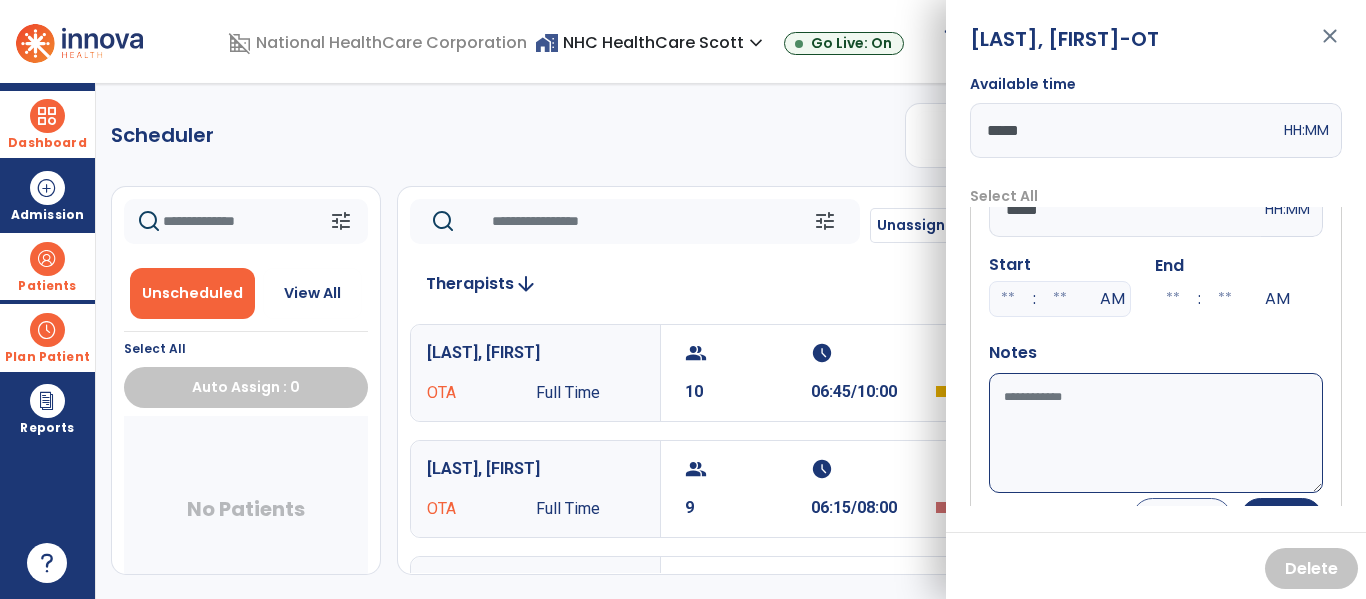 scroll, scrollTop: 112, scrollLeft: 0, axis: vertical 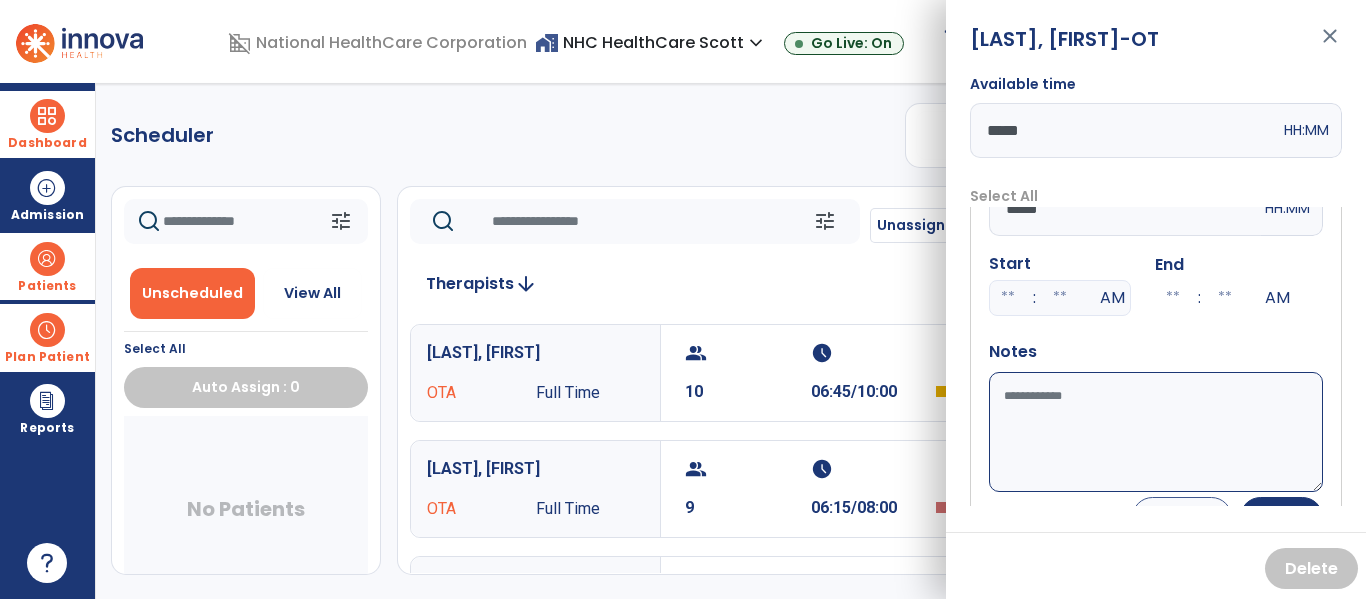 type on "*****" 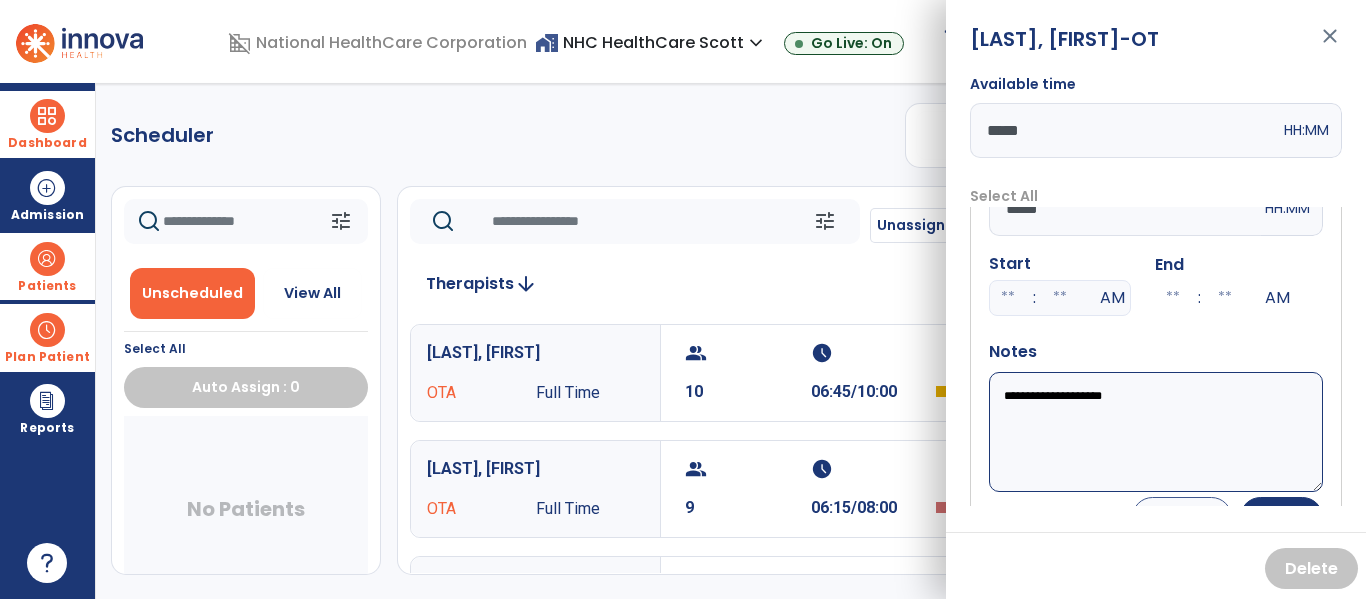 scroll, scrollTop: 153, scrollLeft: 0, axis: vertical 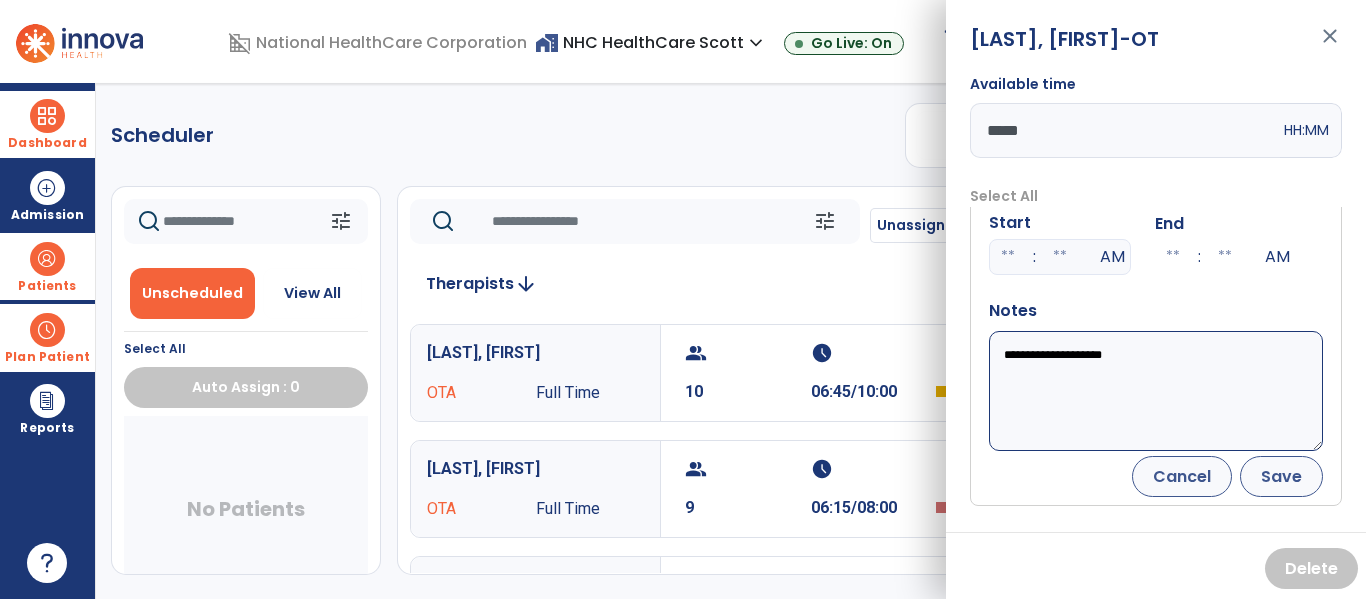 type on "**********" 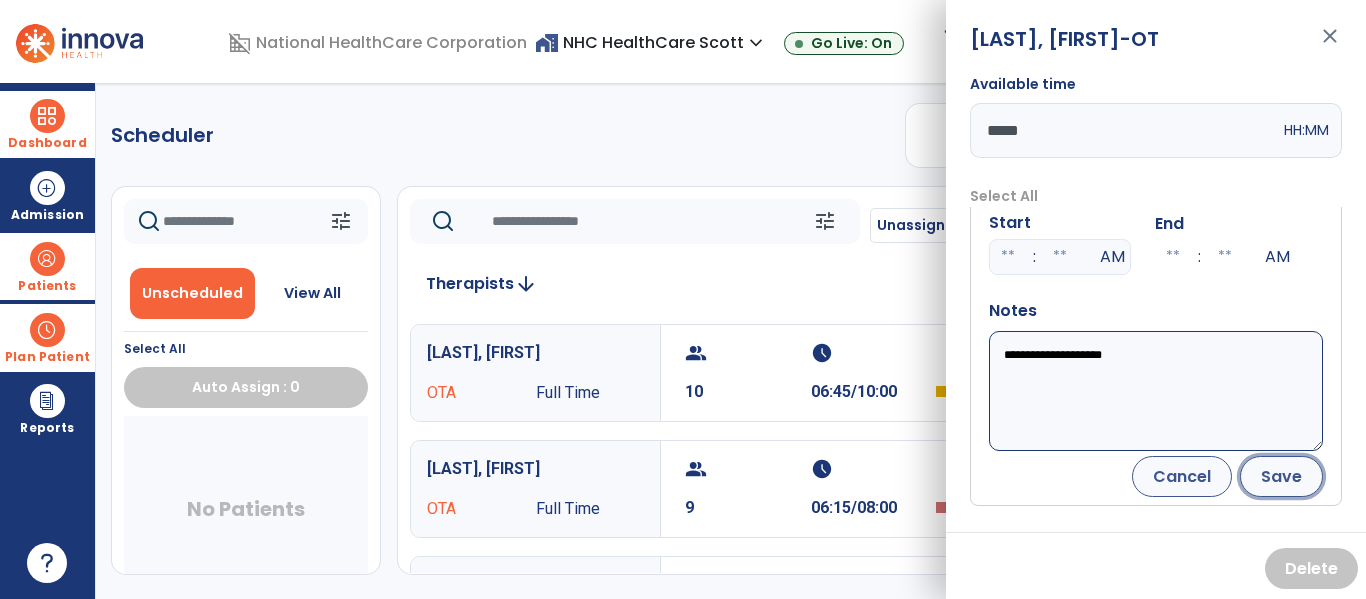 click on "Save" at bounding box center (1281, 476) 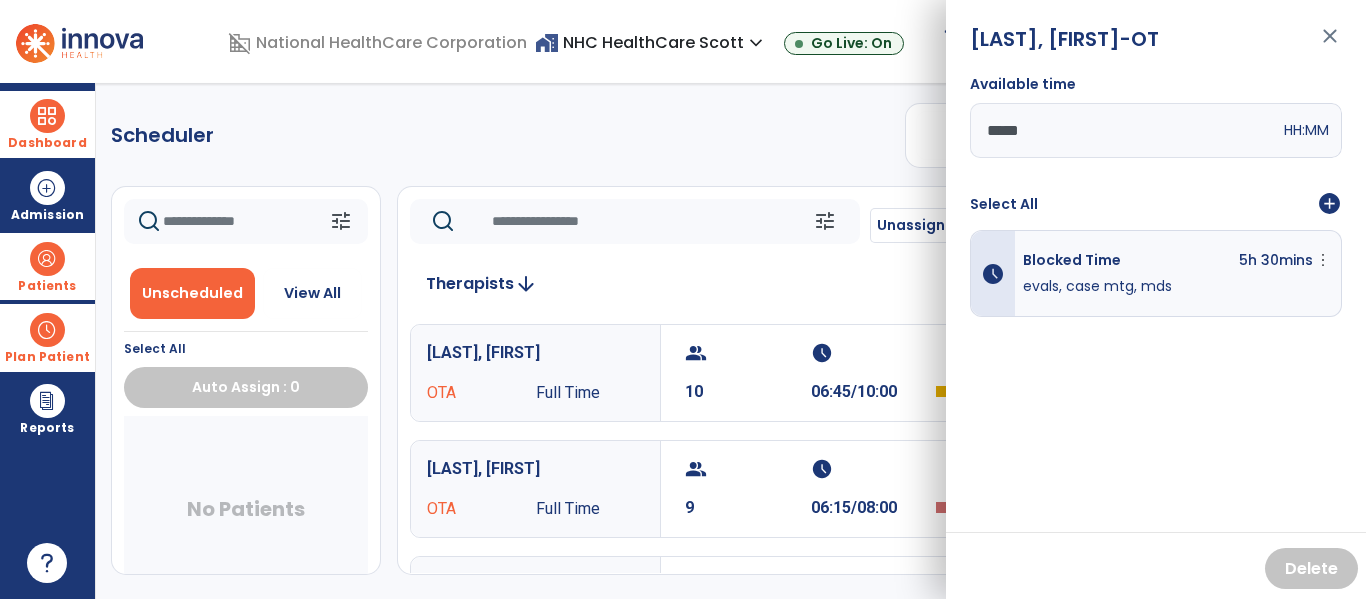 scroll, scrollTop: 0, scrollLeft: 0, axis: both 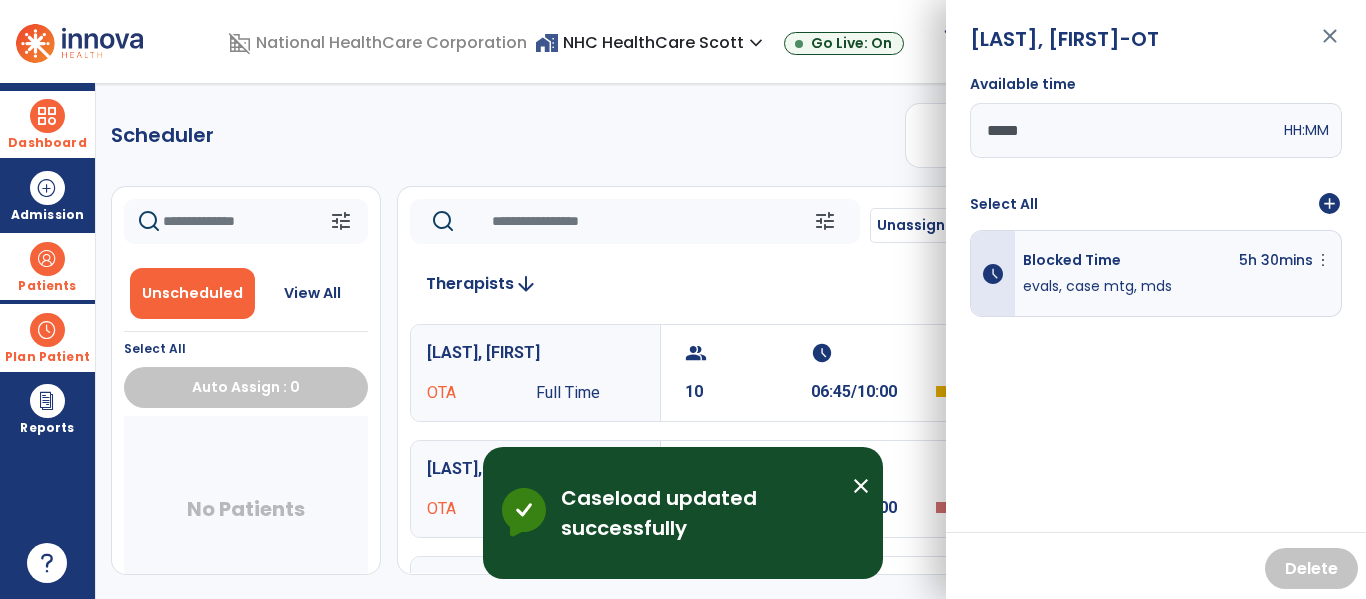 click on "close" at bounding box center (1330, 45) 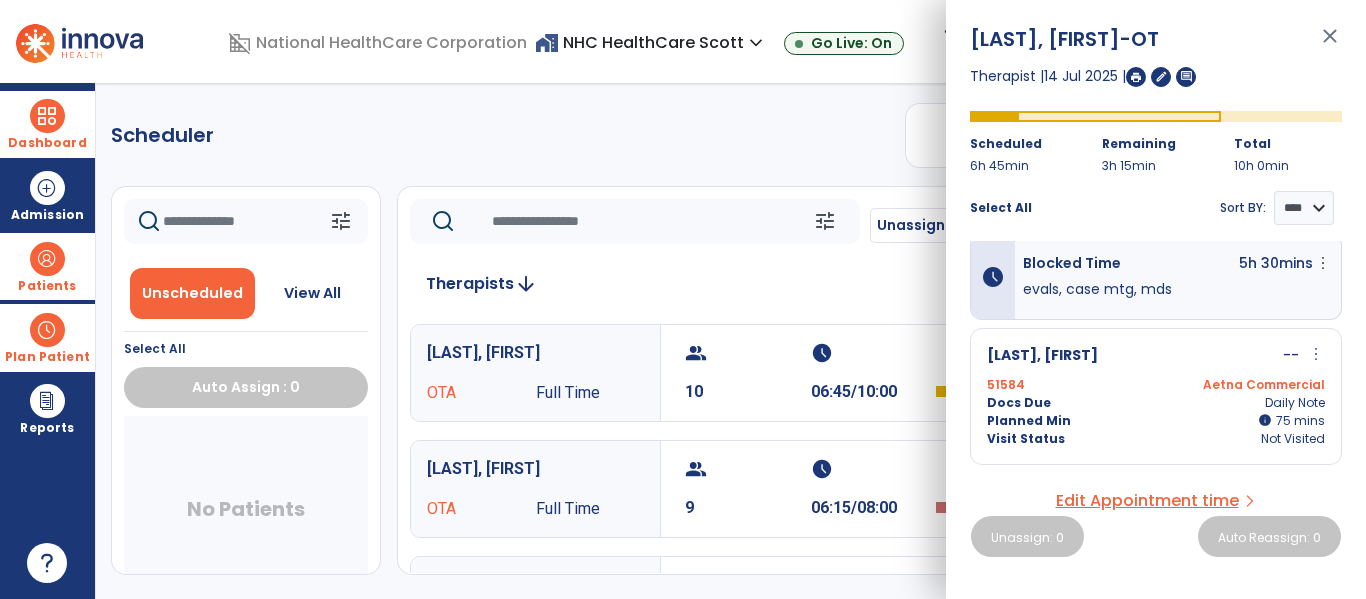 scroll, scrollTop: 0, scrollLeft: 0, axis: both 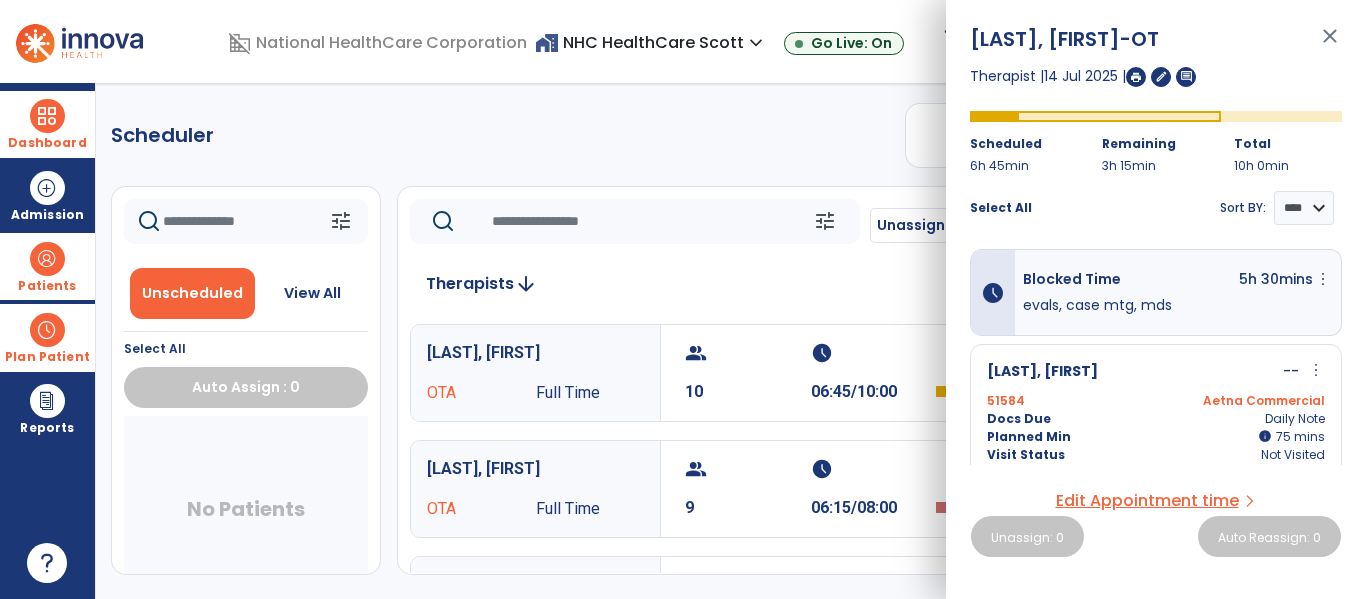 click on "close" at bounding box center (1330, 45) 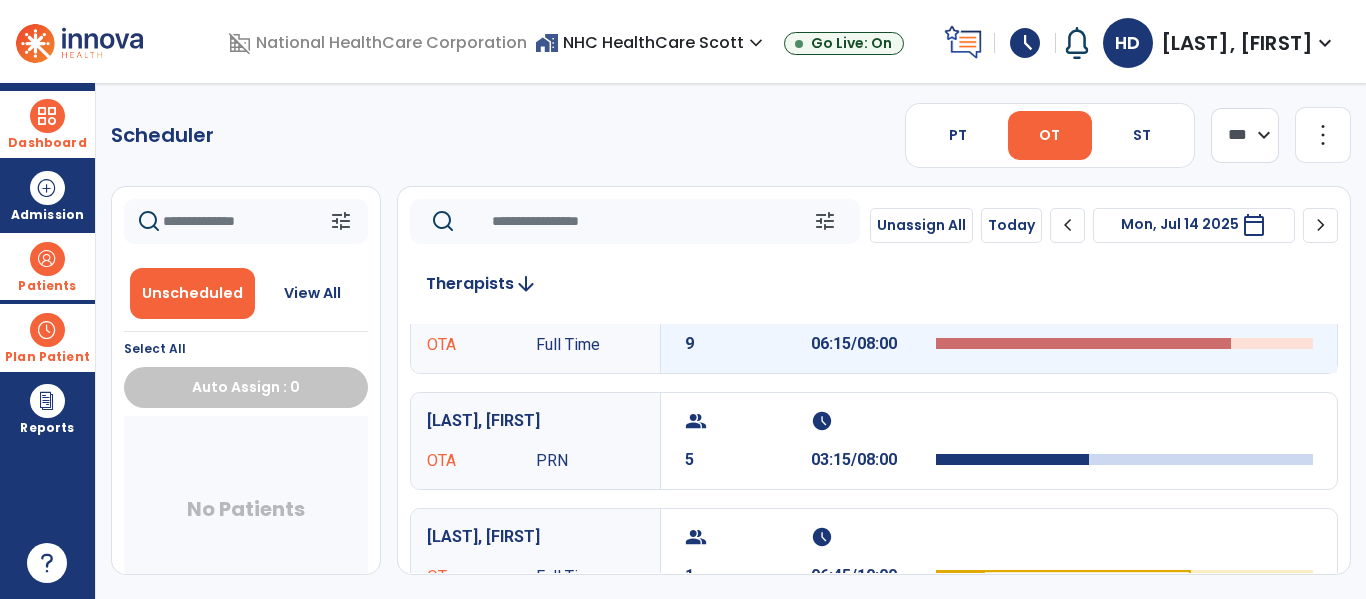 scroll, scrollTop: 0, scrollLeft: 0, axis: both 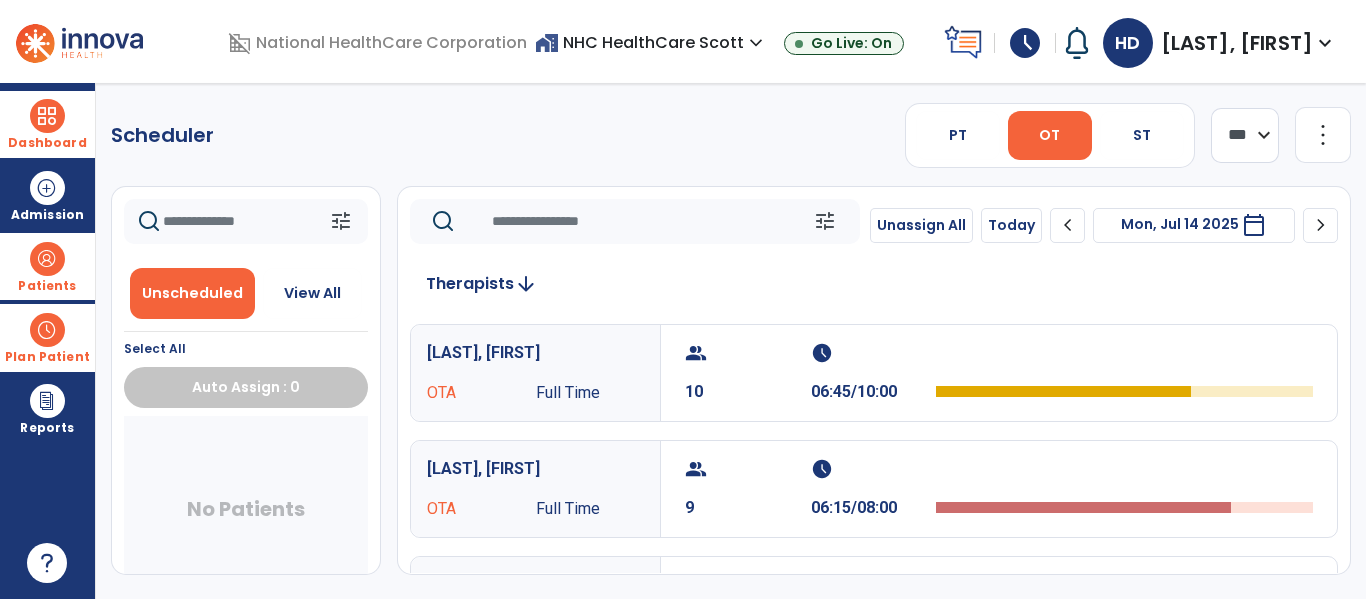 click at bounding box center (47, 116) 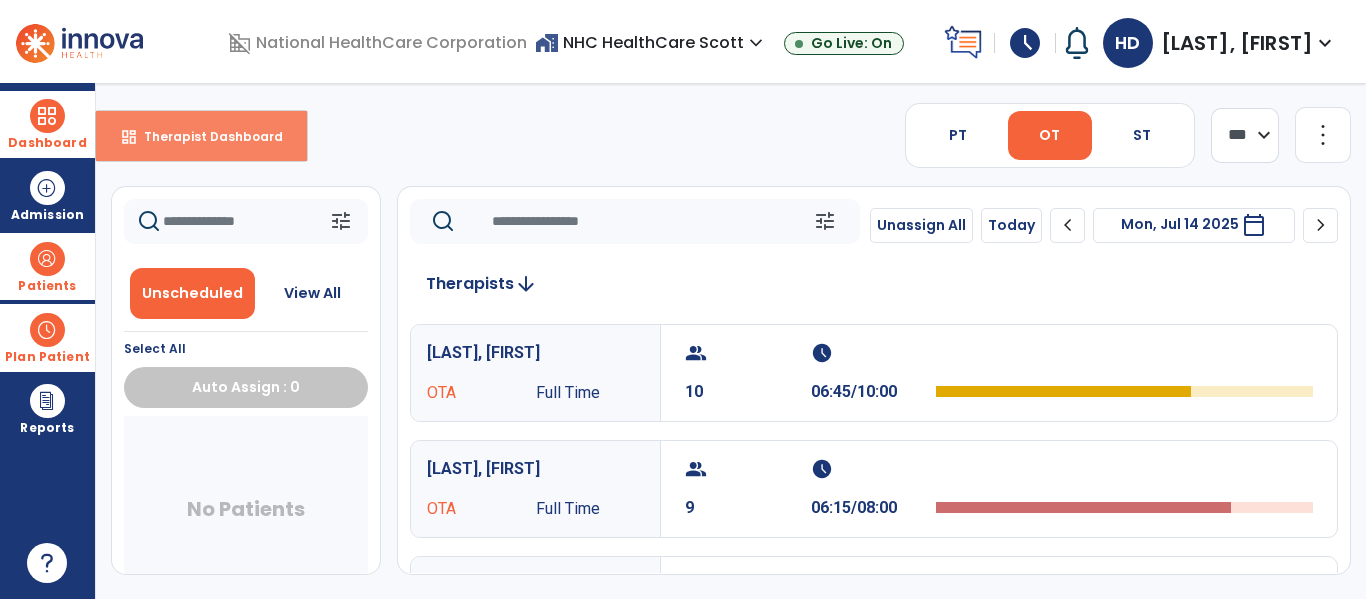 click on "dashboard  Therapist Dashboard" at bounding box center [201, 136] 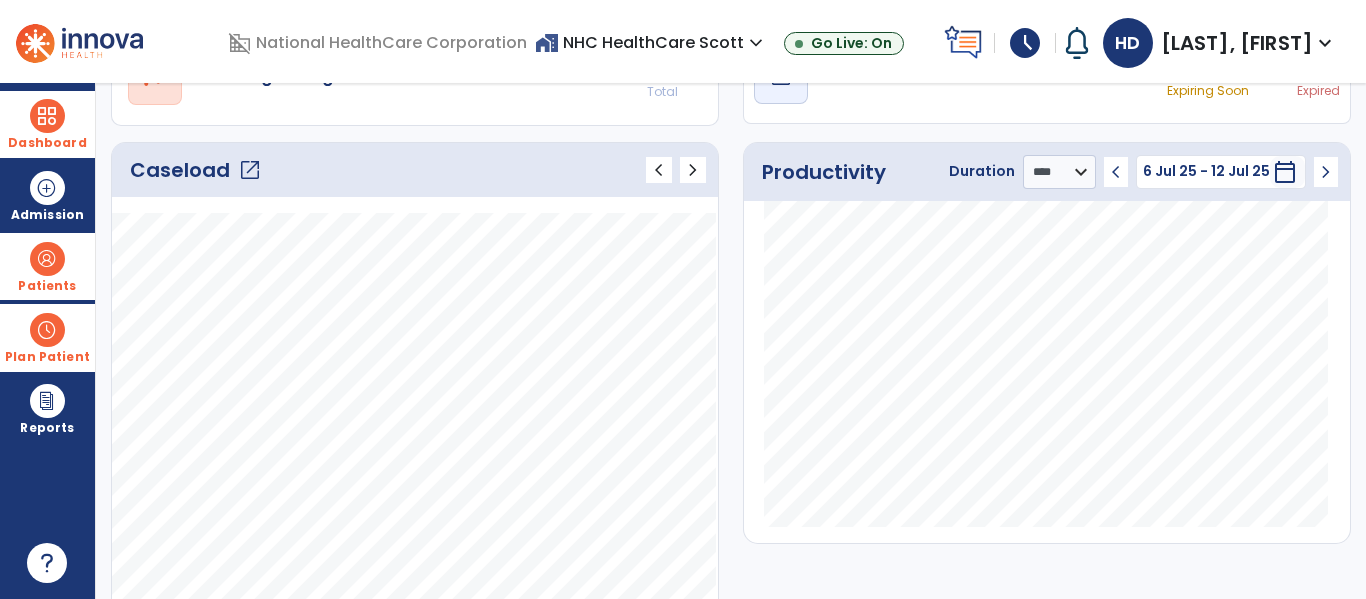 scroll, scrollTop: 0, scrollLeft: 0, axis: both 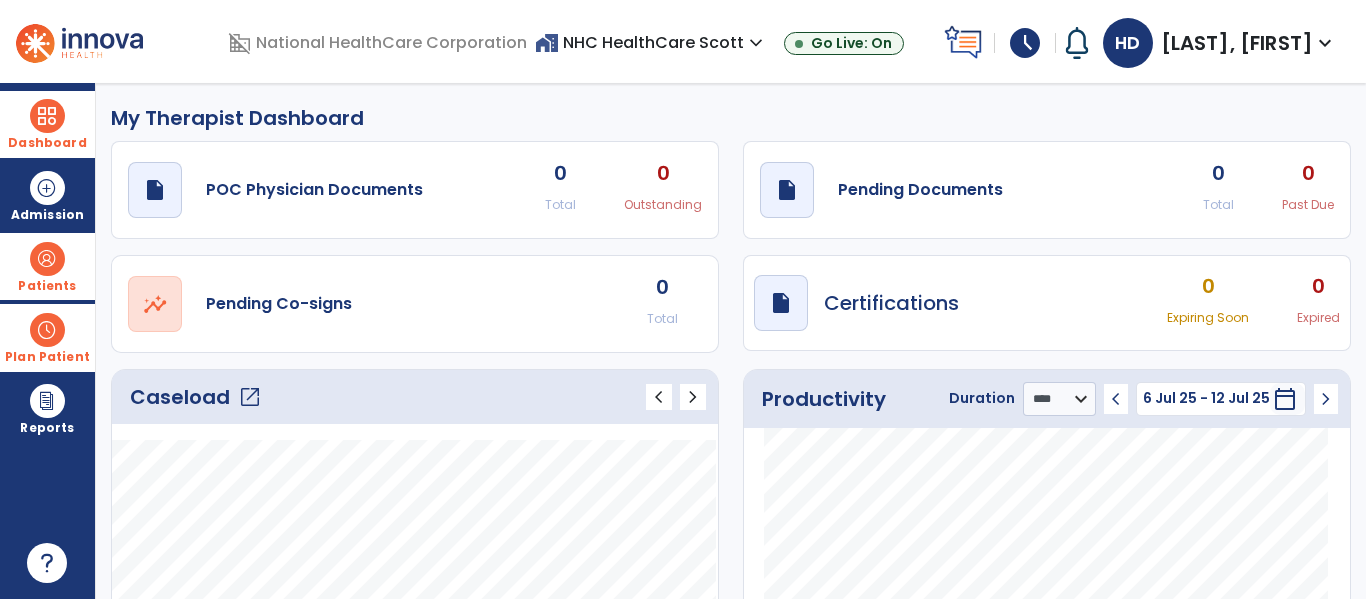click on "schedule" at bounding box center [1025, 43] 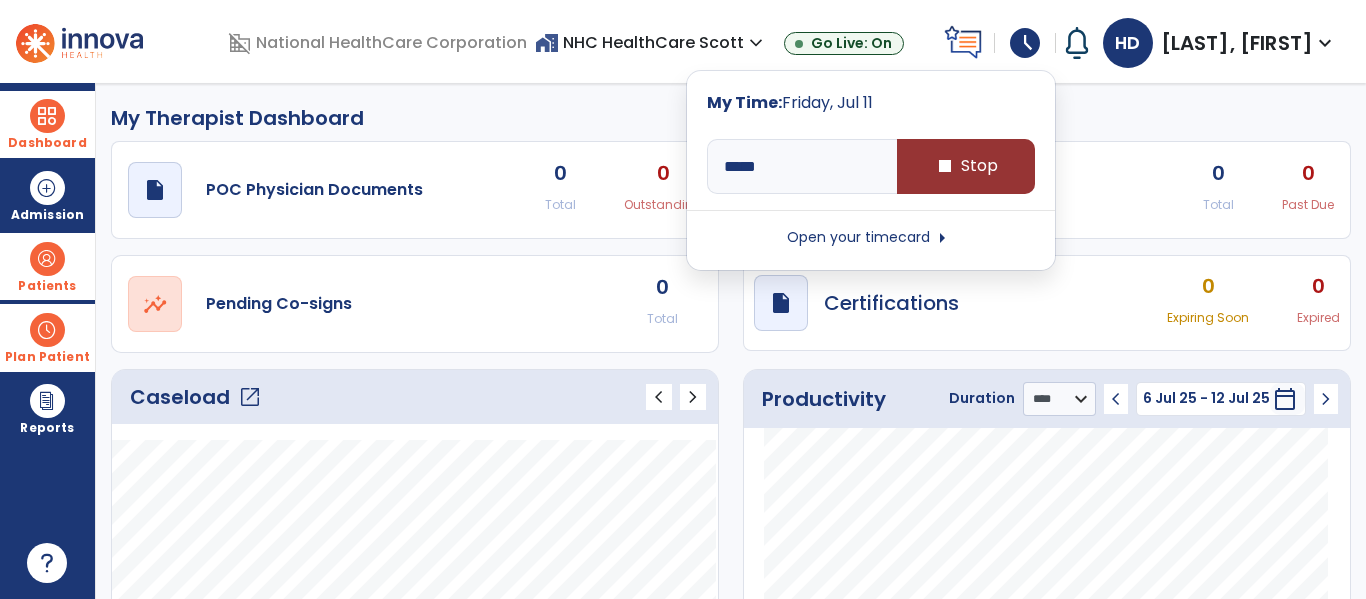 click on "stop  Stop" at bounding box center [966, 166] 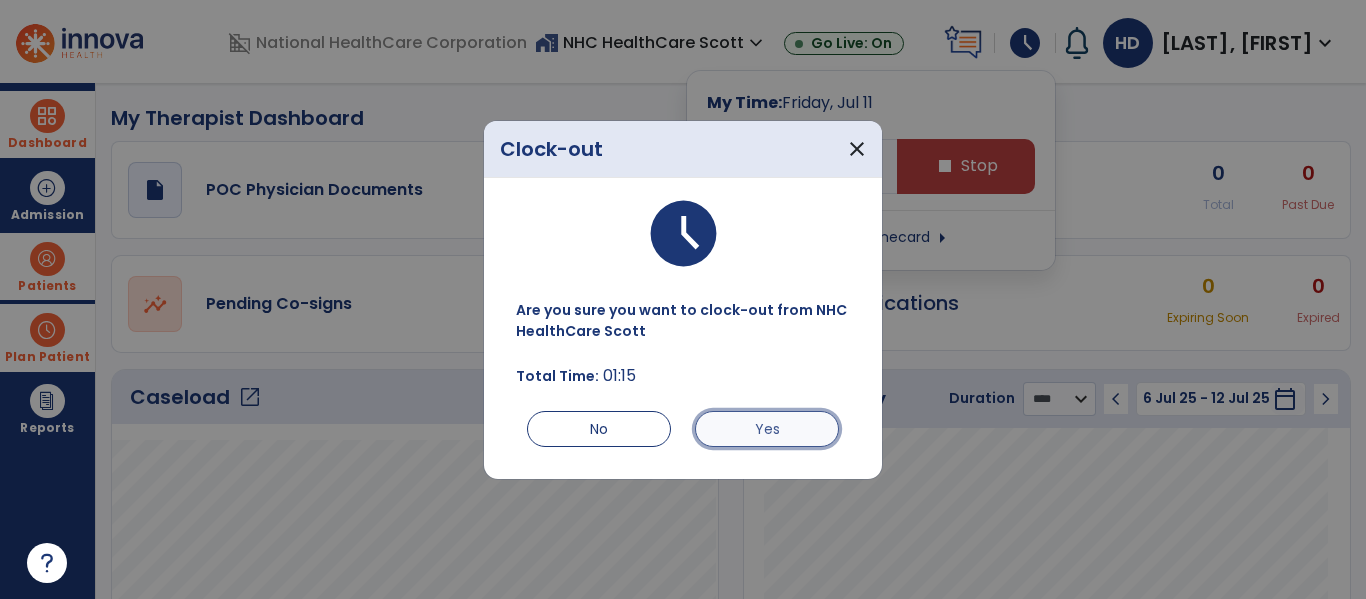 click on "Yes" at bounding box center [767, 429] 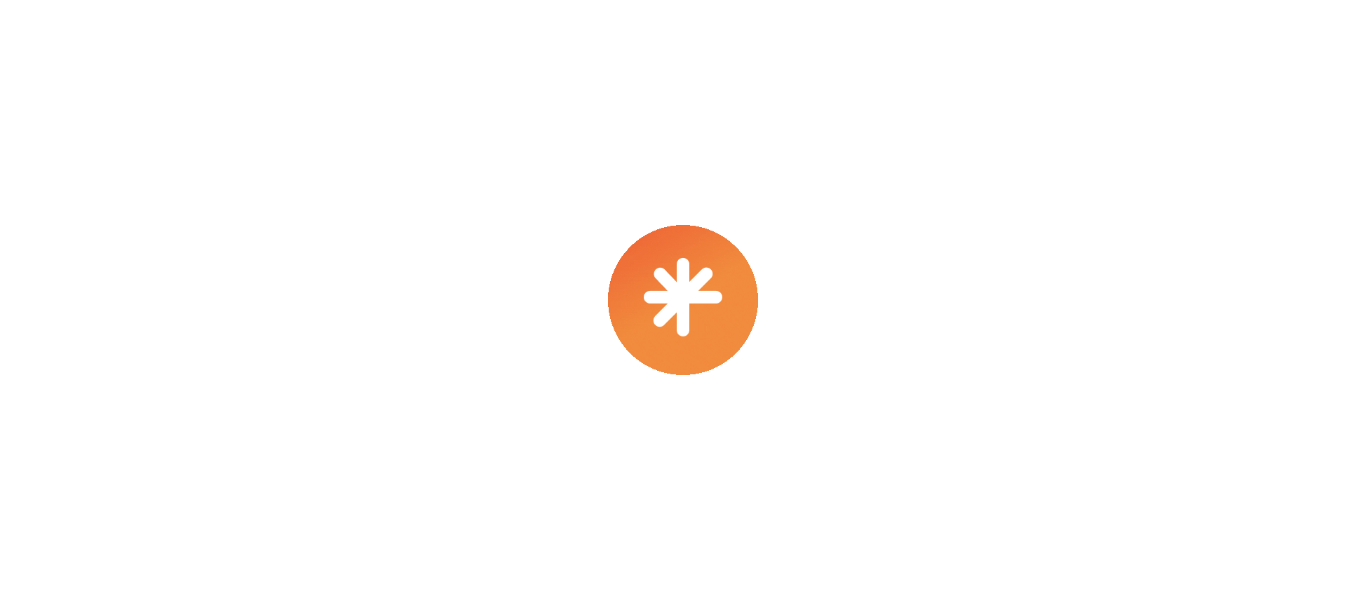 scroll, scrollTop: 0, scrollLeft: 0, axis: both 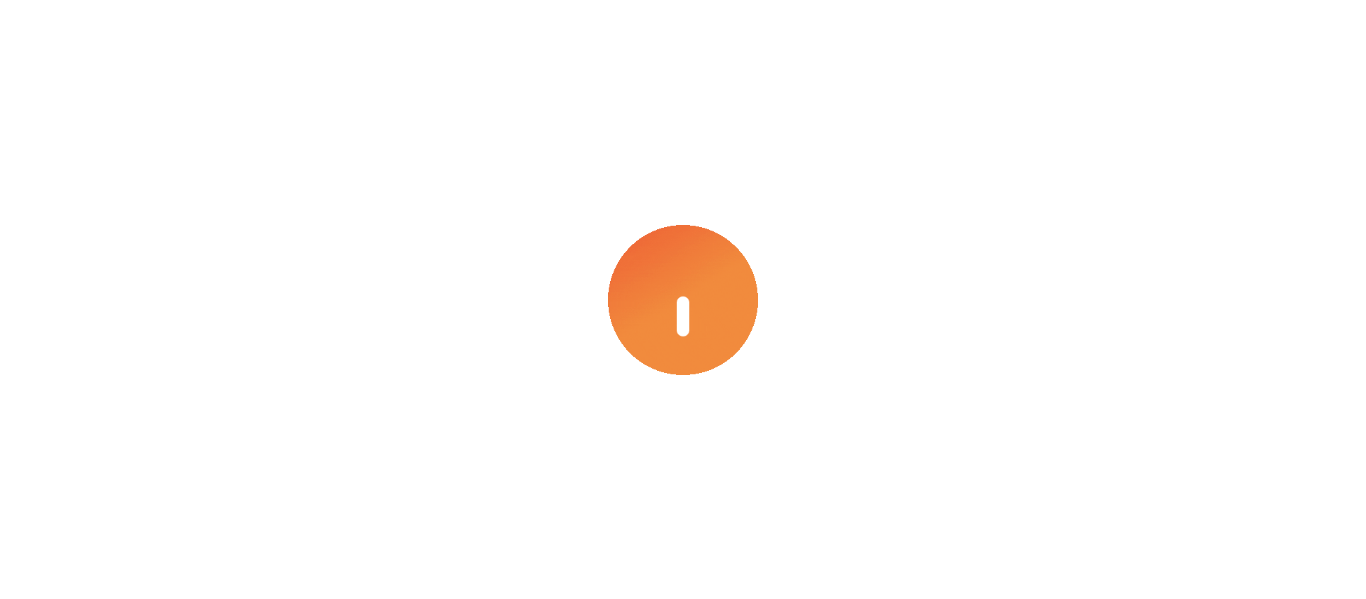 select on "****" 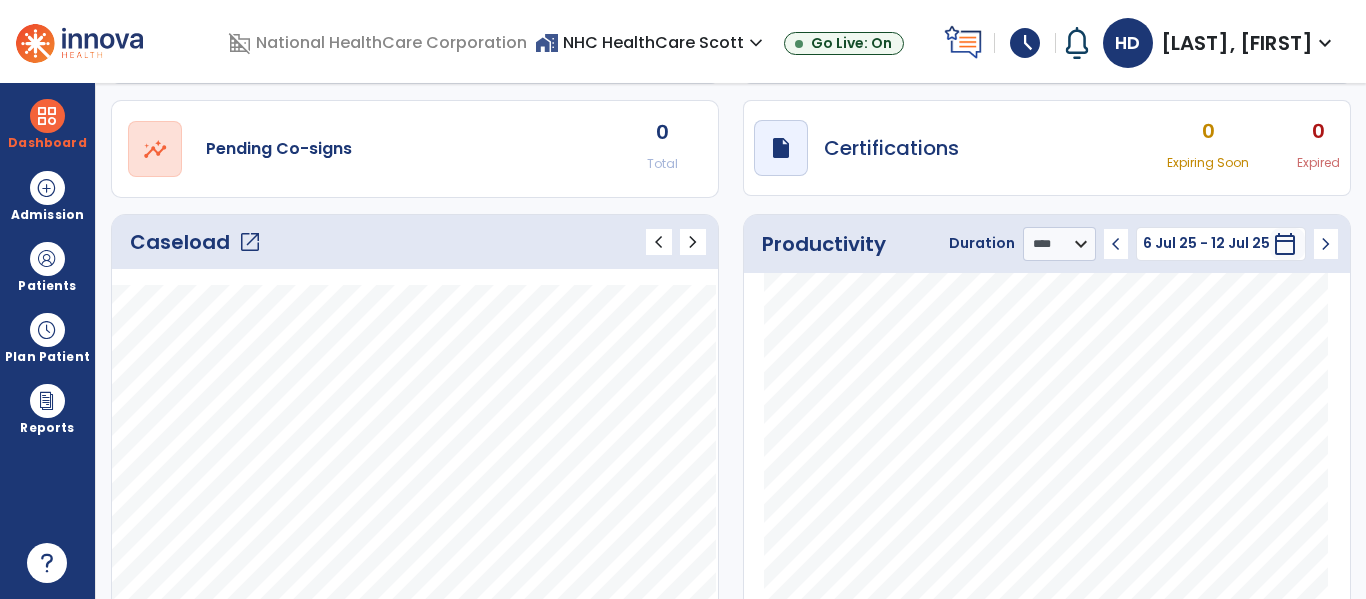 scroll, scrollTop: 0, scrollLeft: 0, axis: both 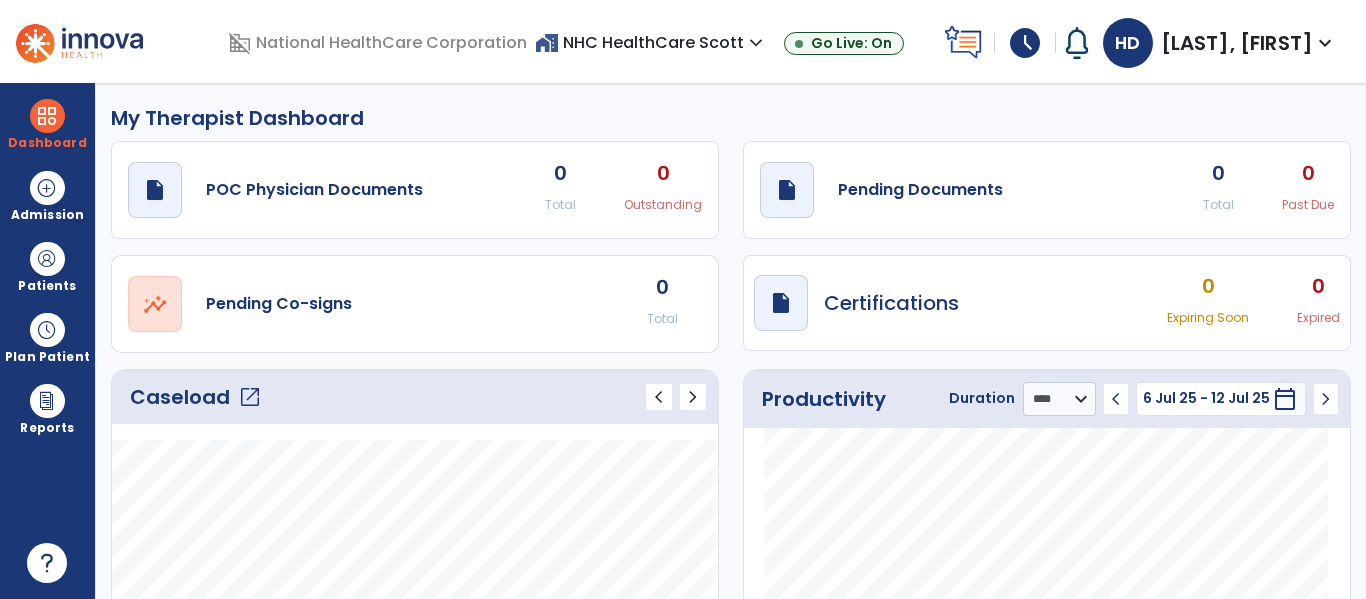 click on "schedule" at bounding box center [1025, 43] 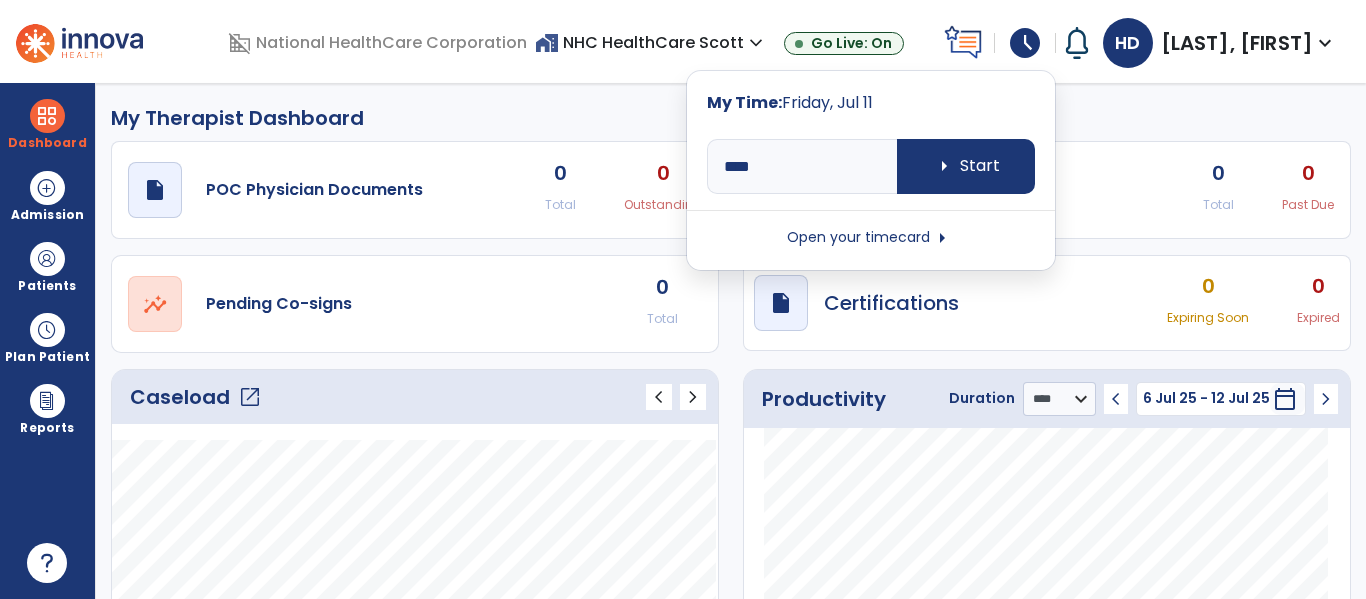 click on "Open your timecard  arrow_right" at bounding box center [871, 238] 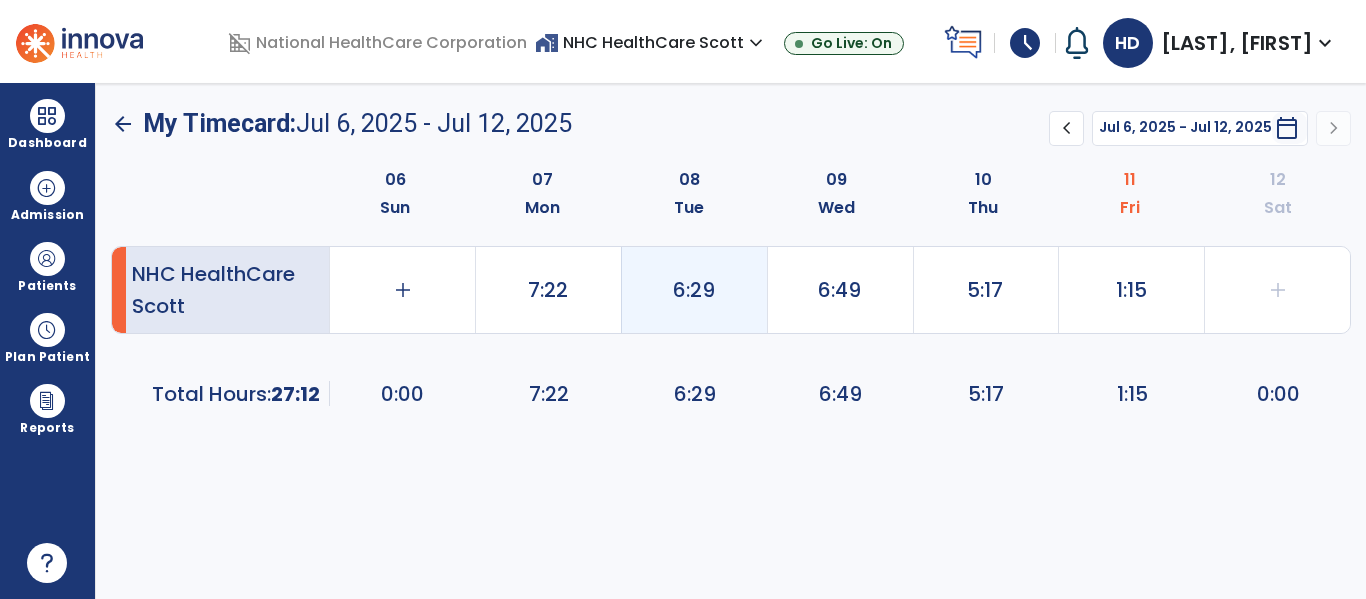 click on "6:29" 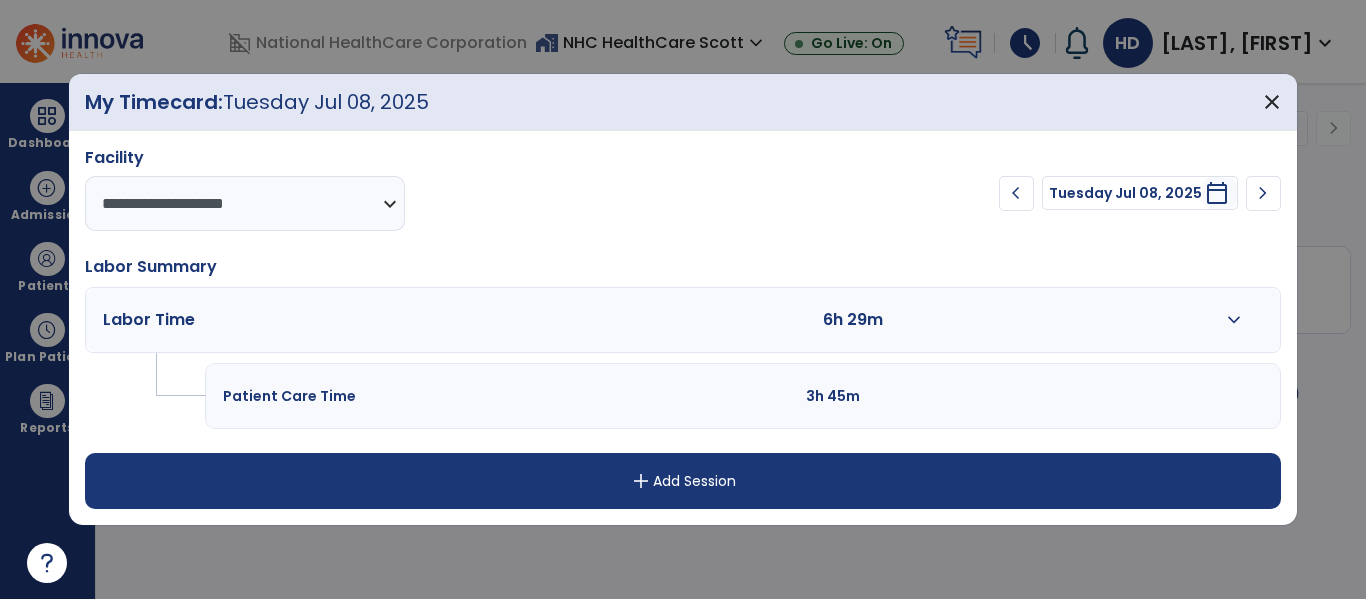 click on "add  Add Session" at bounding box center [682, 481] 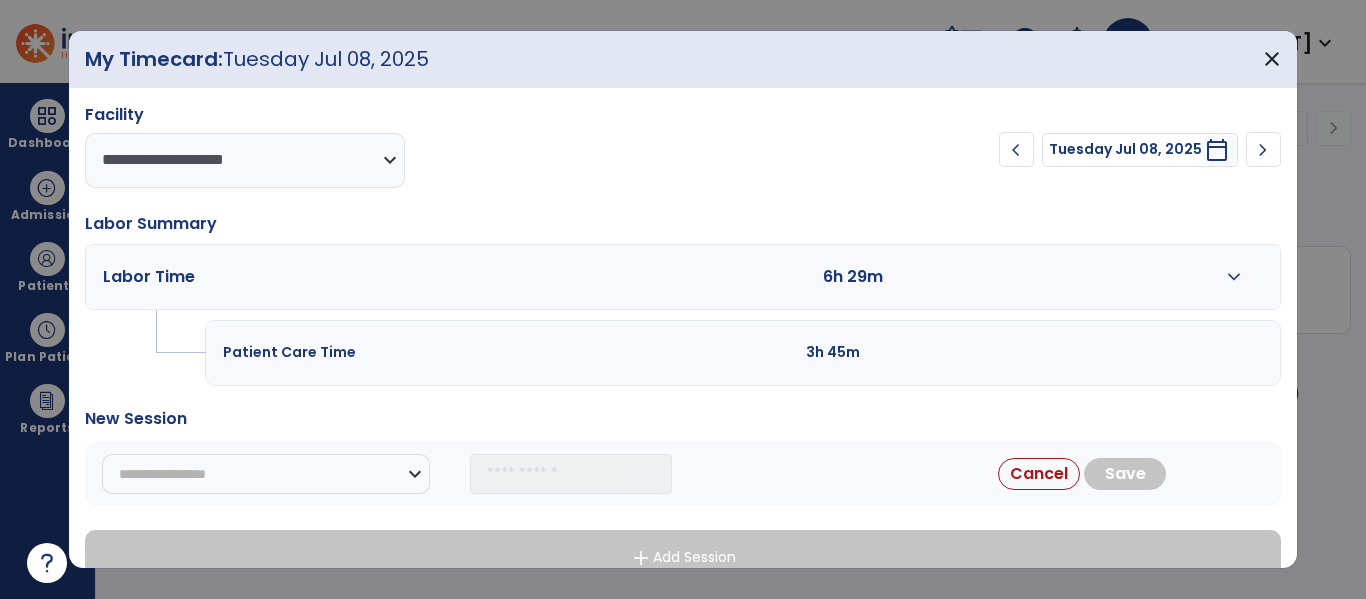 scroll, scrollTop: 34, scrollLeft: 0, axis: vertical 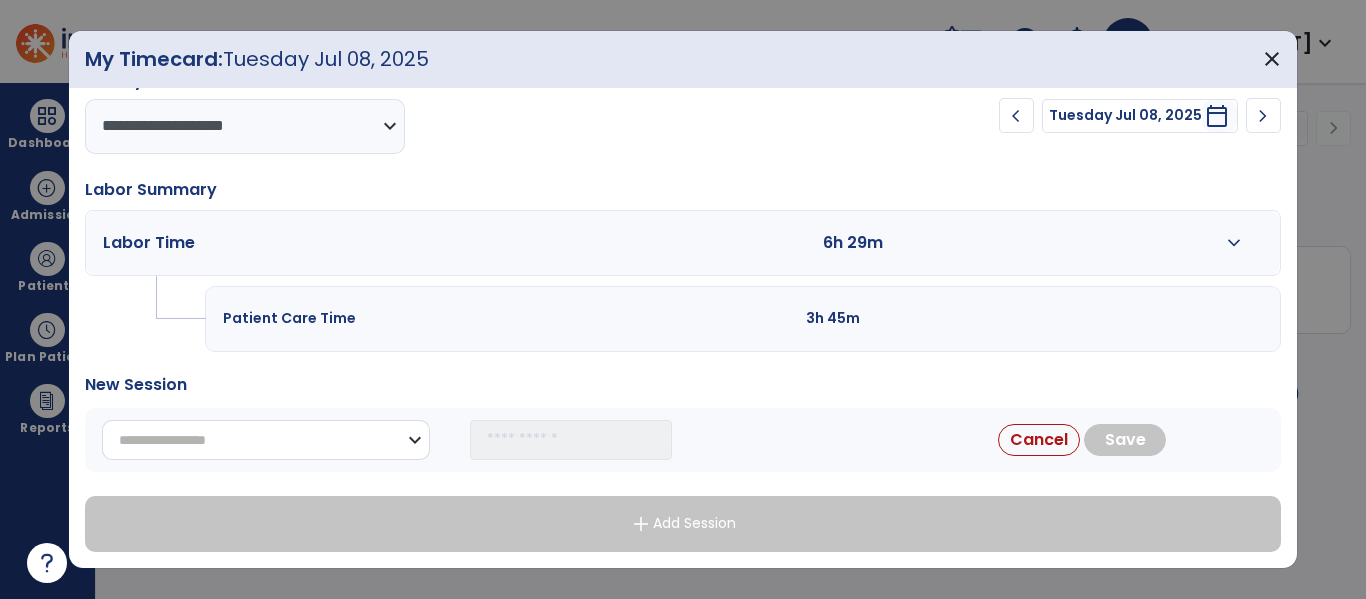 click on "**********" at bounding box center [266, 440] 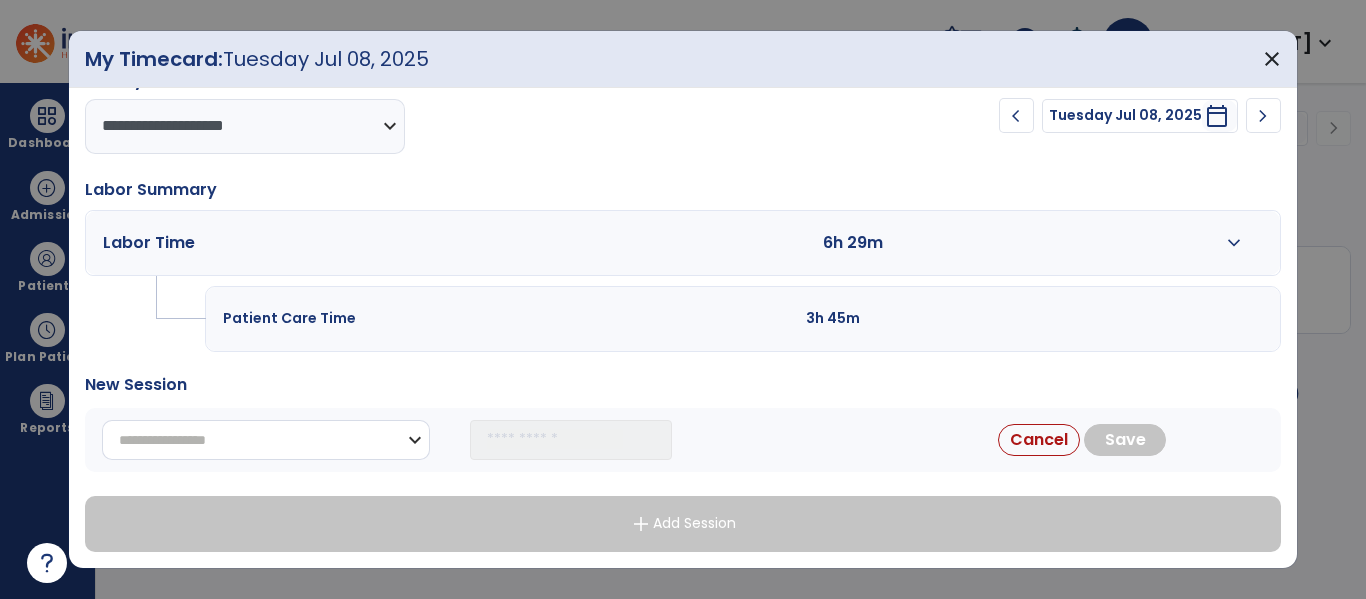 select on "**********" 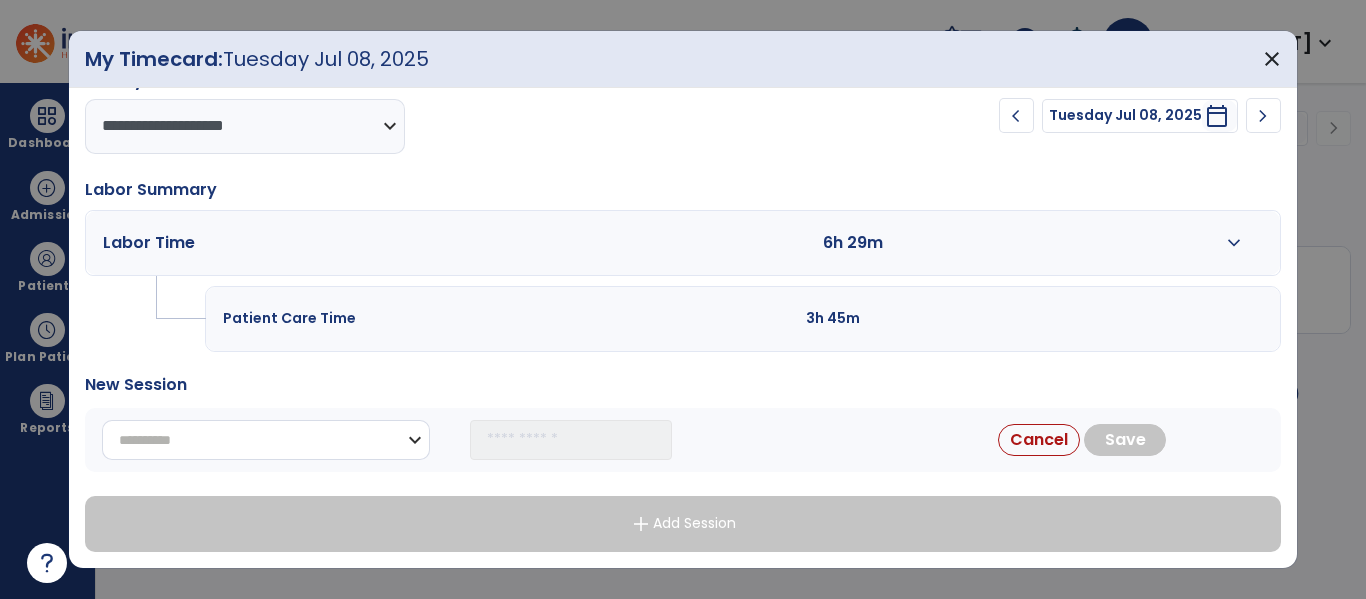 click on "**********" at bounding box center (266, 440) 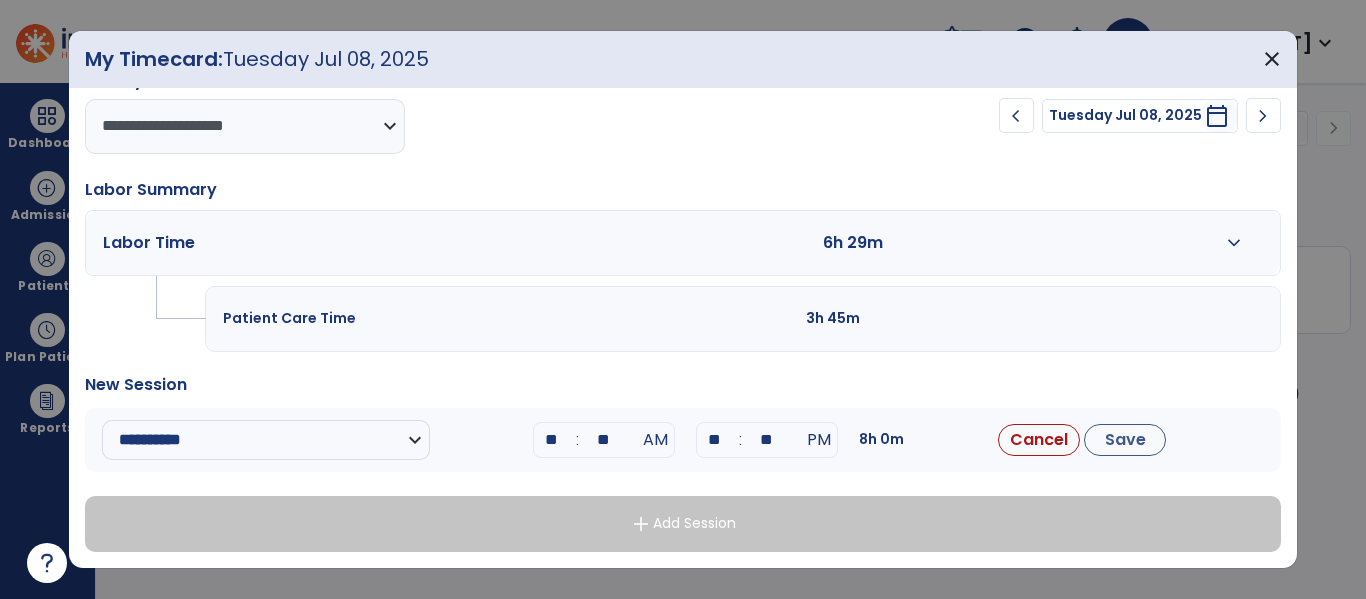 click on "expand_more" at bounding box center (1234, 243) 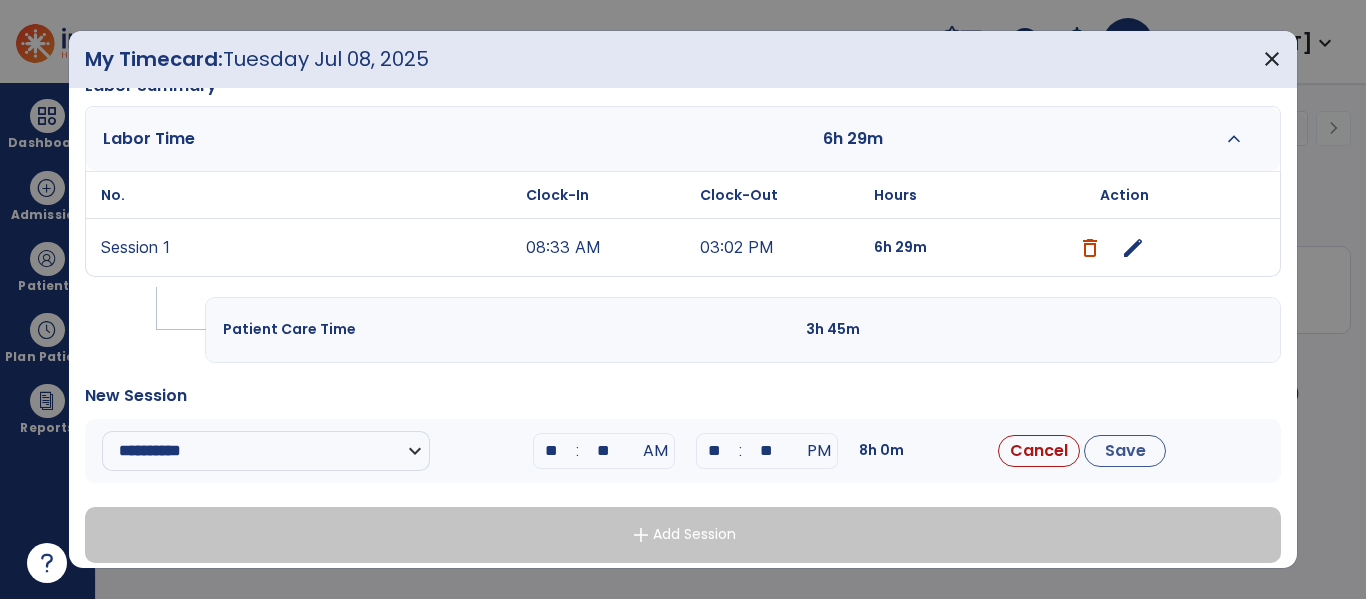 scroll, scrollTop: 149, scrollLeft: 0, axis: vertical 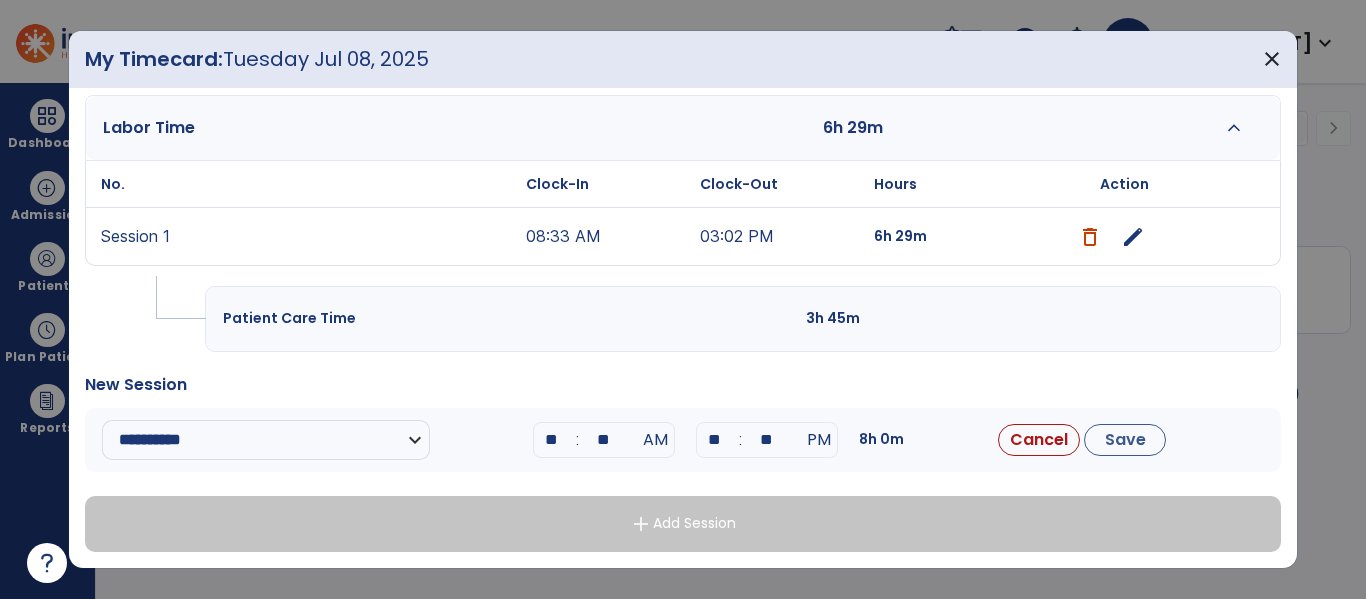 click on "**" at bounding box center [552, 440] 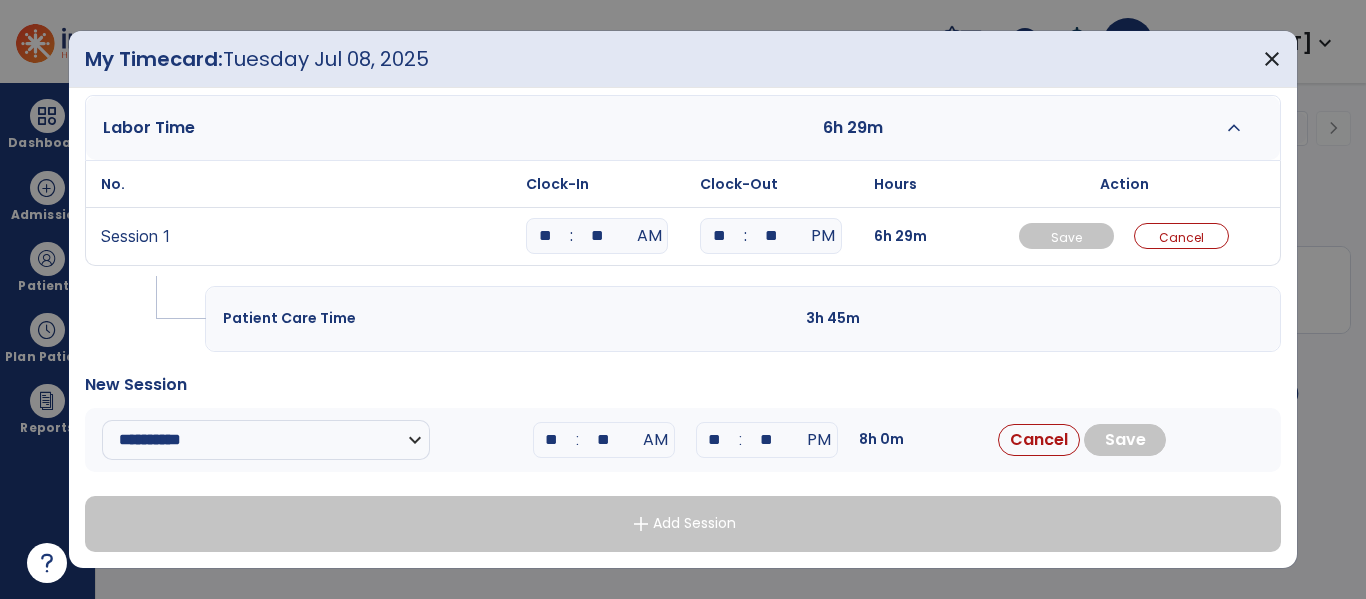click on "**" at bounding box center (719, 236) 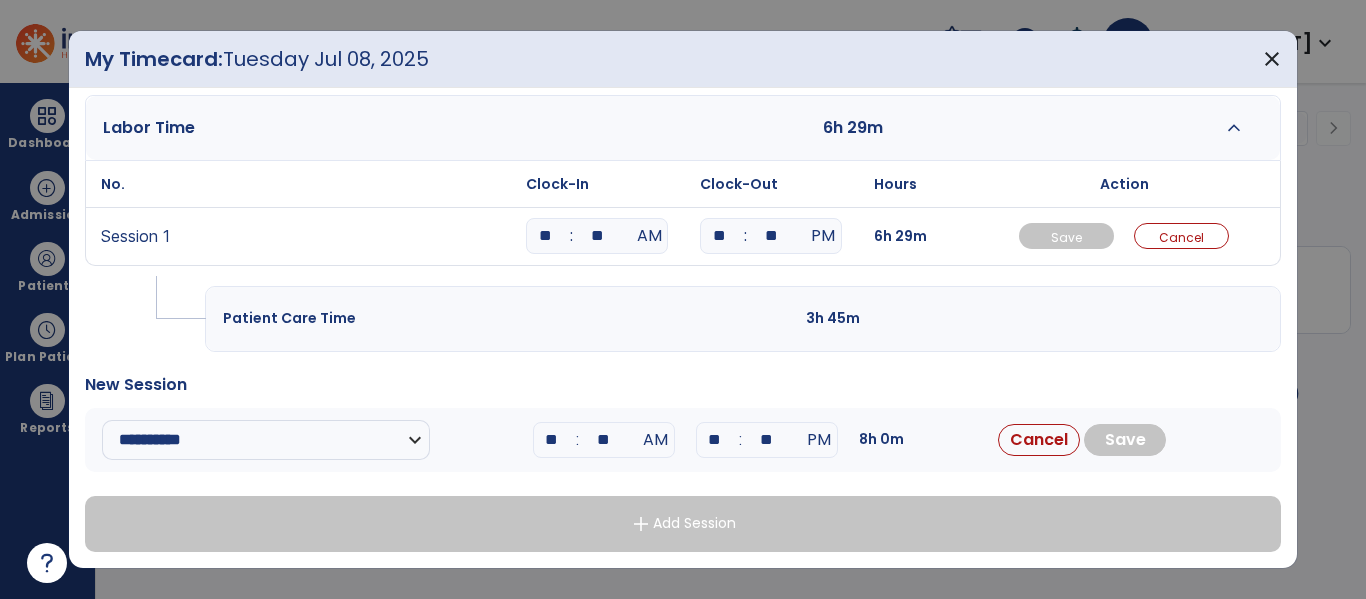 type on "**" 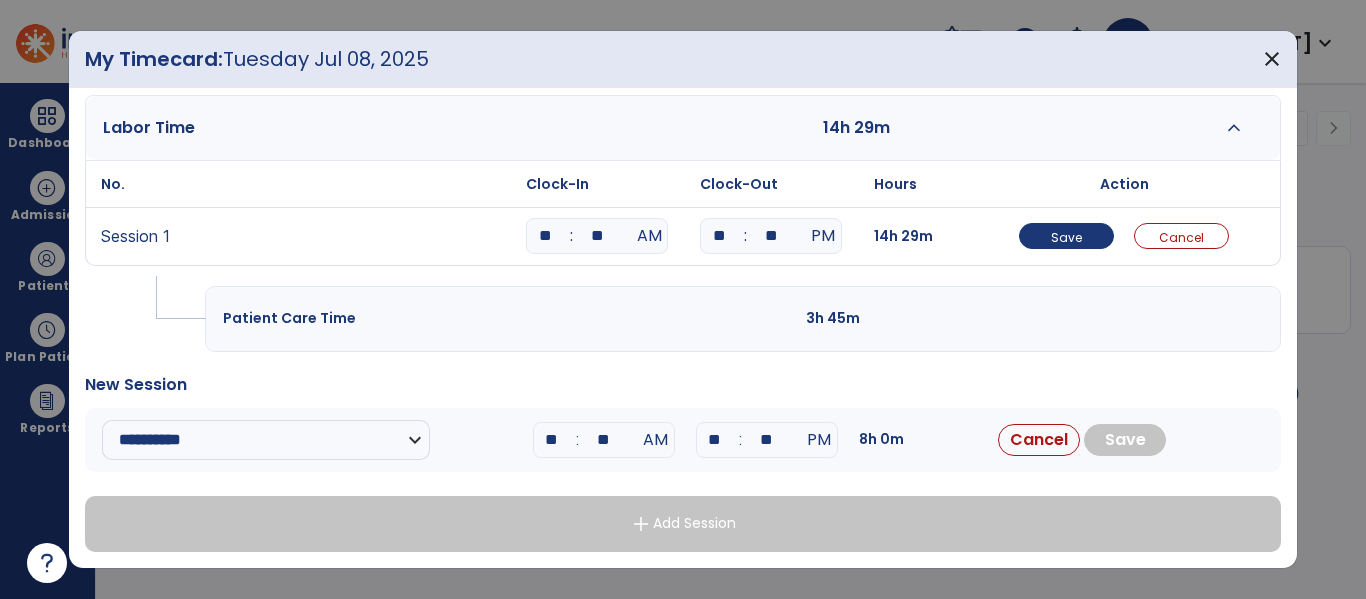 type on "**" 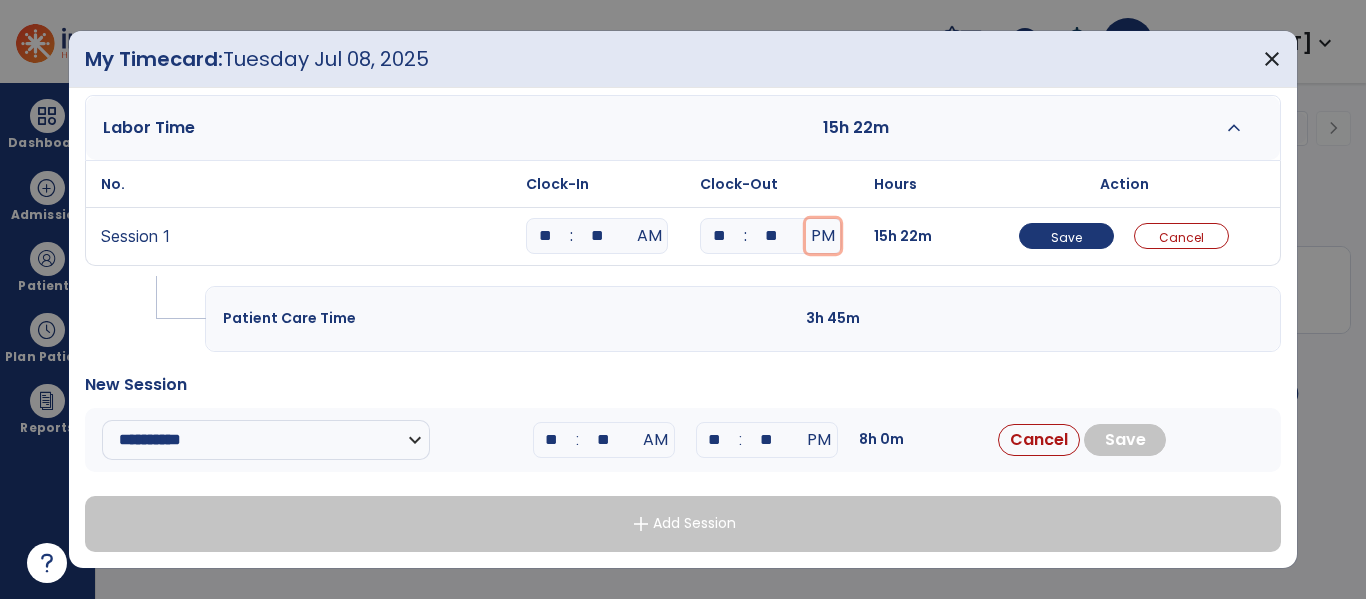 type 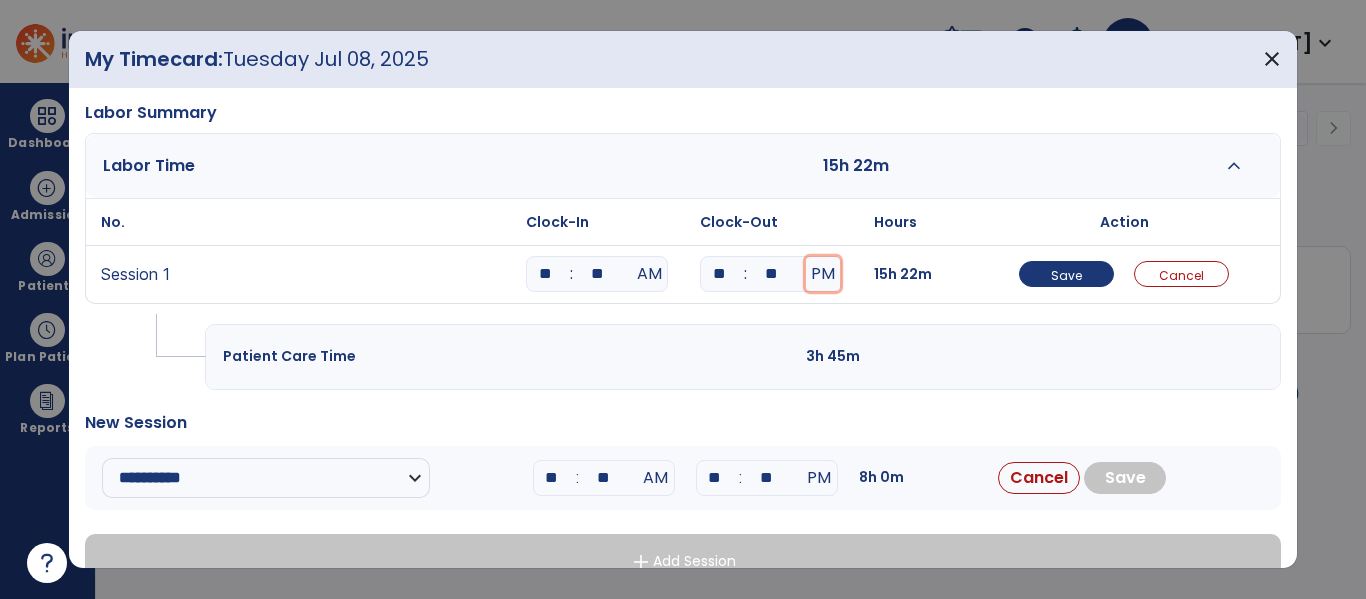 scroll, scrollTop: 109, scrollLeft: 0, axis: vertical 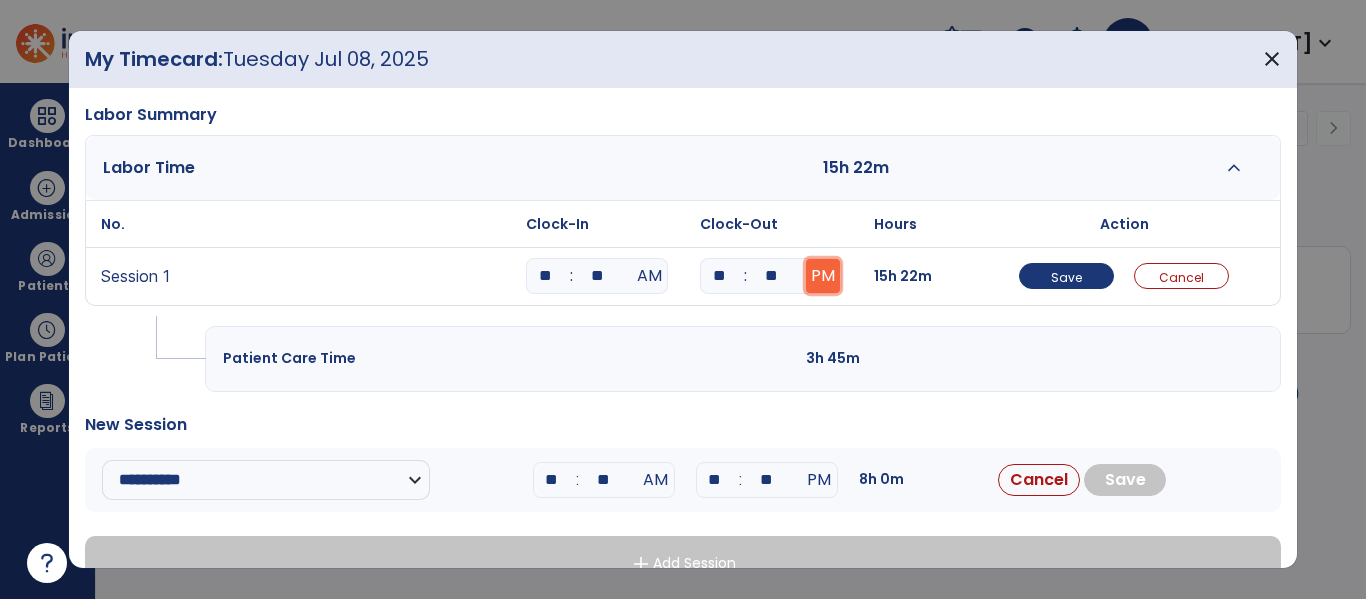click on "PM" at bounding box center [823, 276] 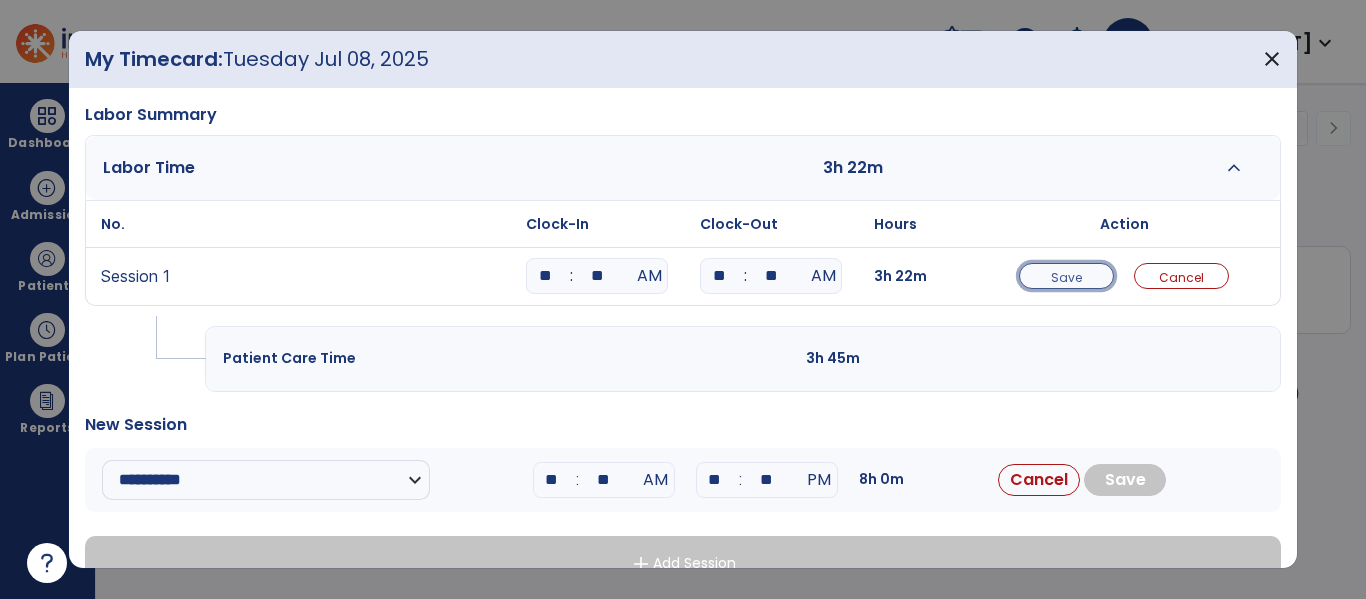 click on "Save" at bounding box center (1066, 277) 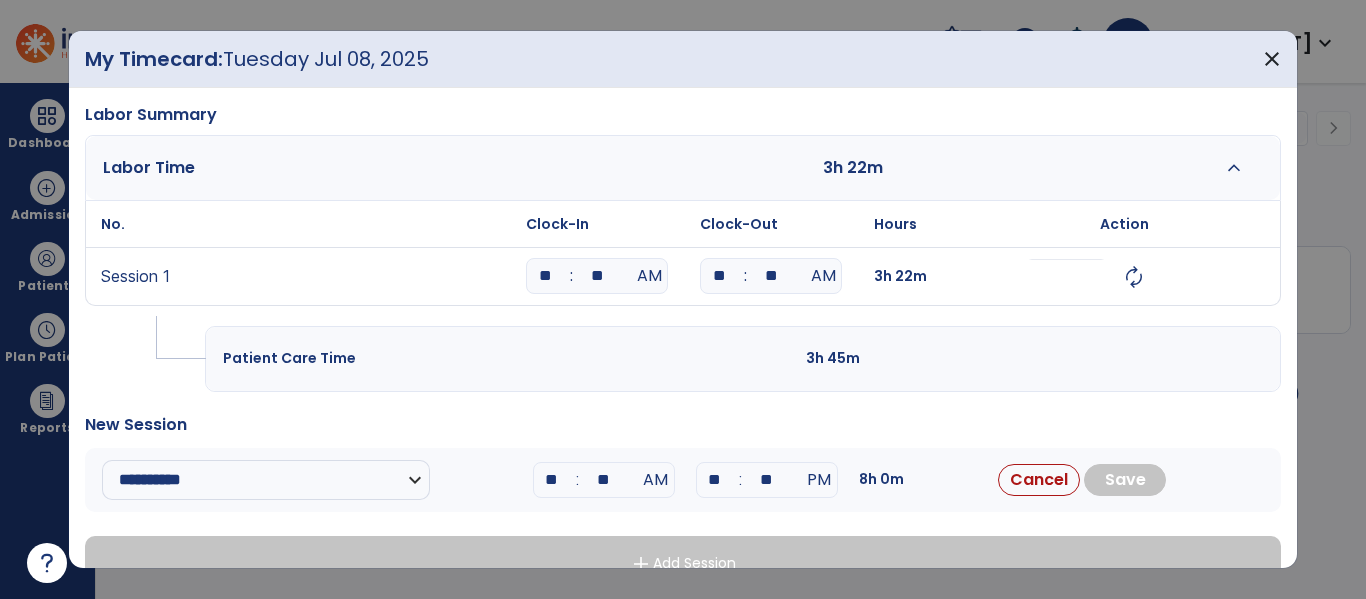 scroll, scrollTop: 0, scrollLeft: 0, axis: both 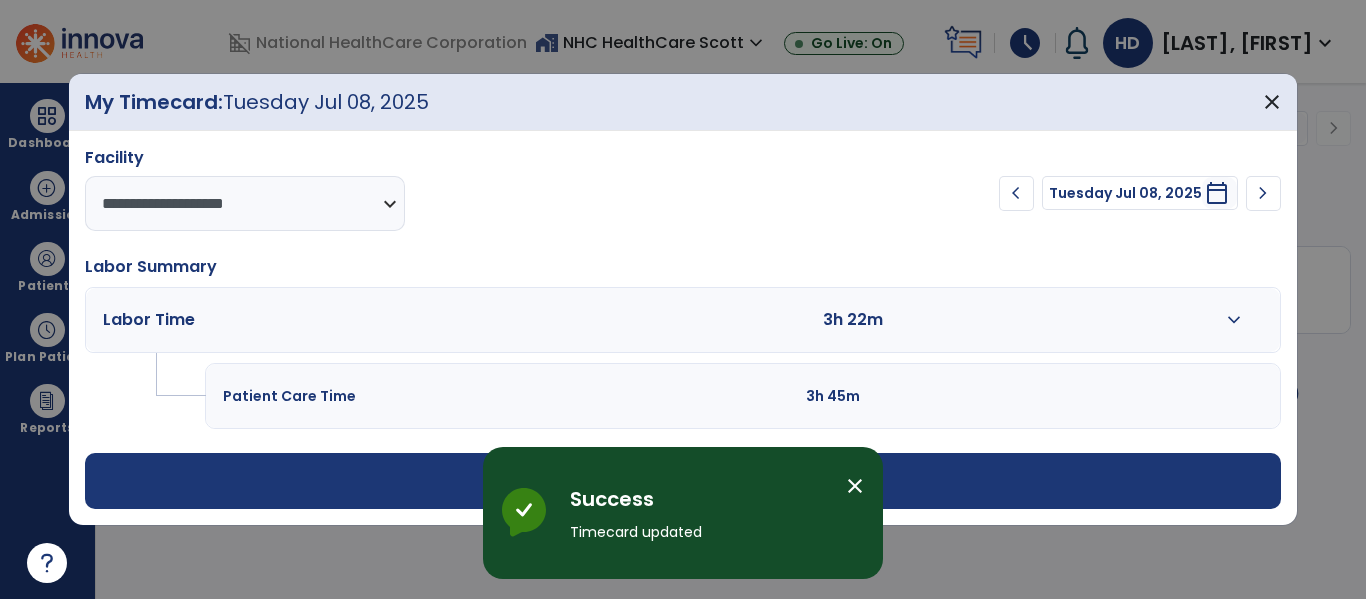click on "add  Add Session" at bounding box center (682, 481) 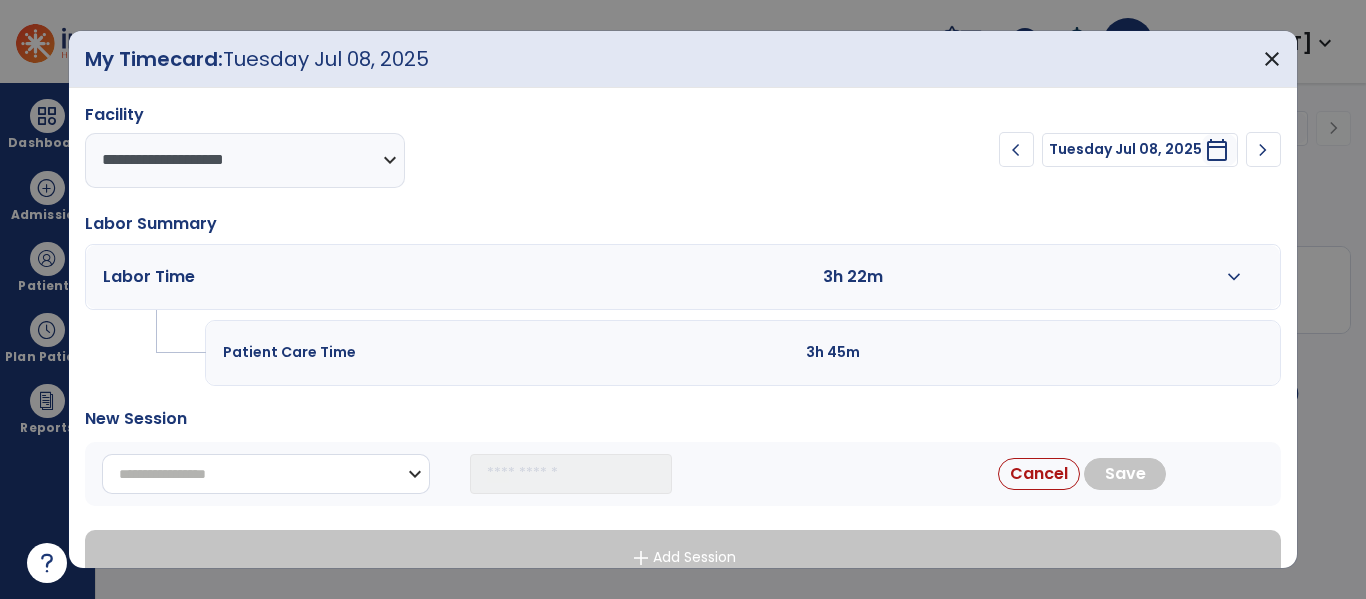 click on "**********" at bounding box center [266, 474] 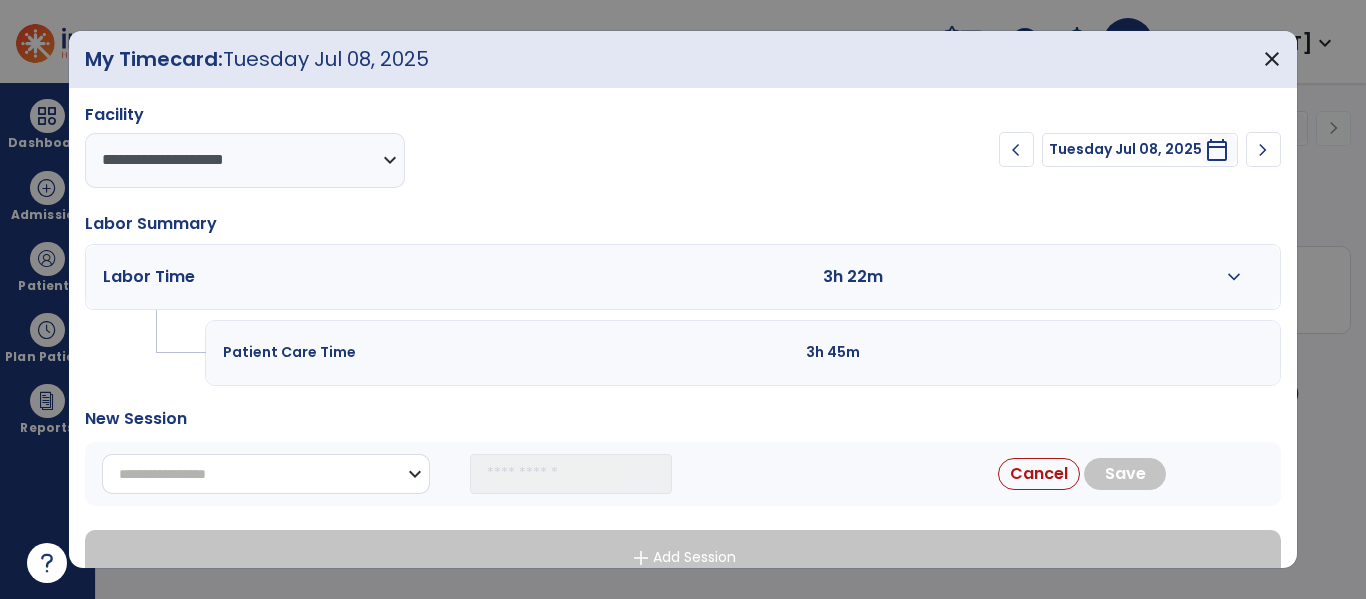 select on "**********" 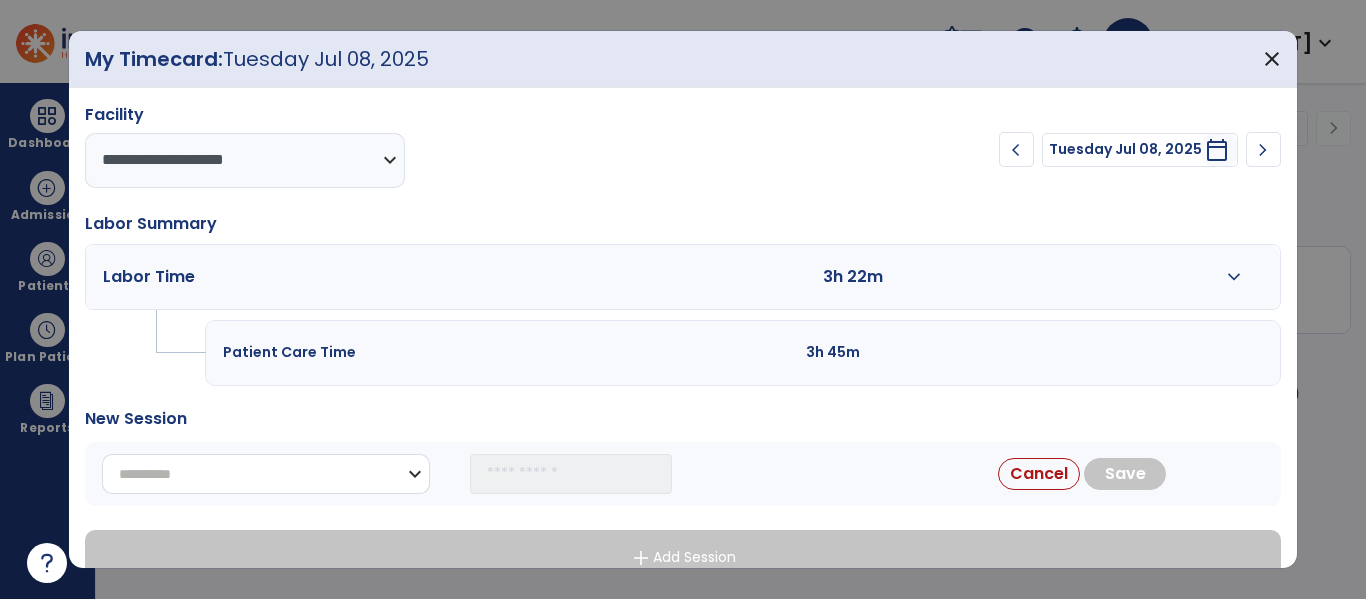 click on "**********" at bounding box center [266, 474] 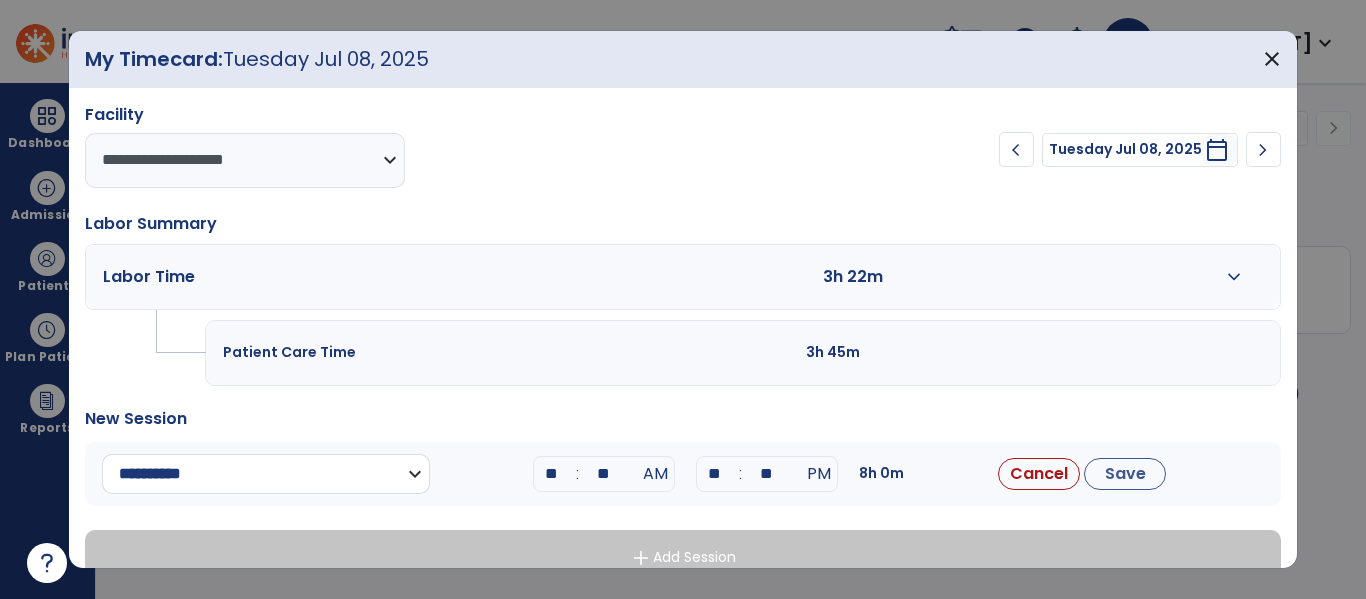 scroll, scrollTop: 34, scrollLeft: 0, axis: vertical 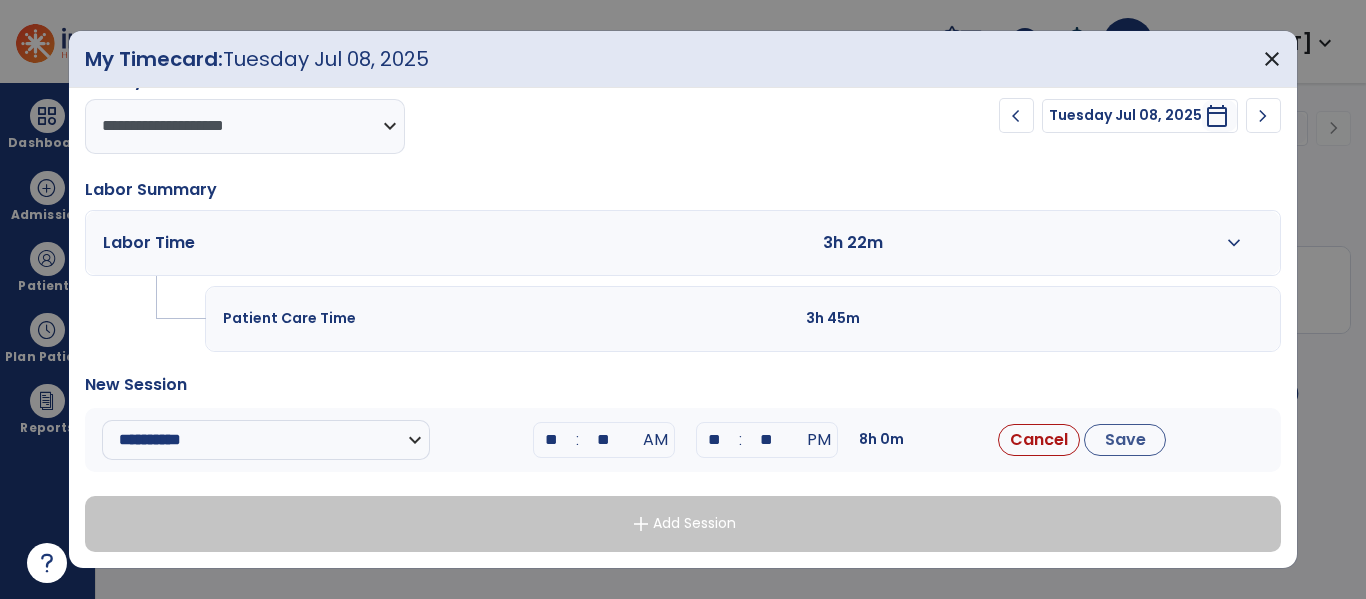 click on "**" at bounding box center (552, 440) 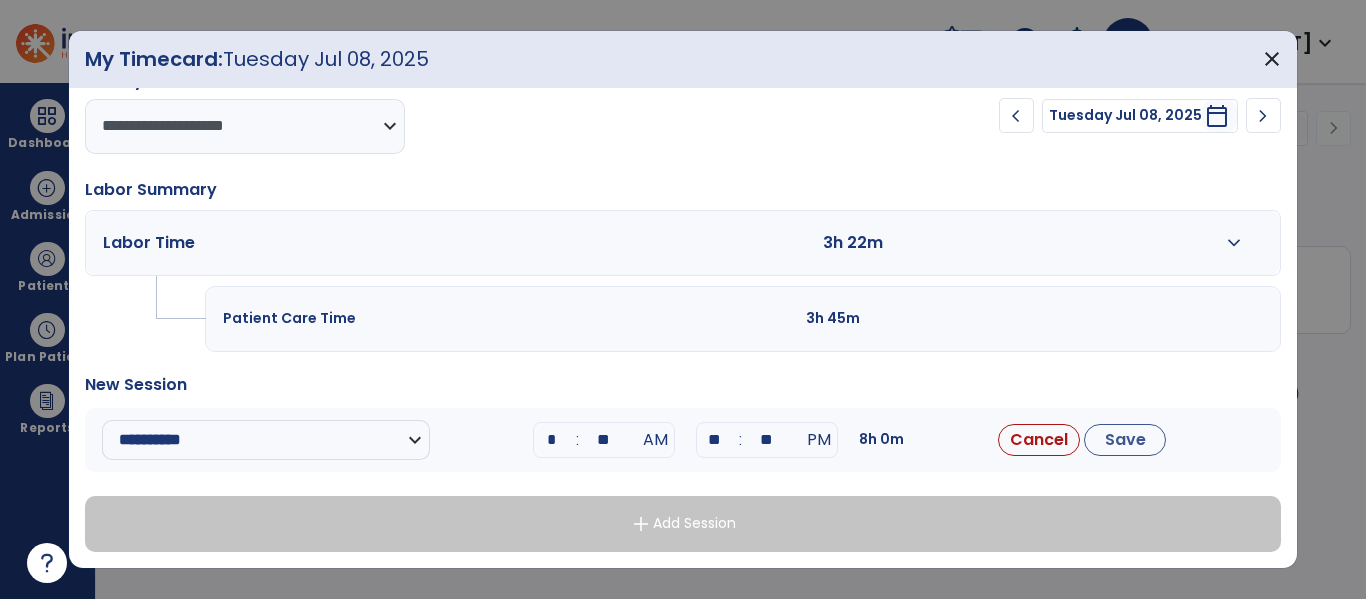 type on "**" 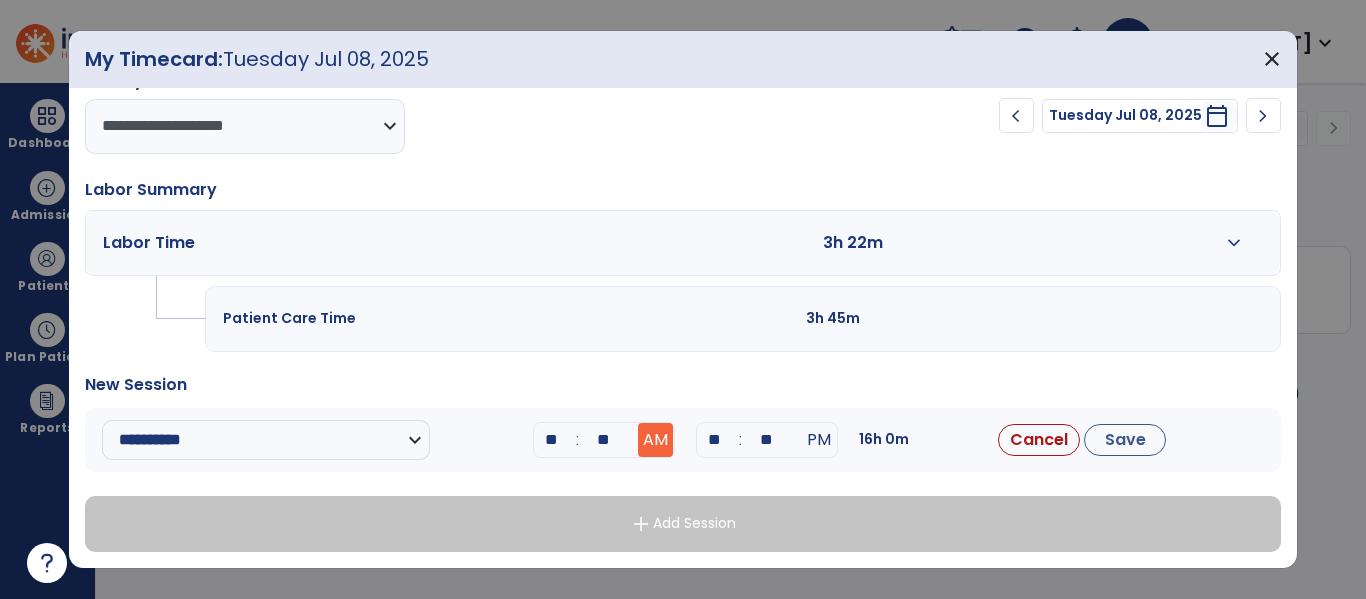type on "**" 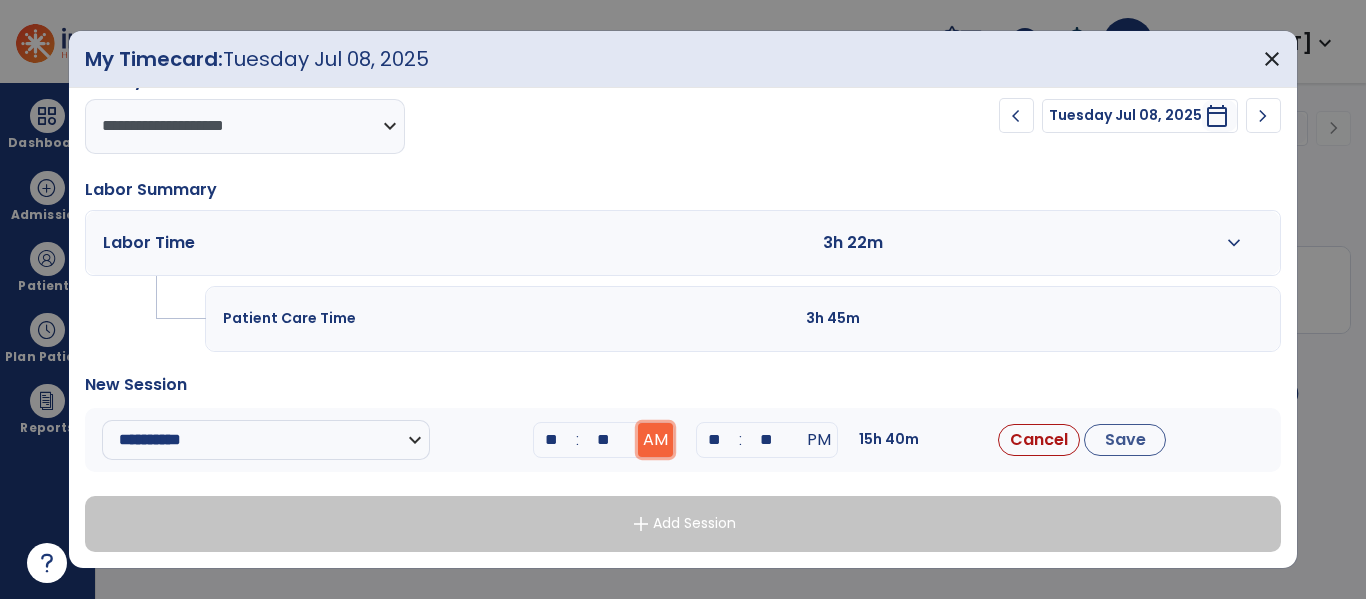 click on "AM" at bounding box center [655, 440] 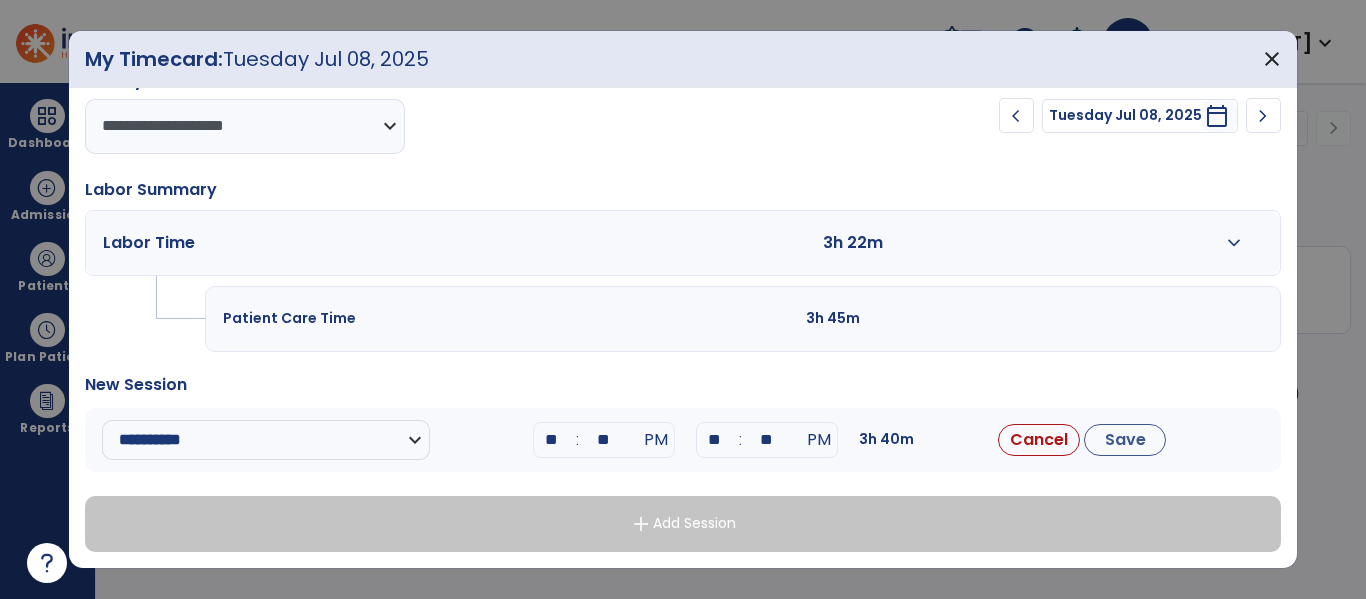 click on "**" at bounding box center [715, 440] 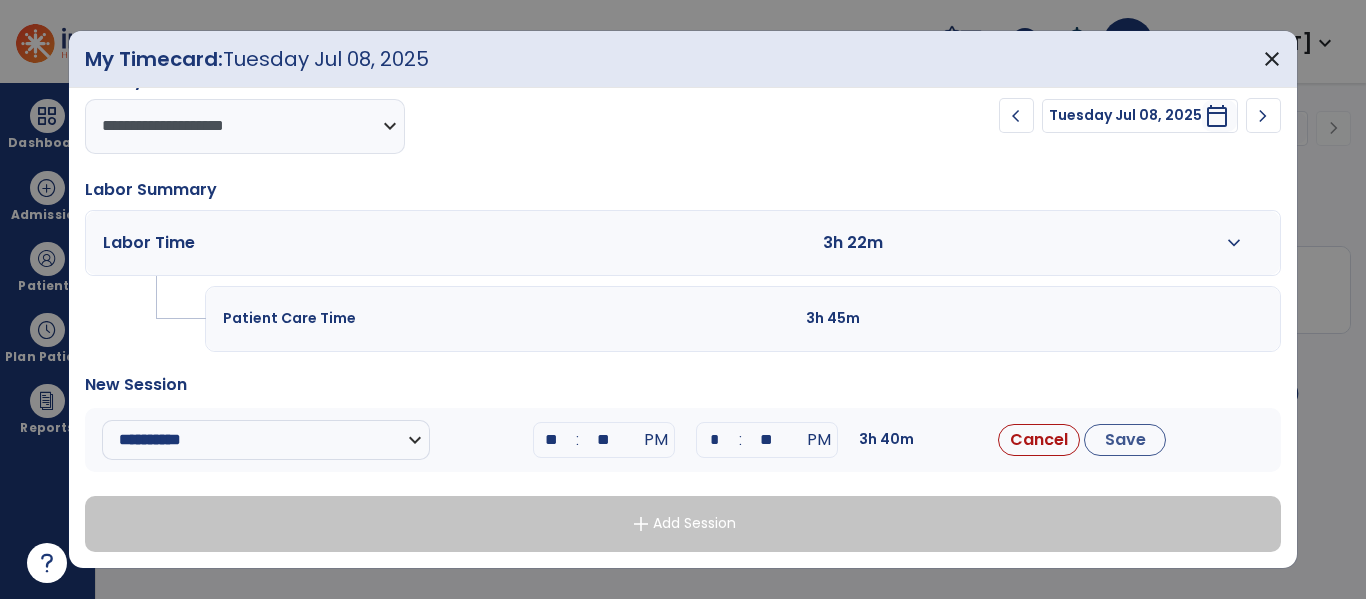 type on "**" 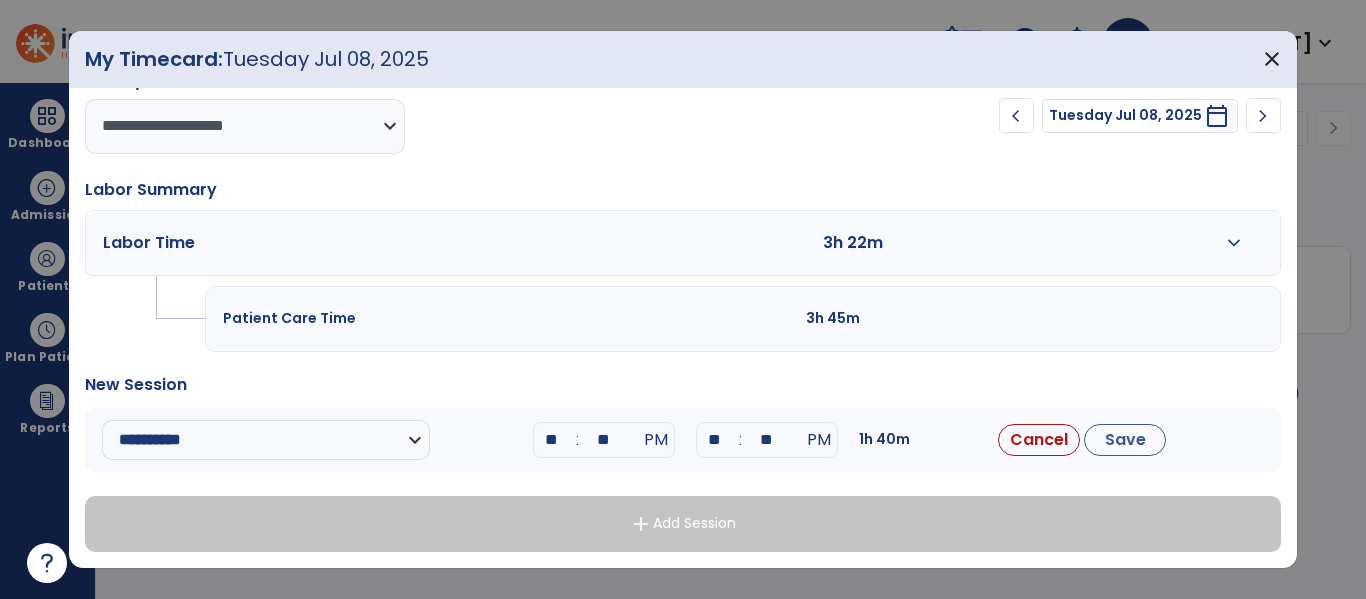 type on "**" 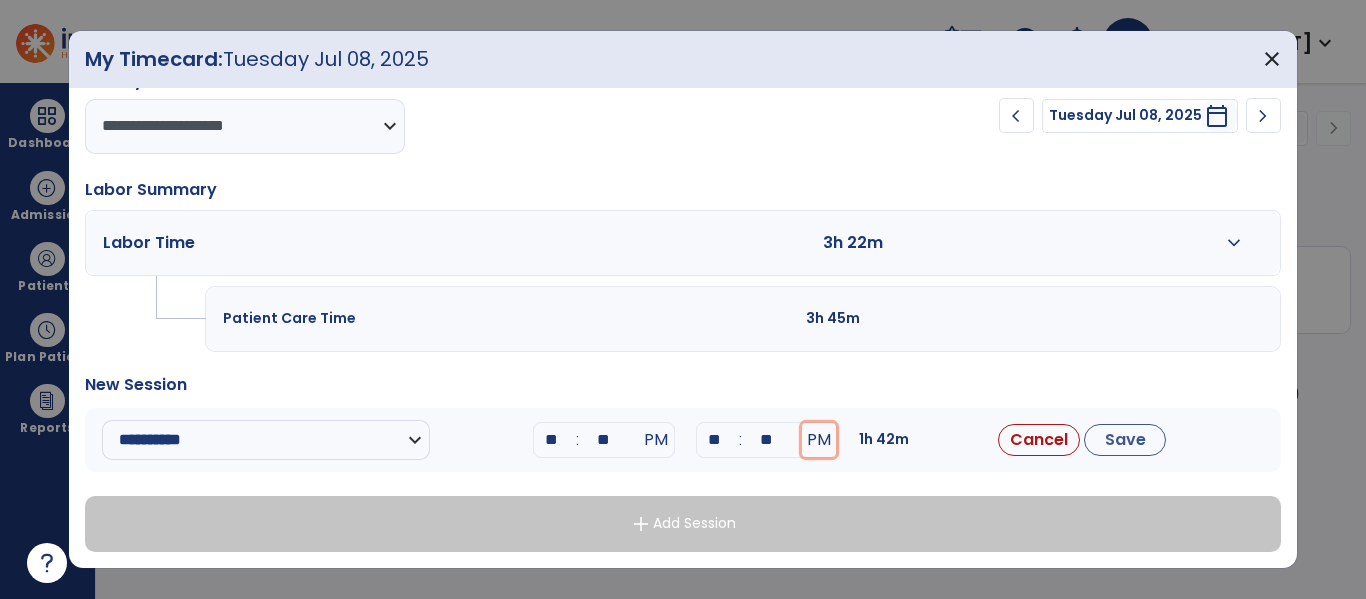 type 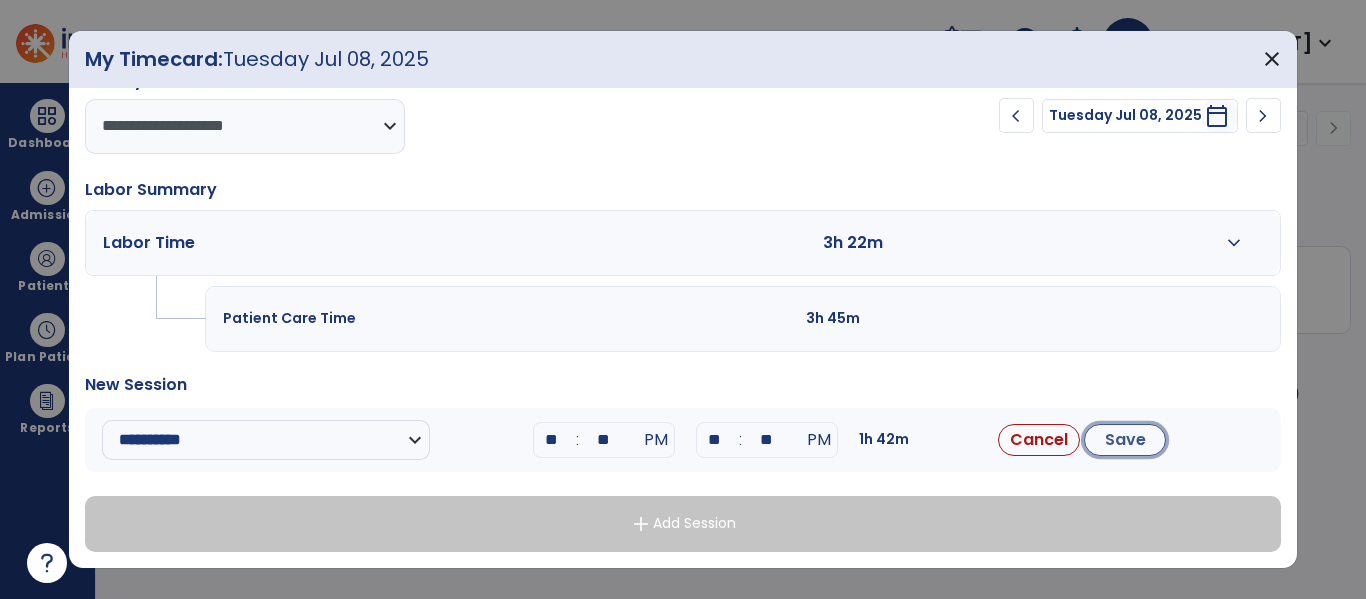 click on "Save" at bounding box center (1125, 440) 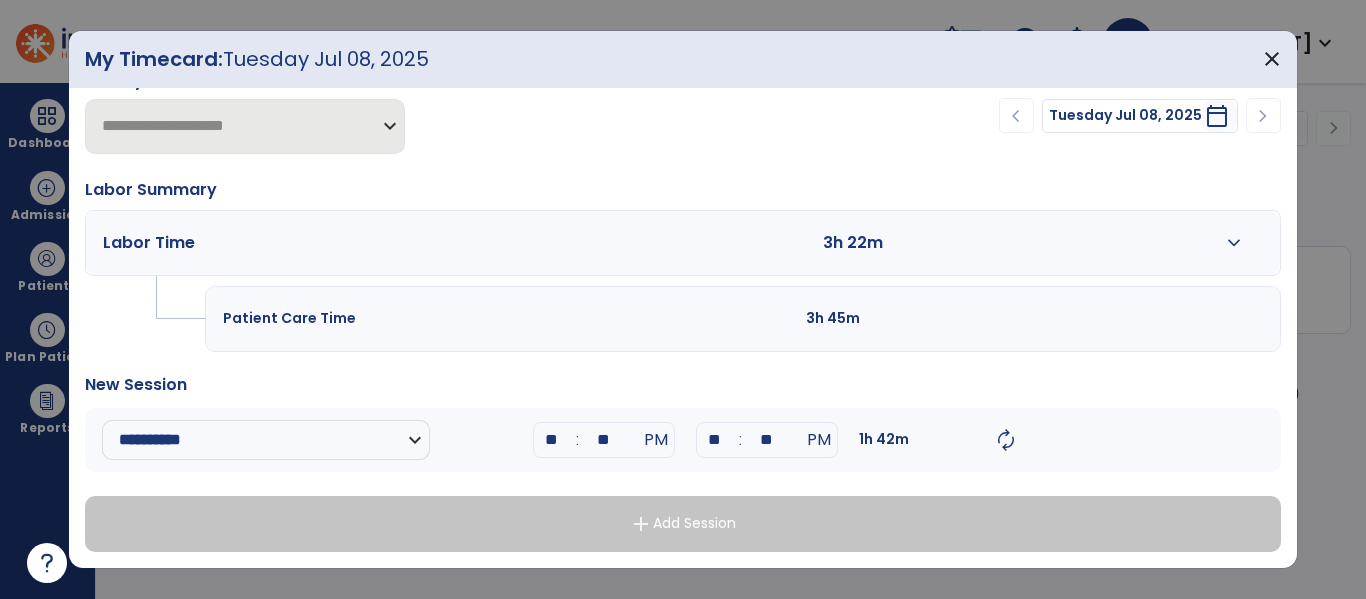 scroll, scrollTop: 0, scrollLeft: 0, axis: both 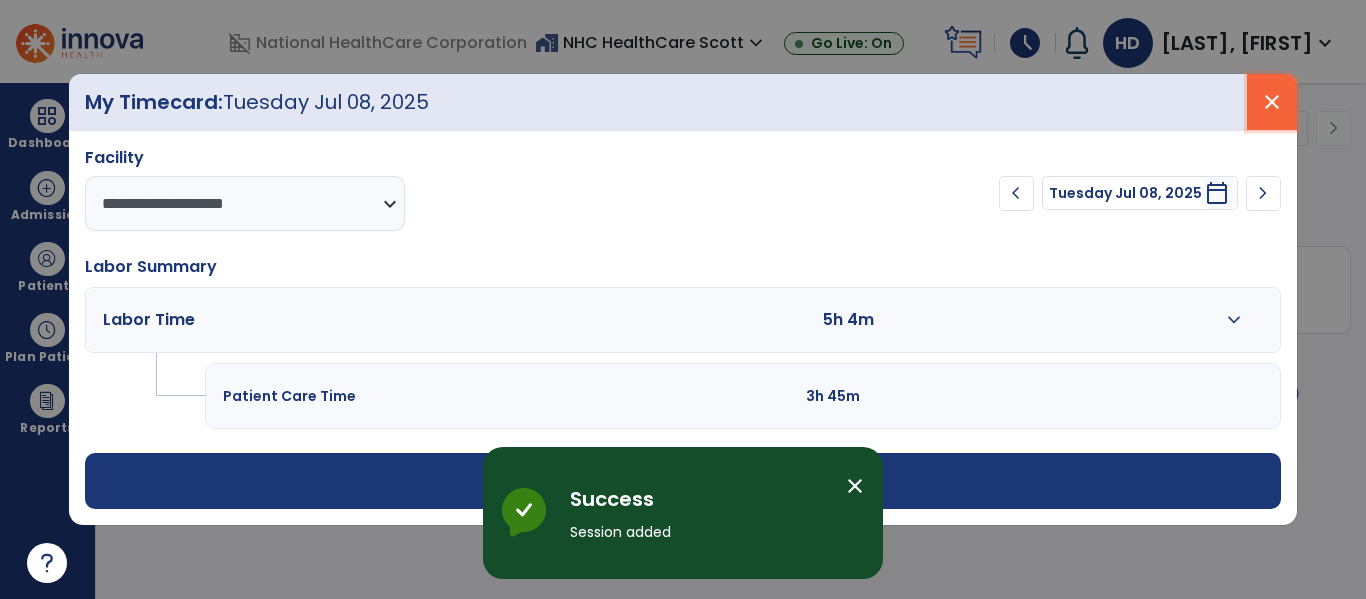 click on "close" at bounding box center [1272, 102] 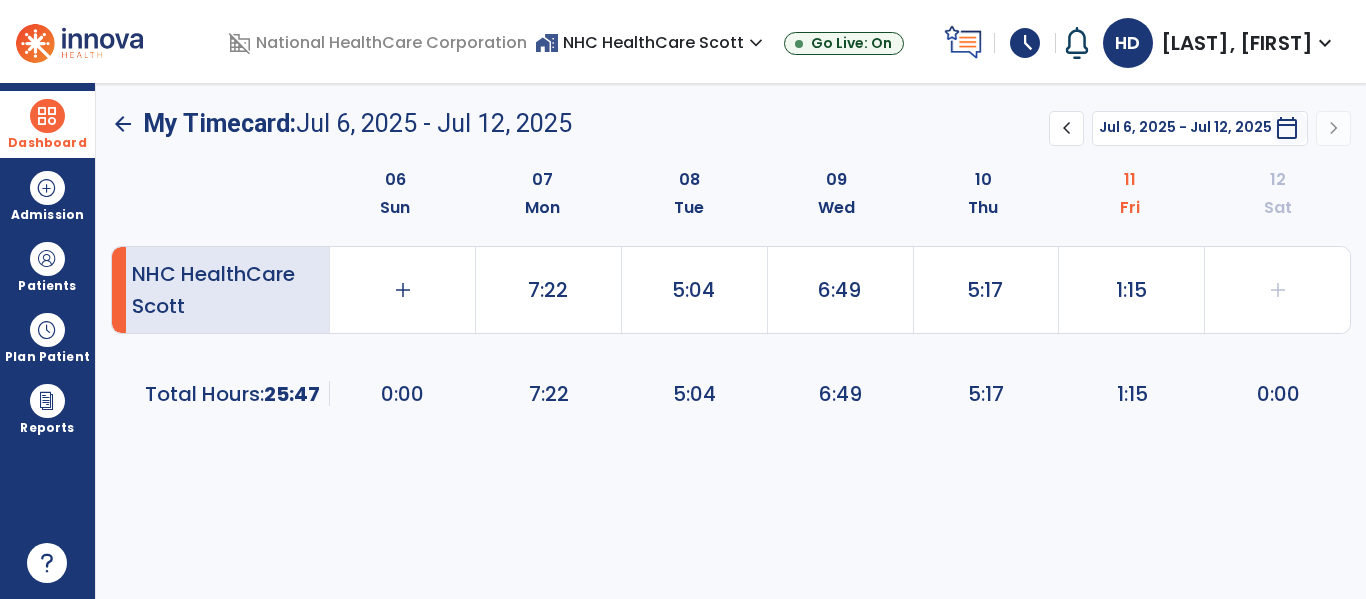 click at bounding box center [47, 116] 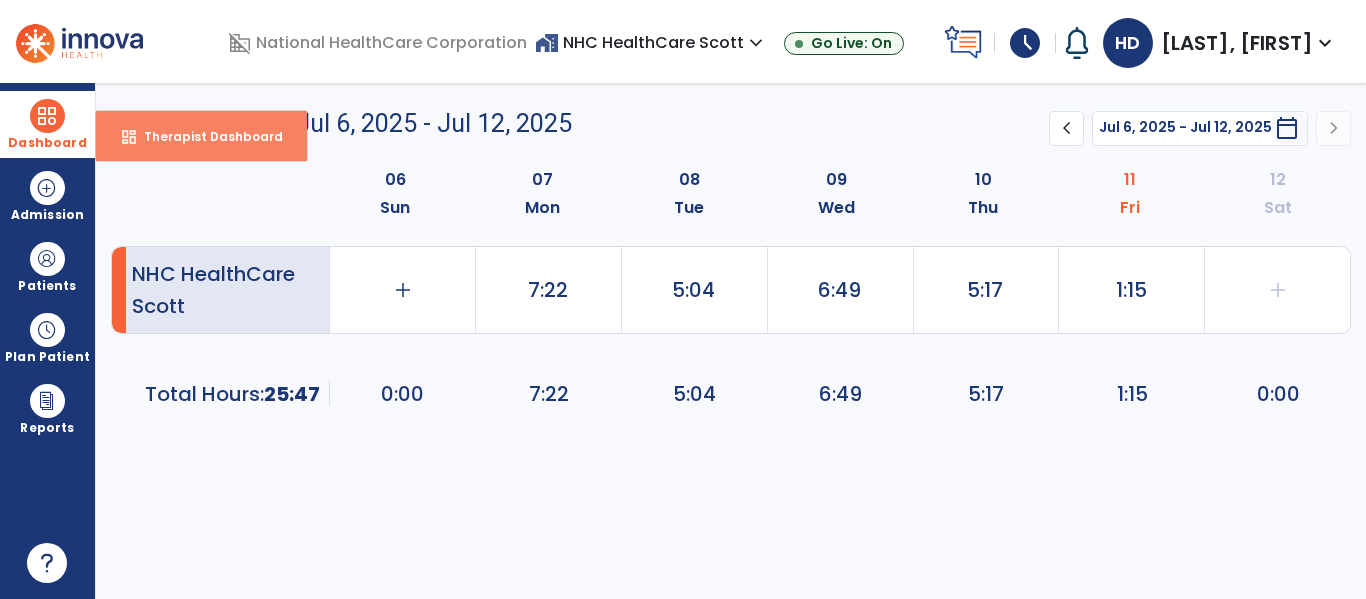 click on "dashboard" at bounding box center (129, 137) 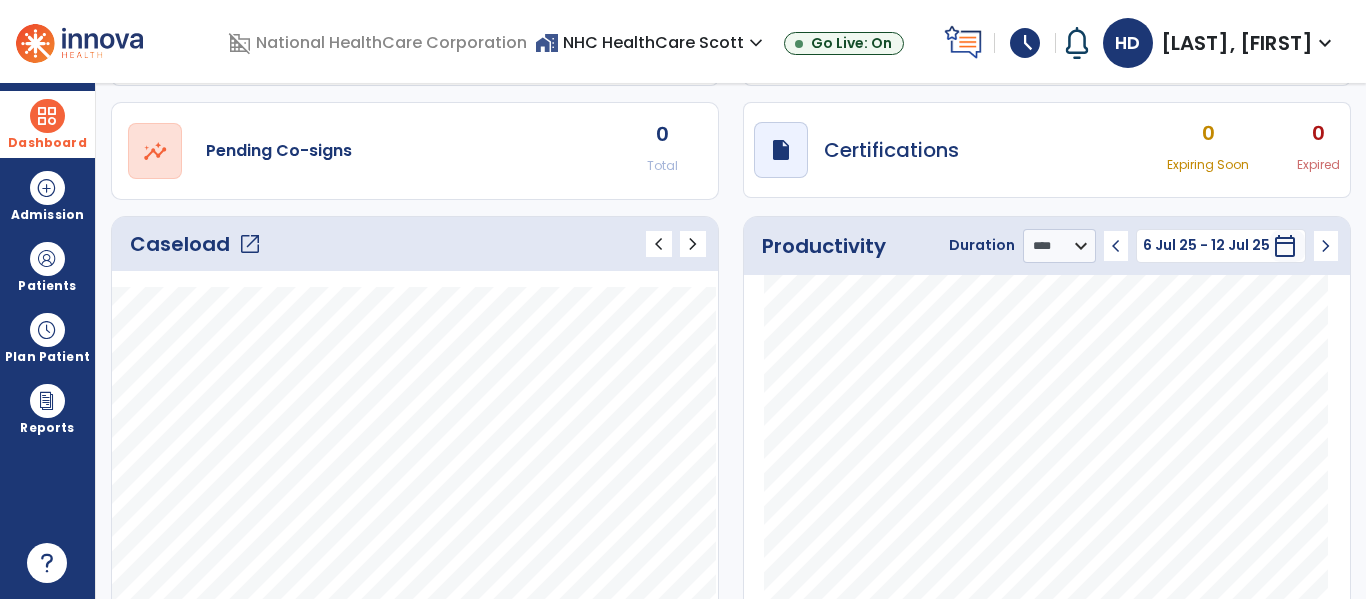 scroll, scrollTop: 0, scrollLeft: 0, axis: both 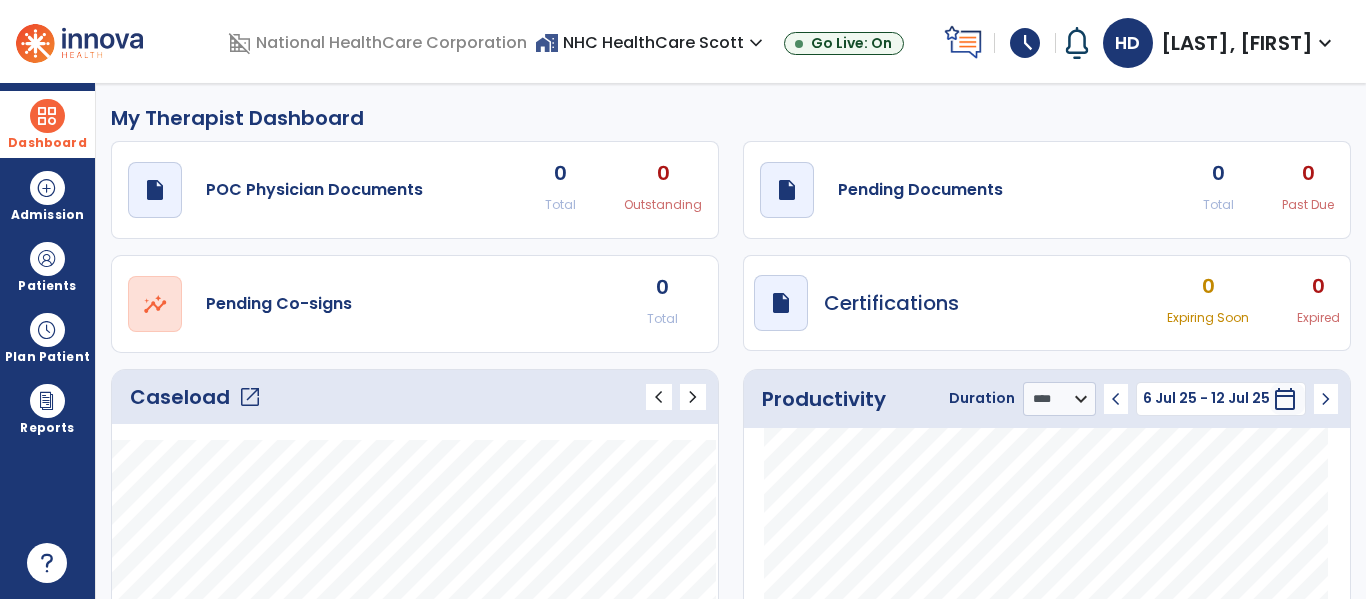 click on "schedule" at bounding box center [1025, 43] 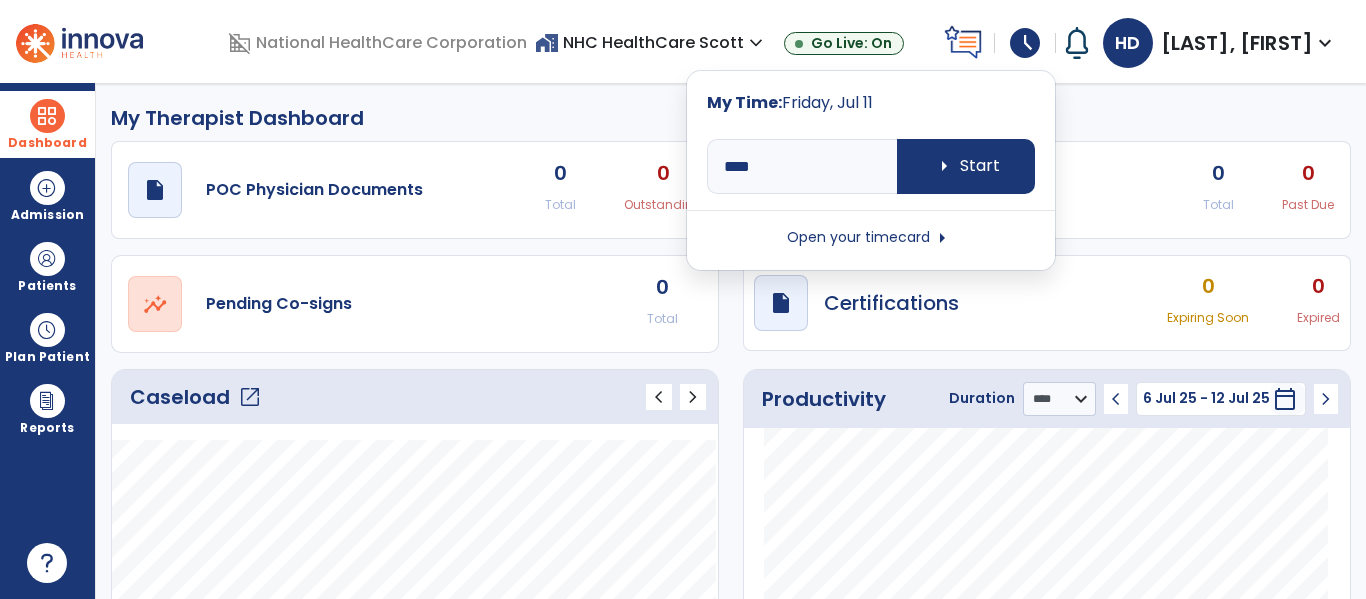 click on "Open your timecard  arrow_right" at bounding box center (871, 238) 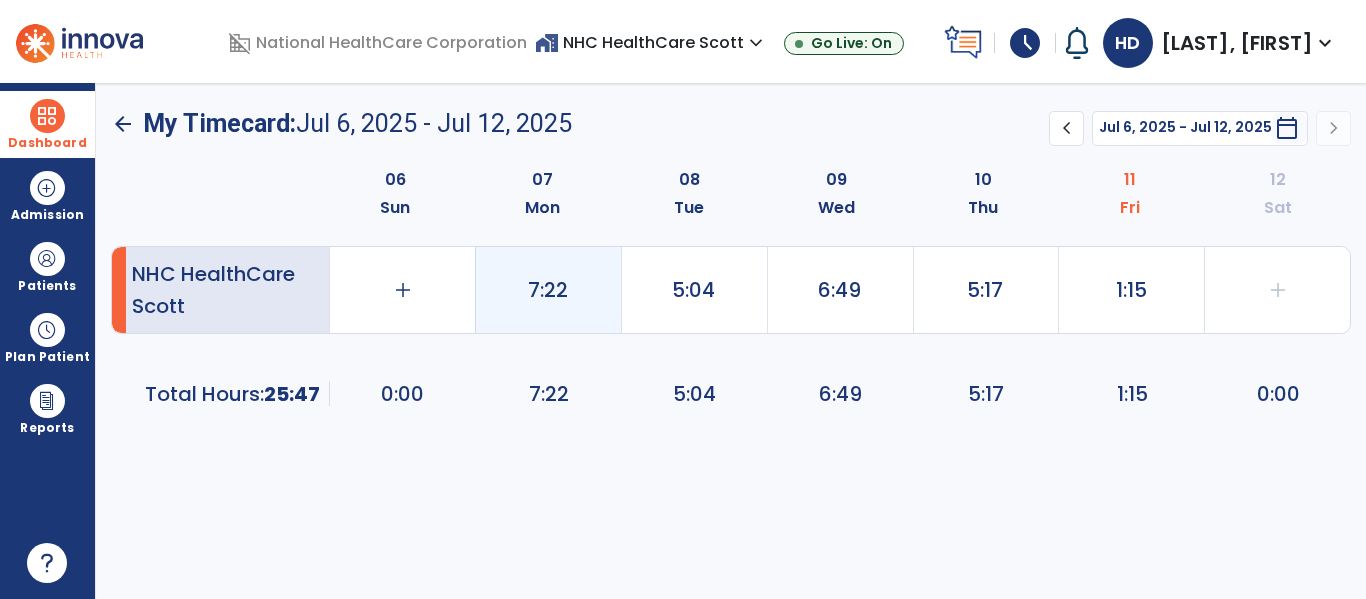 click on "7:22" 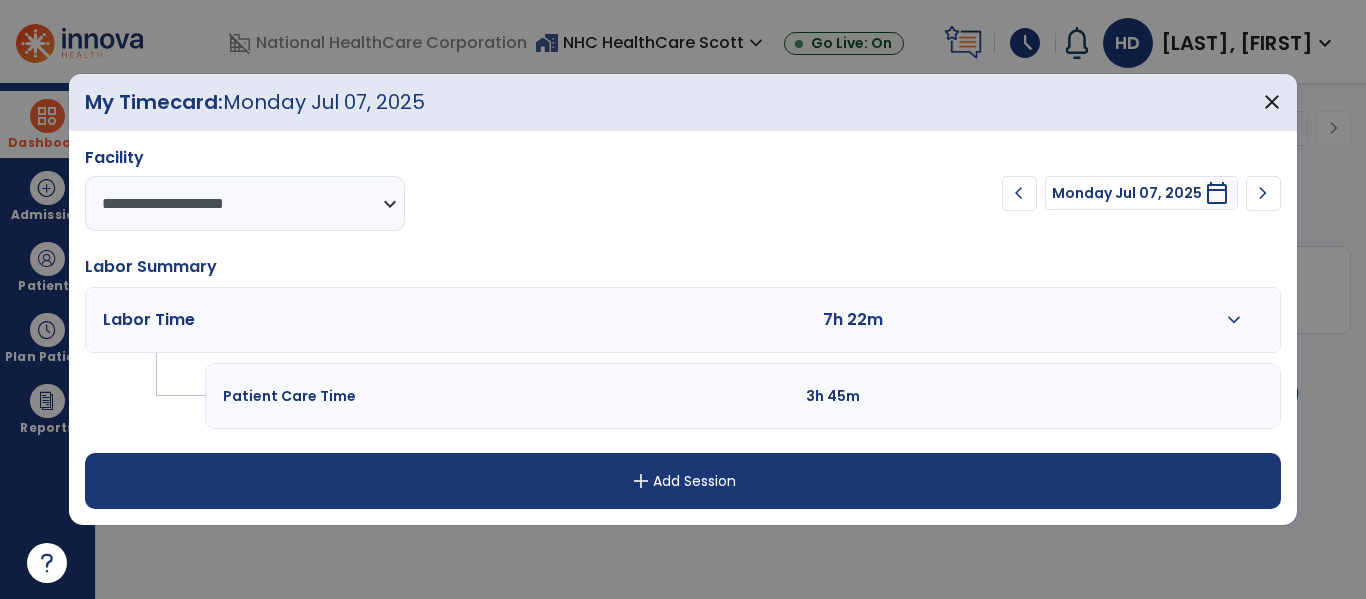 click on "expand_more" at bounding box center (1234, 320) 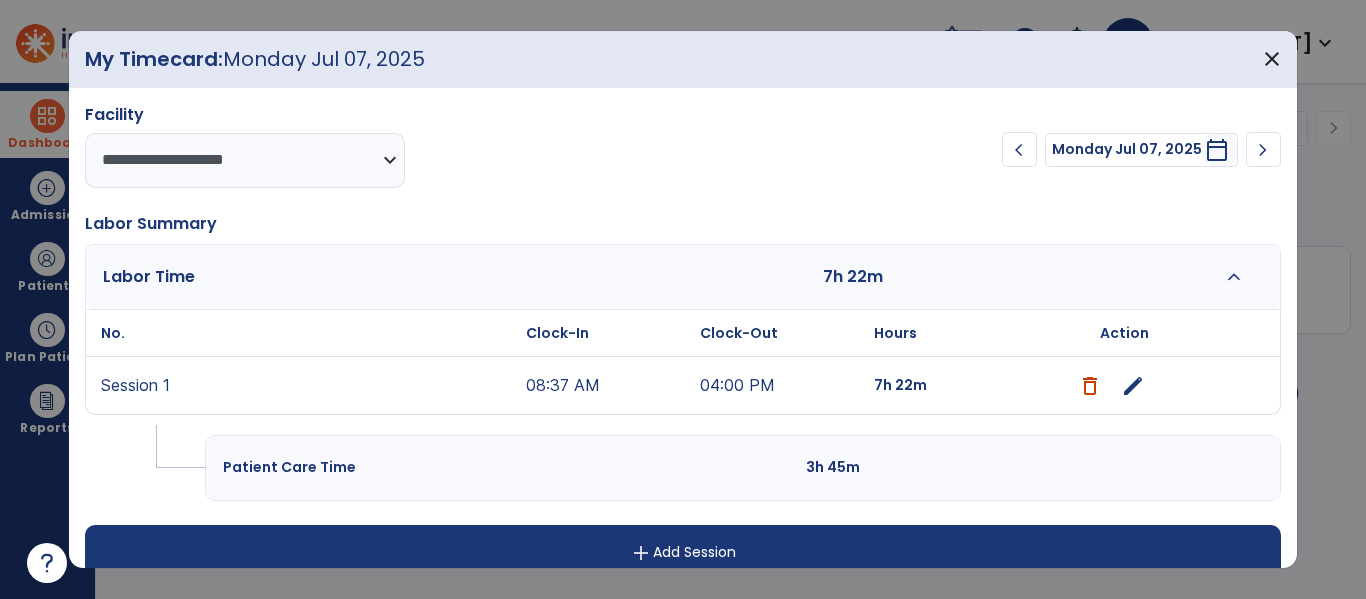click on "edit" at bounding box center (1133, 386) 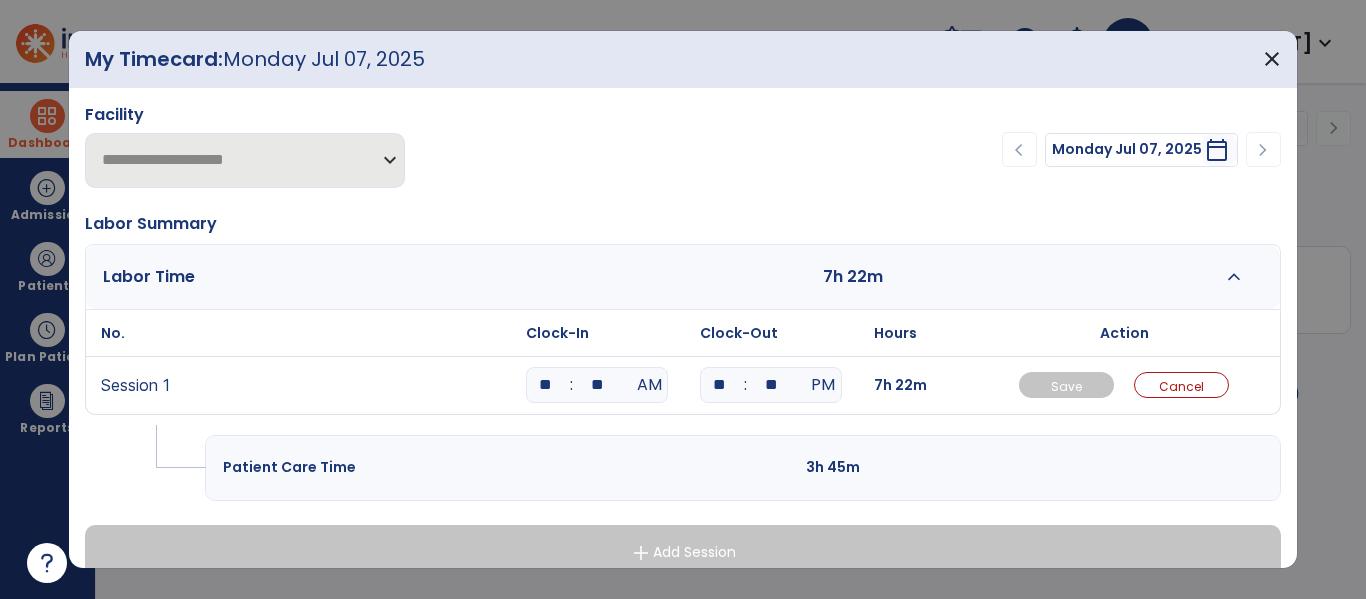 click on "**" at bounding box center (719, 385) 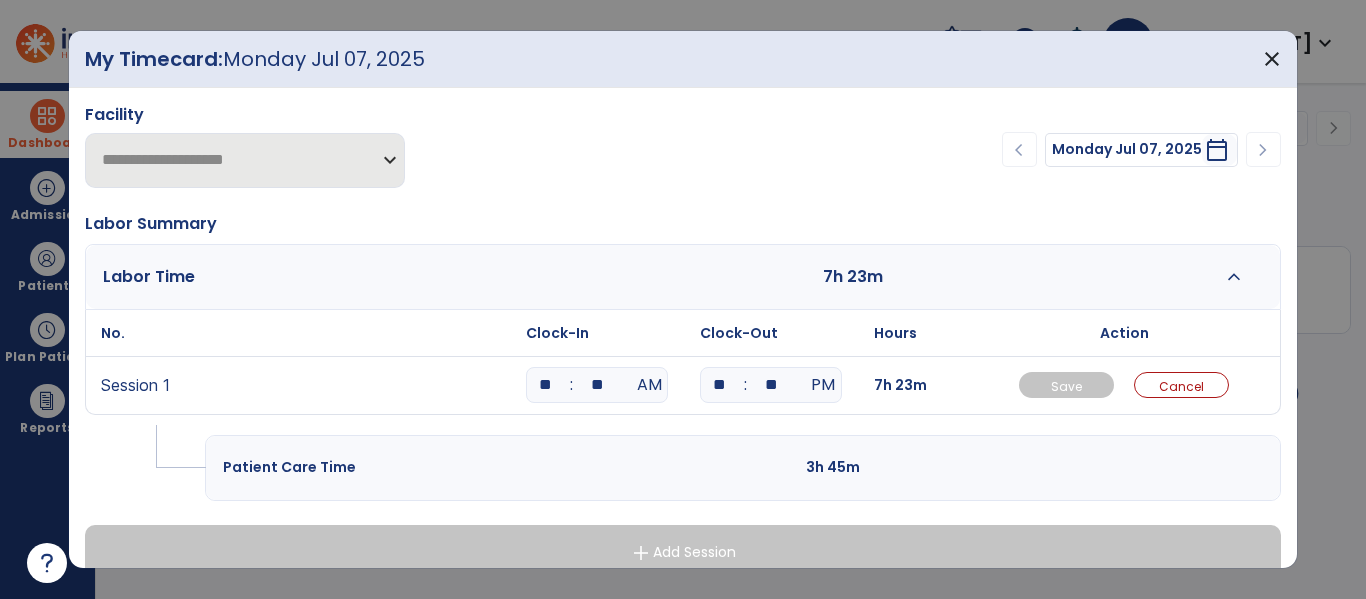 click on "**" at bounding box center (719, 385) 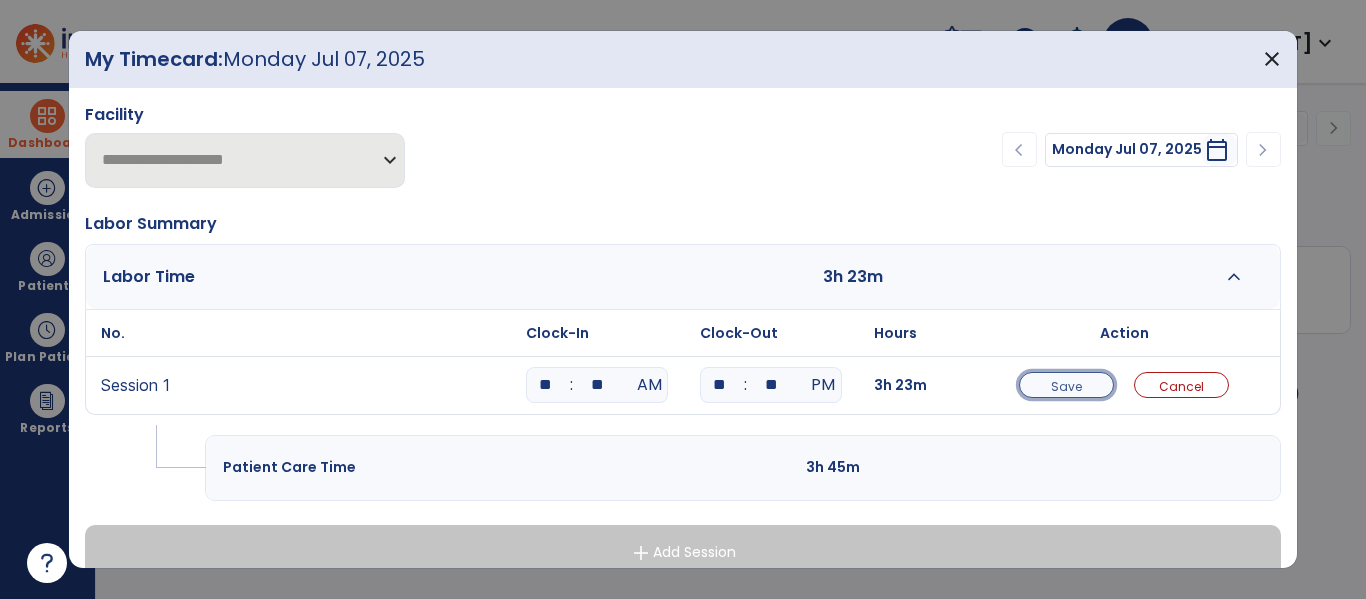 click on "Save" at bounding box center [1066, 385] 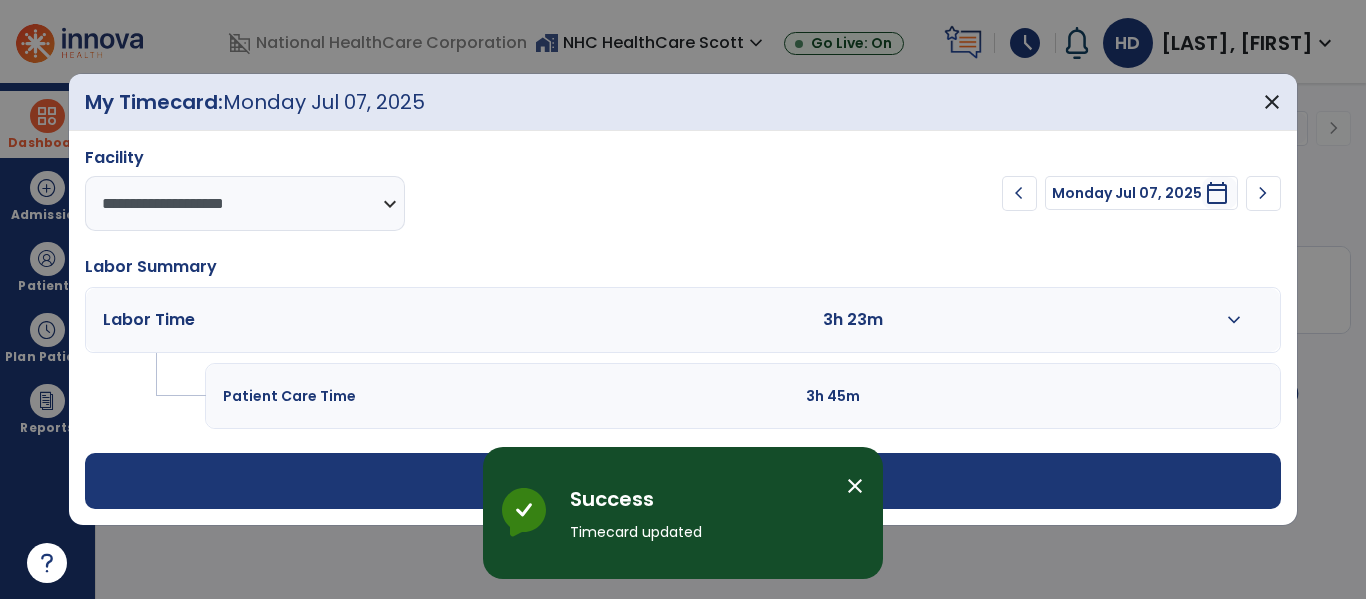 click on "expand_more" at bounding box center (1234, 320) 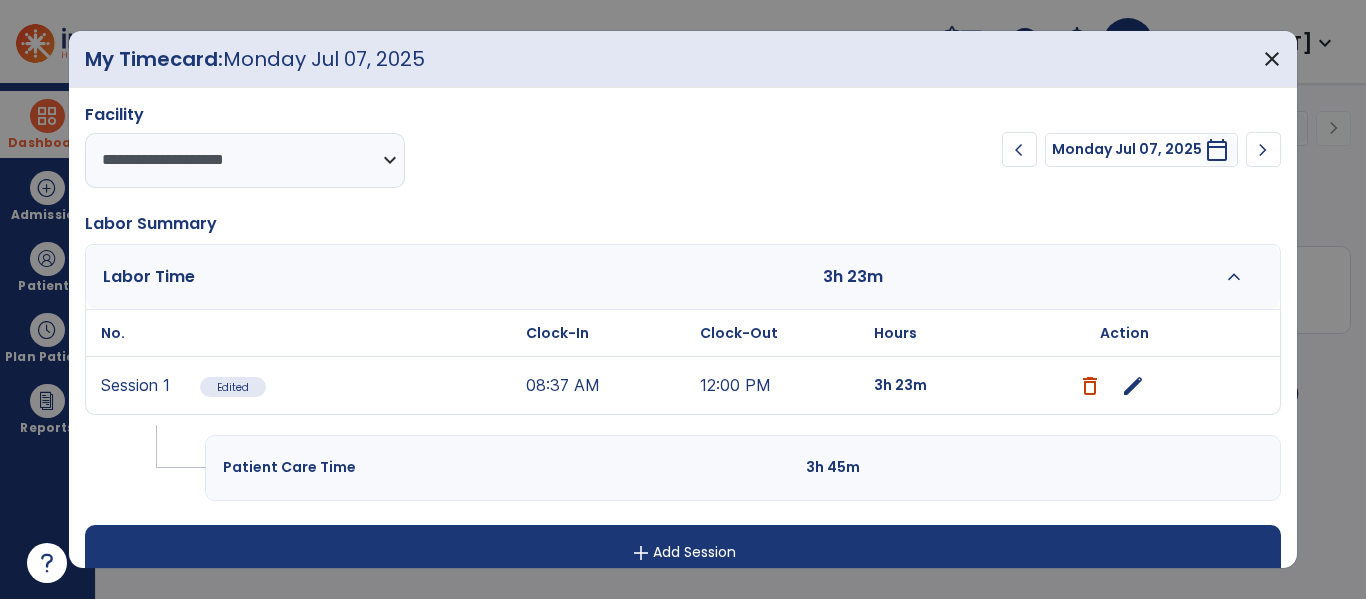 click on "add  Add Session" at bounding box center [682, 553] 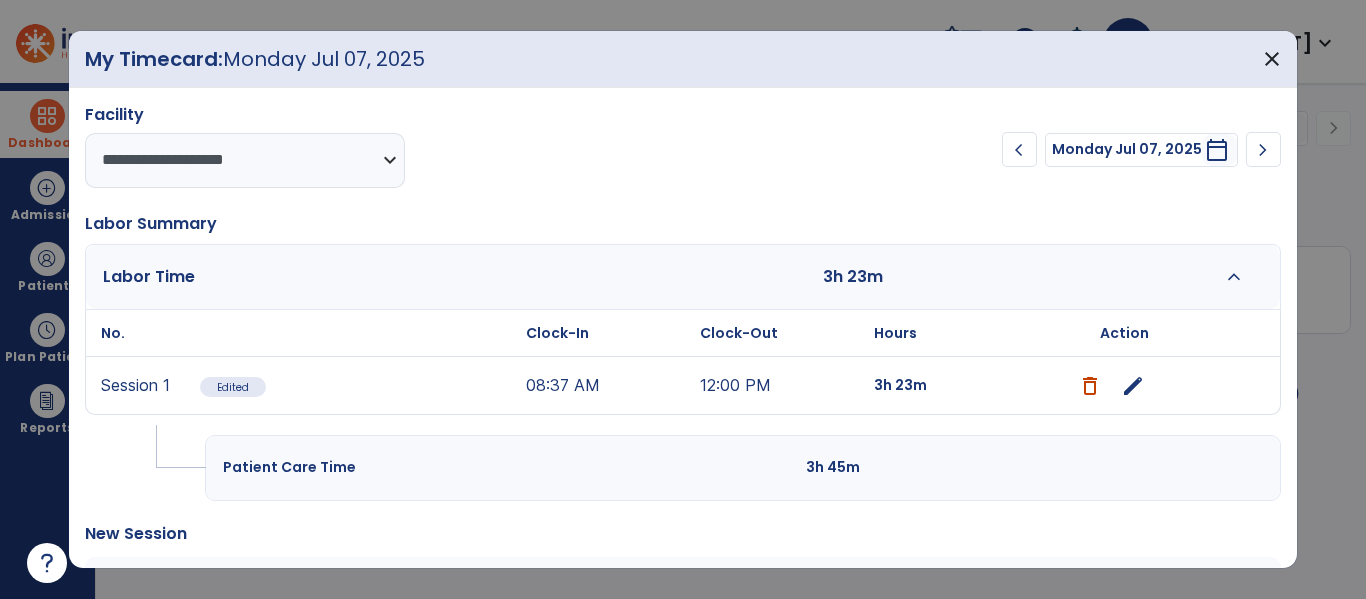 scroll, scrollTop: 149, scrollLeft: 0, axis: vertical 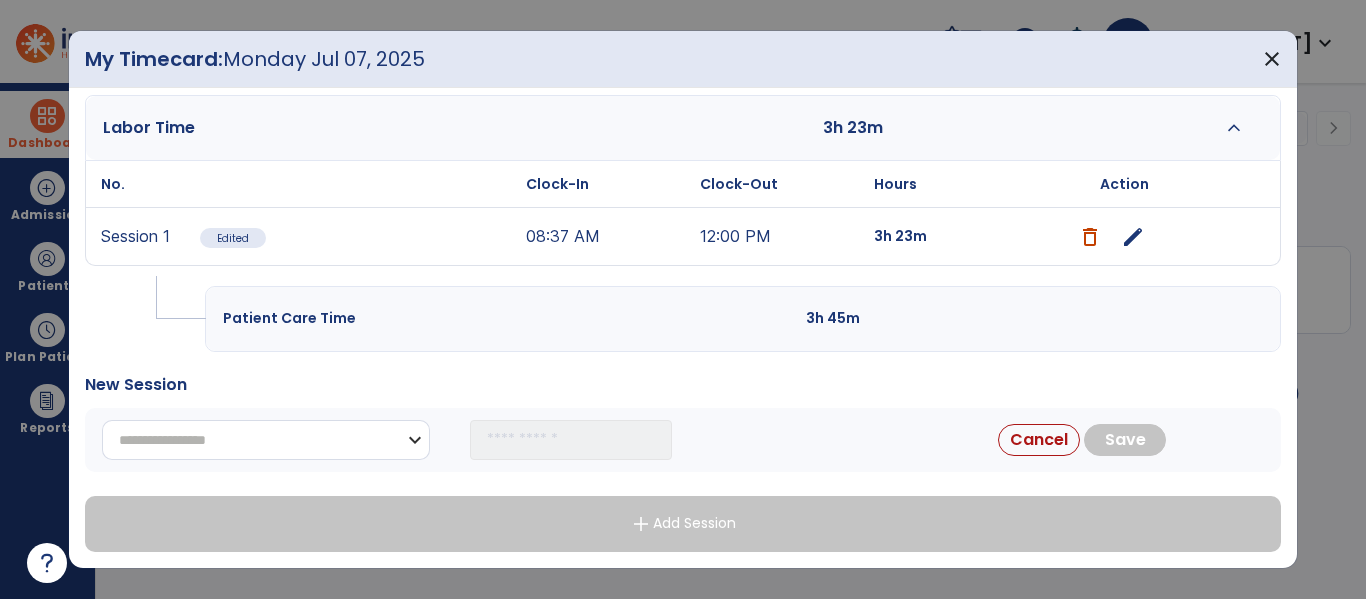 click on "**********" at bounding box center [266, 440] 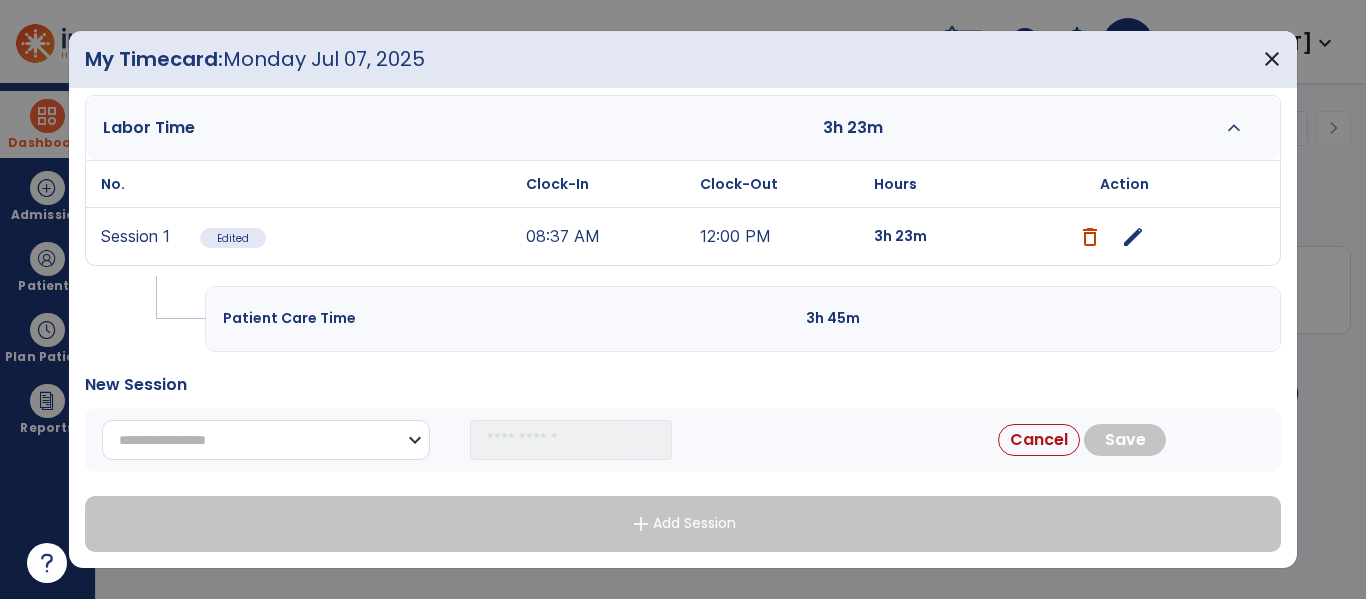 select on "**********" 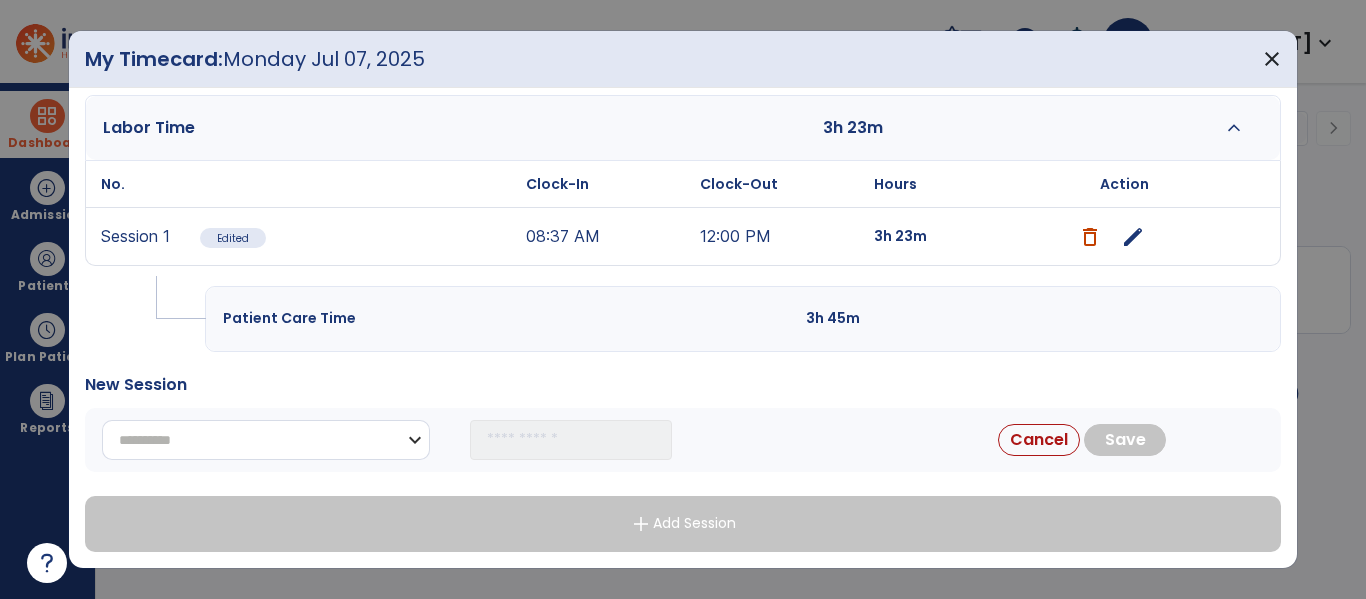 click on "**********" at bounding box center [266, 440] 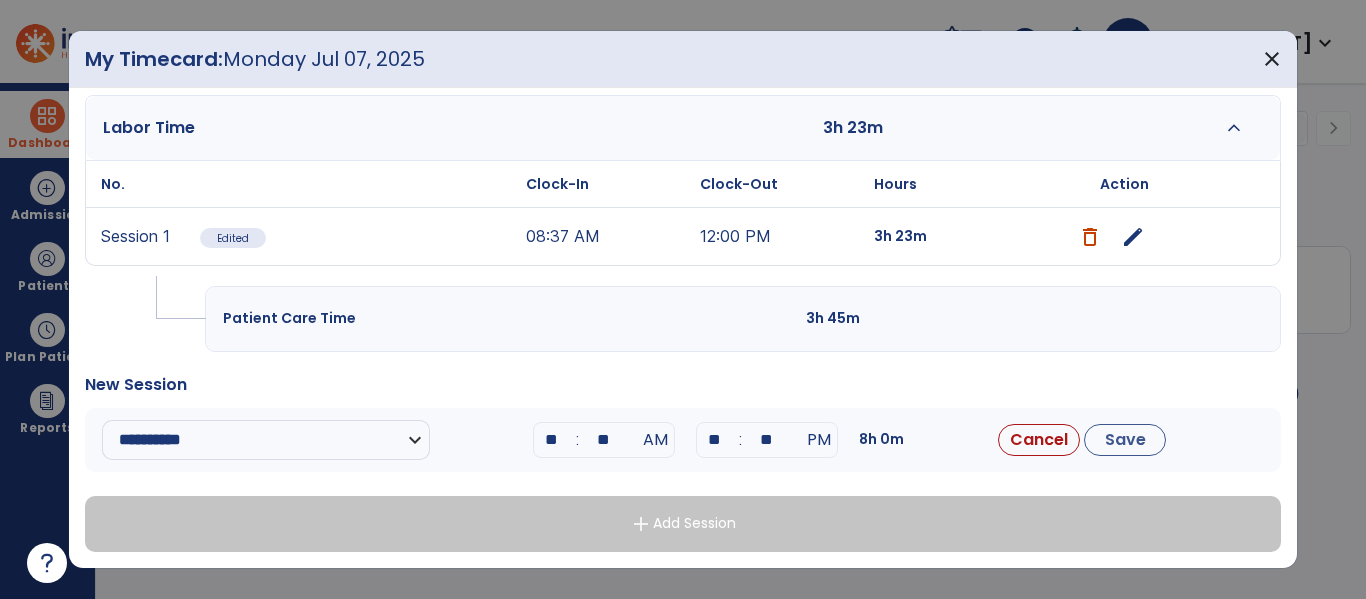 click on "**" at bounding box center (552, 440) 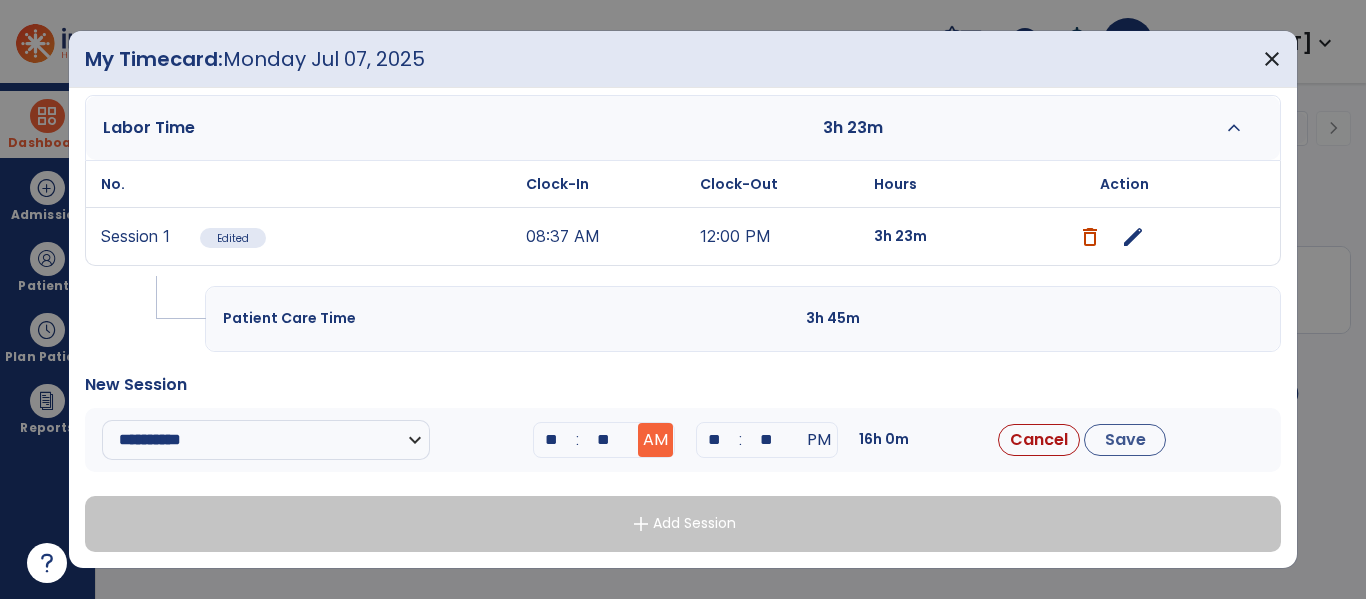 type on "**" 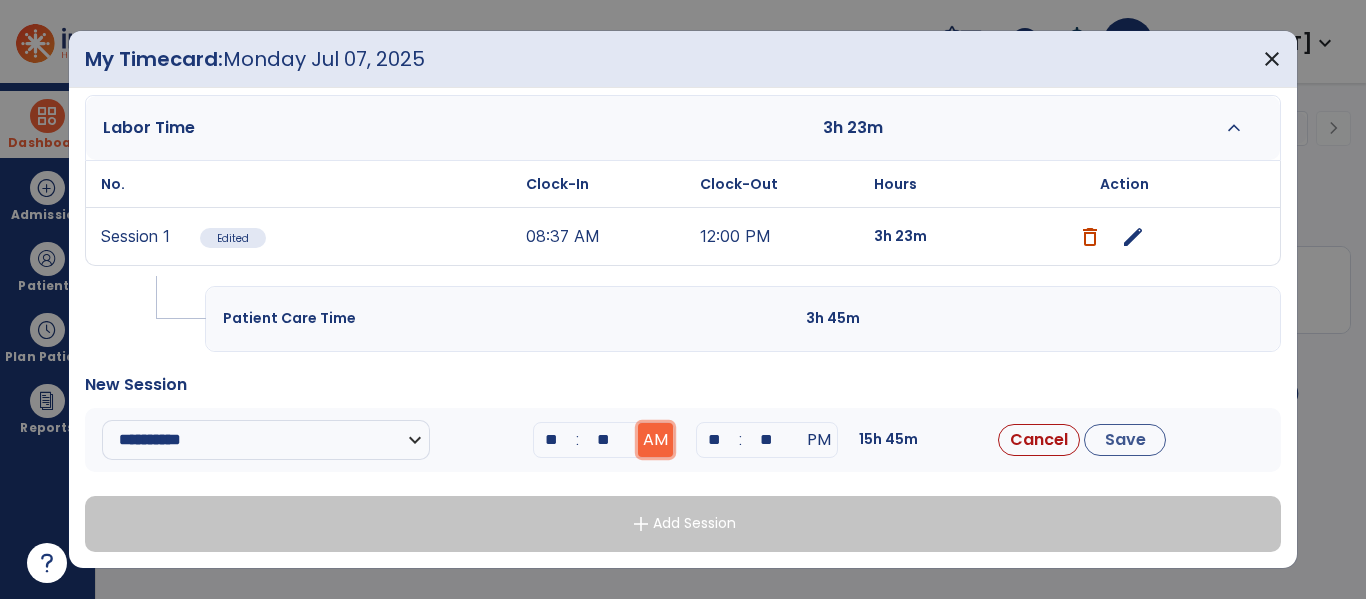 click on "AM" at bounding box center [655, 440] 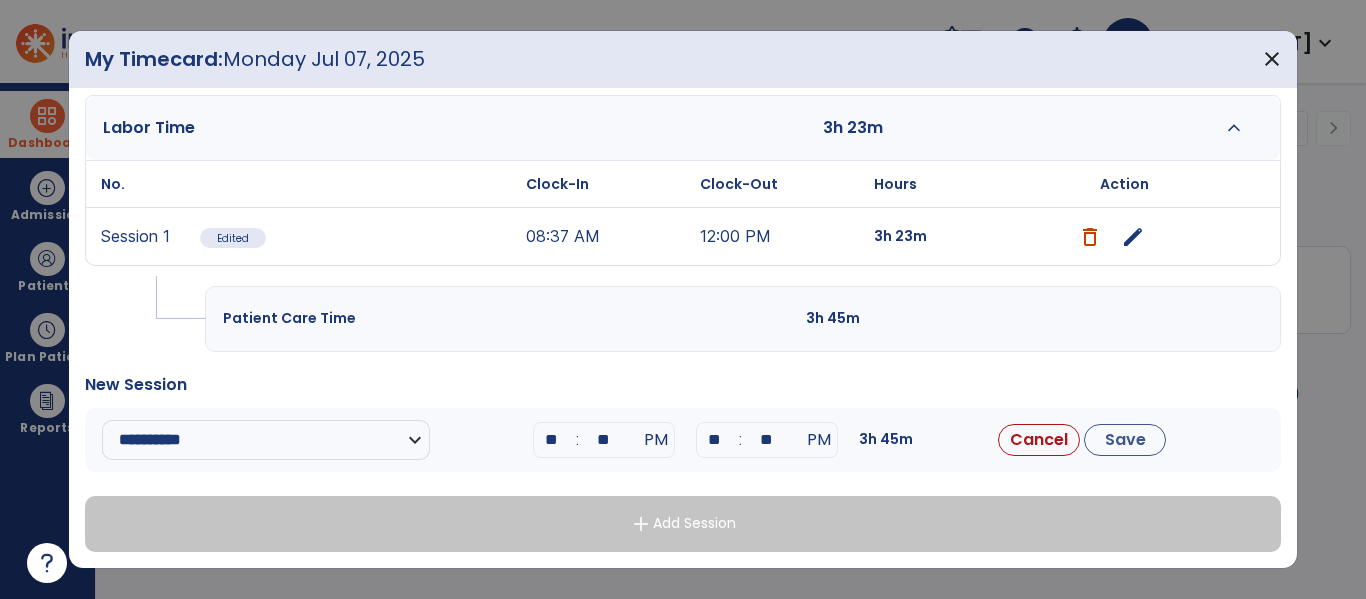 click on "**" at bounding box center [715, 440] 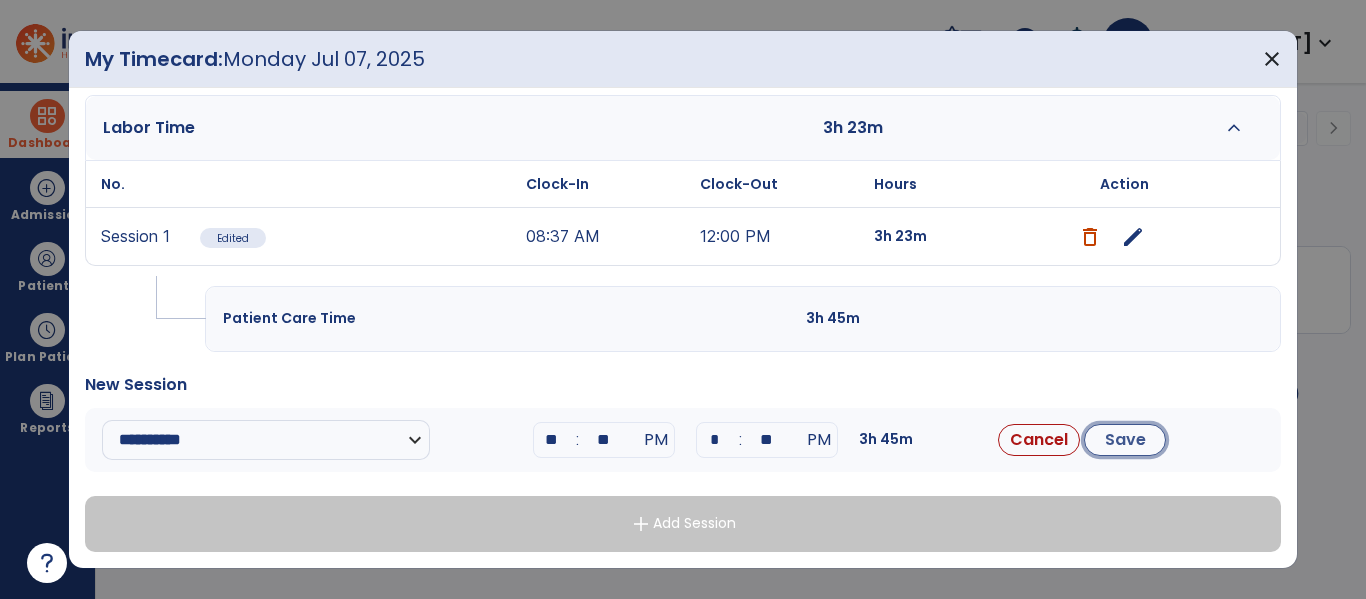 type on "**" 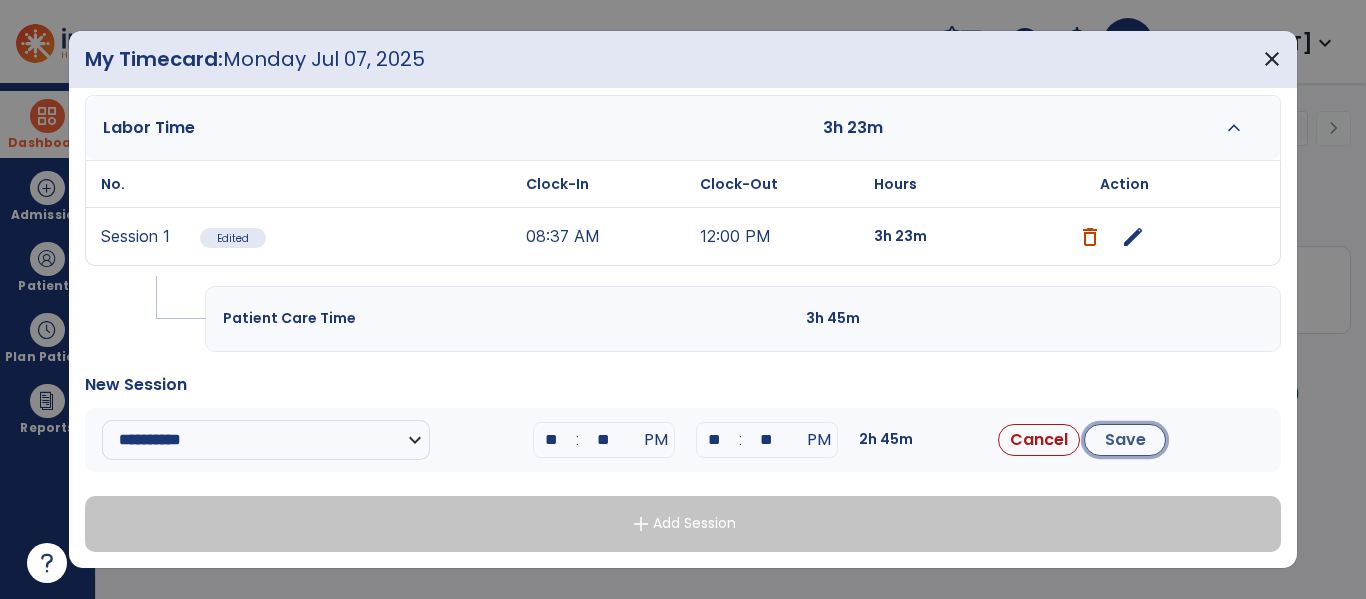 click on "Save" at bounding box center (1125, 440) 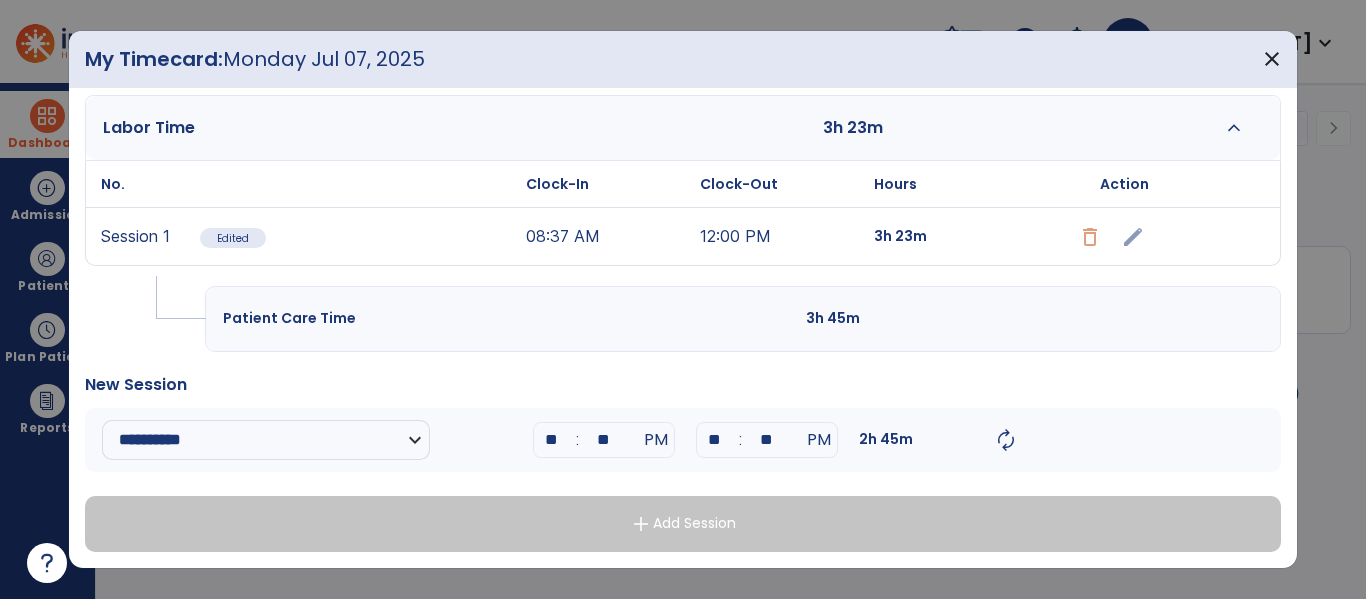 scroll, scrollTop: 0, scrollLeft: 0, axis: both 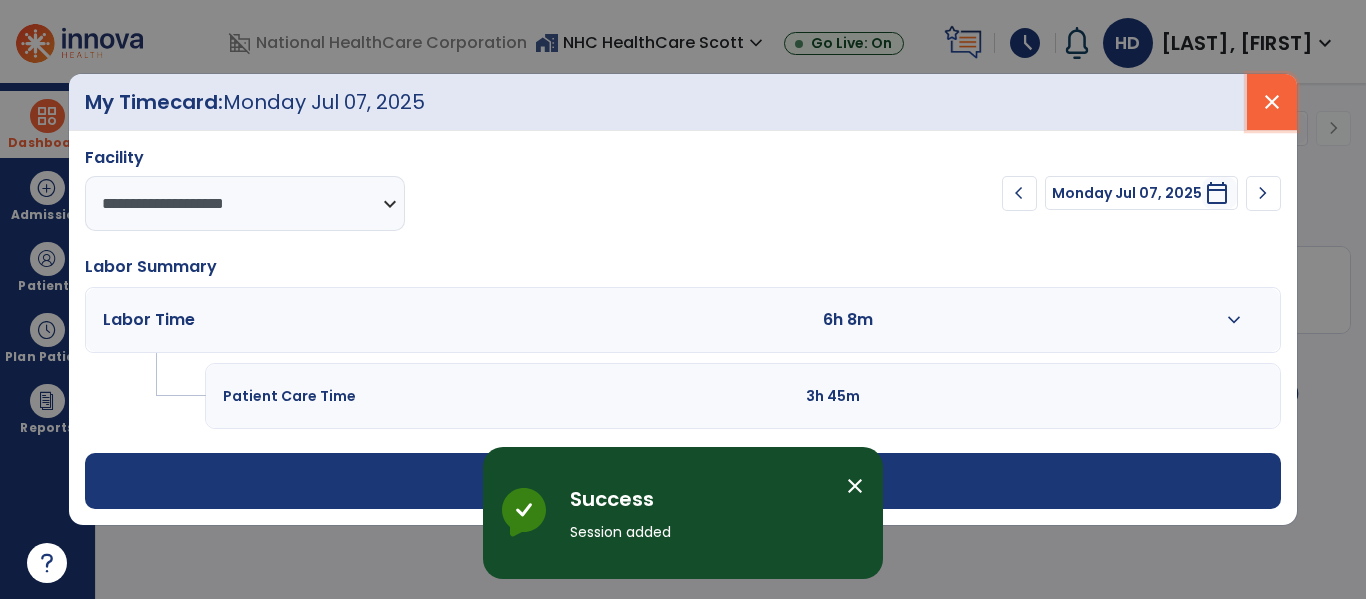 click on "close" at bounding box center [1272, 102] 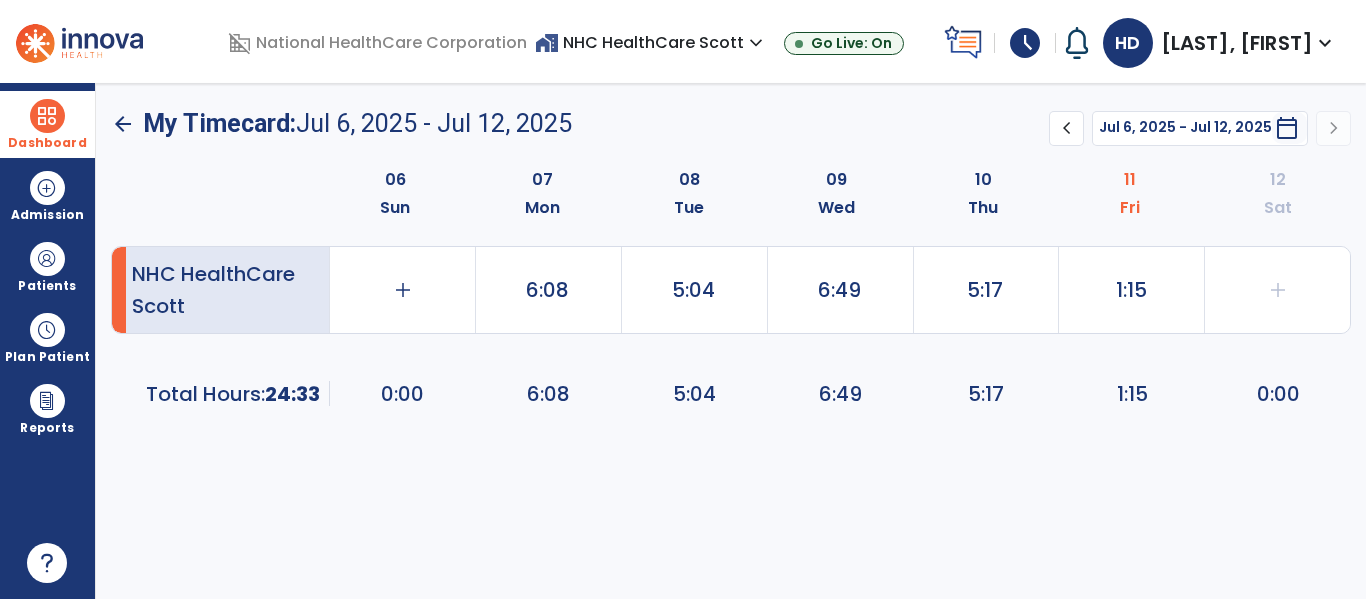 click at bounding box center [47, 116] 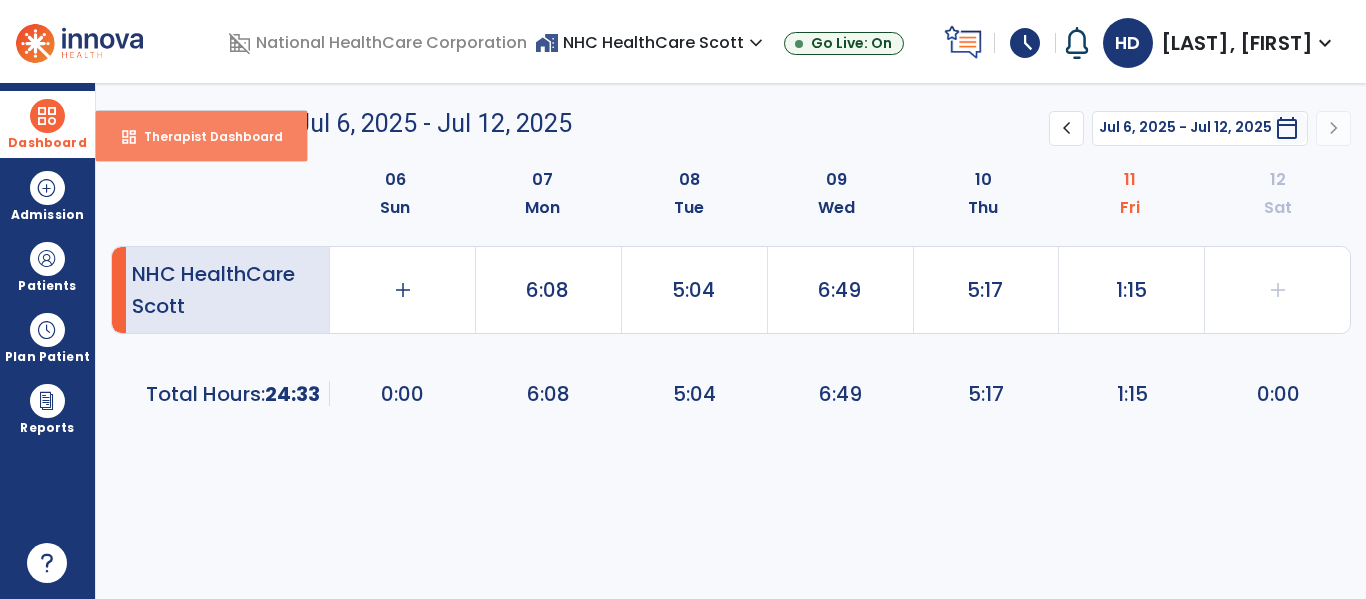 click on "Therapist Dashboard" at bounding box center (205, 136) 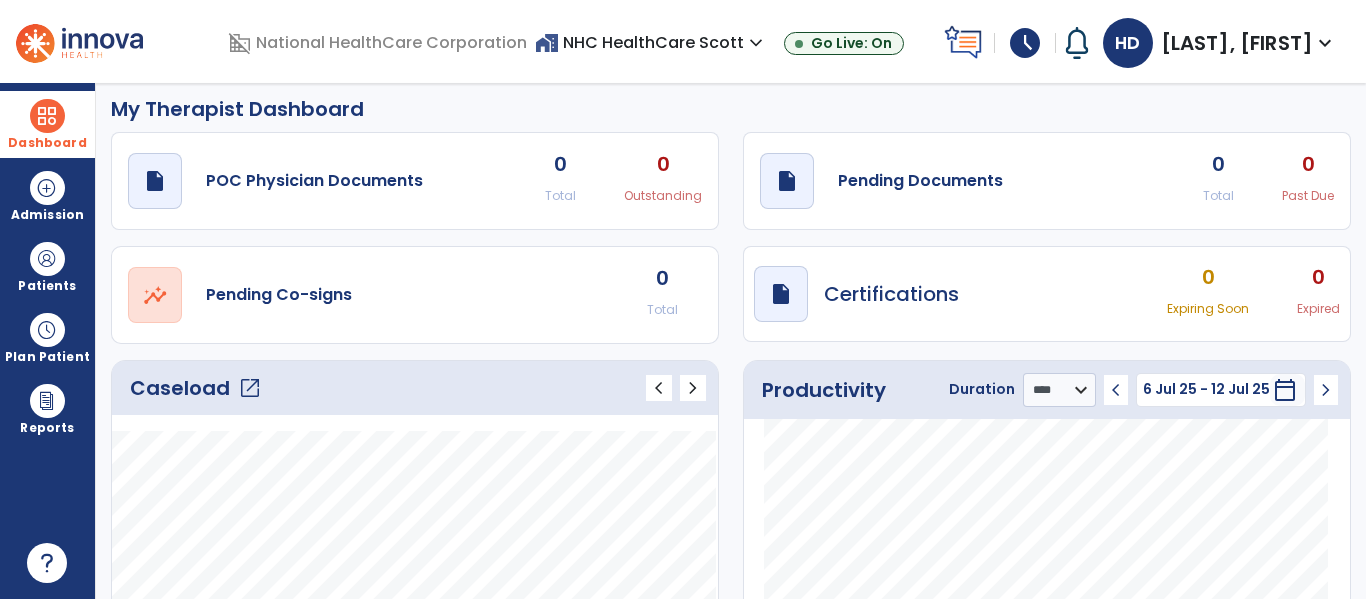 scroll, scrollTop: 0, scrollLeft: 0, axis: both 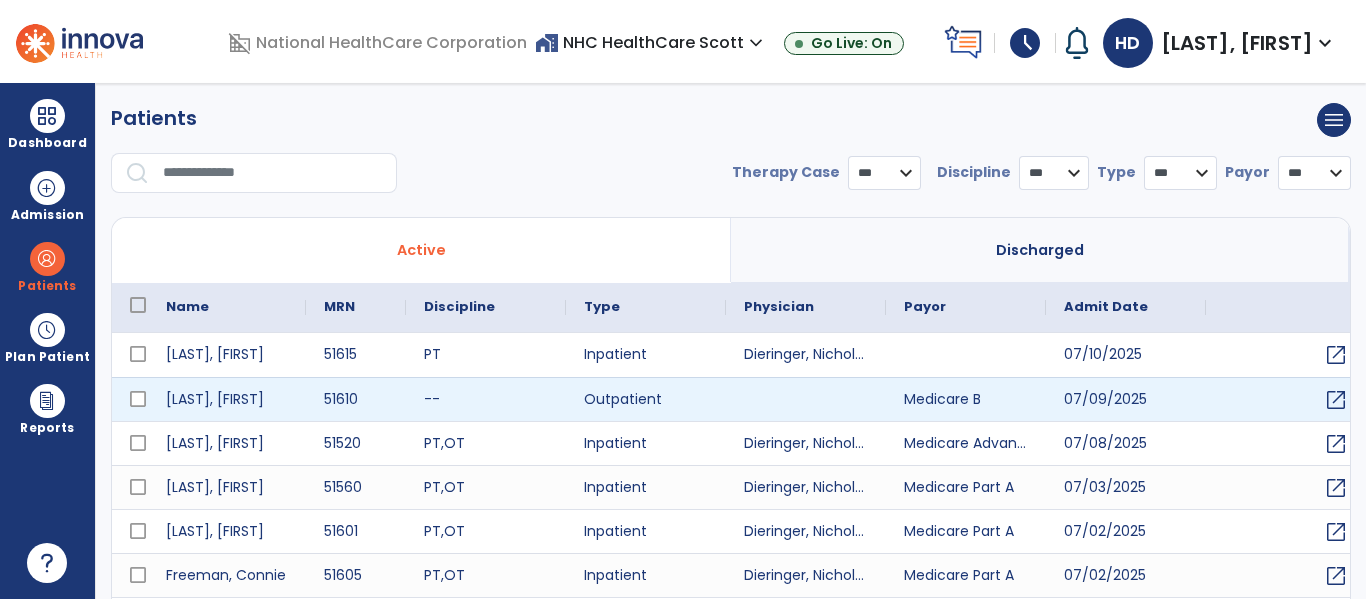 select on "***" 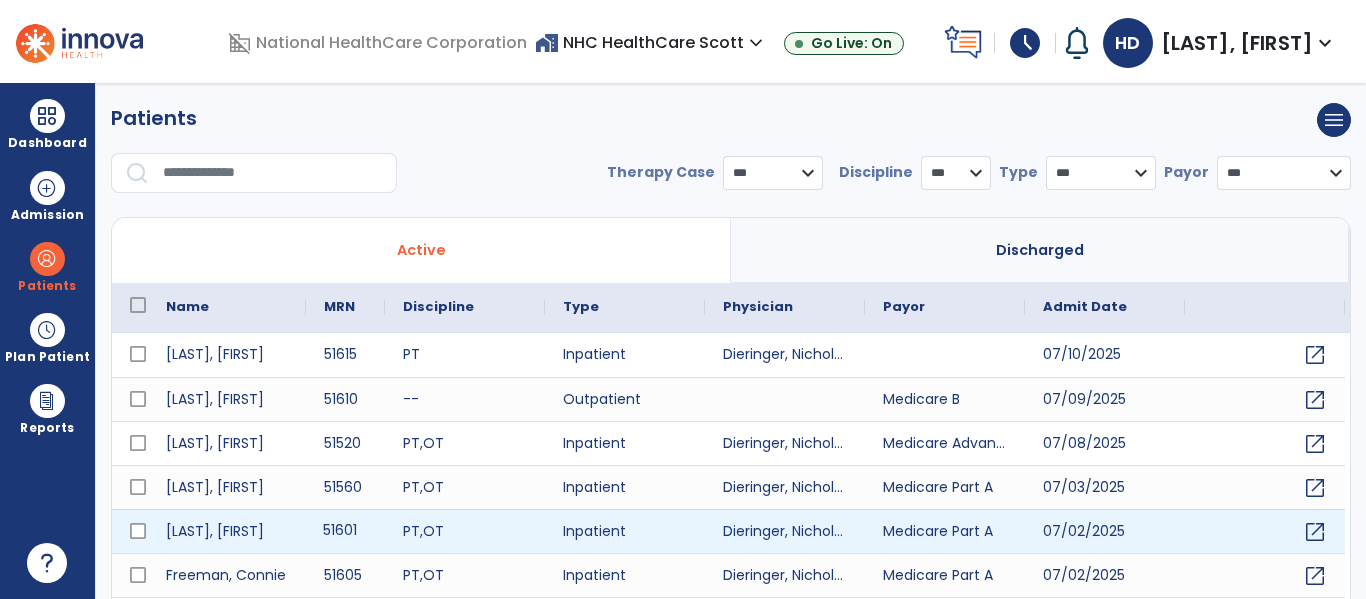 click on "51601" at bounding box center (345, 531) 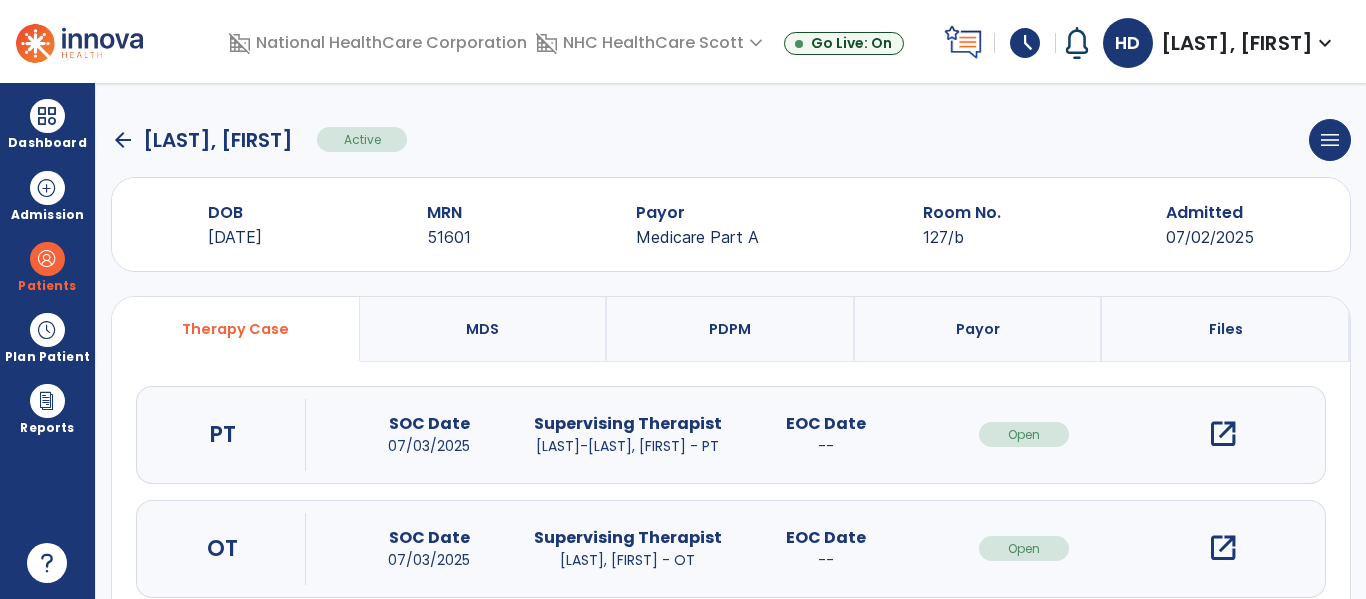 click on "open_in_new" at bounding box center [1223, 548] 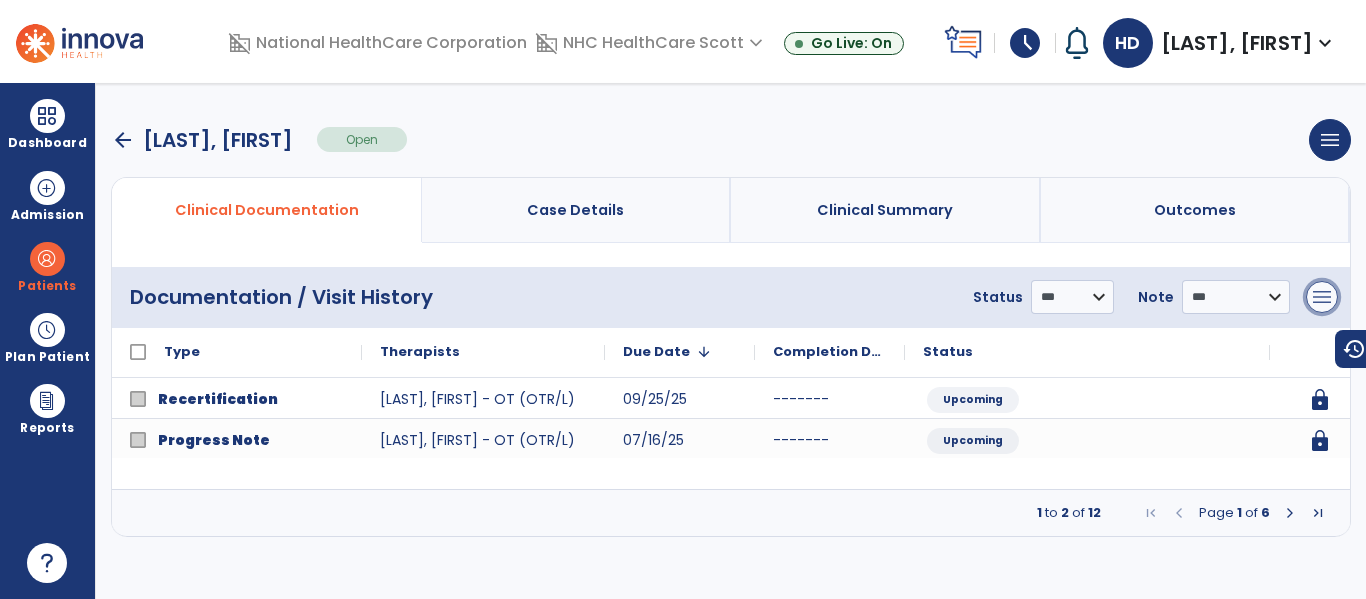 click on "menu" at bounding box center [1322, 297] 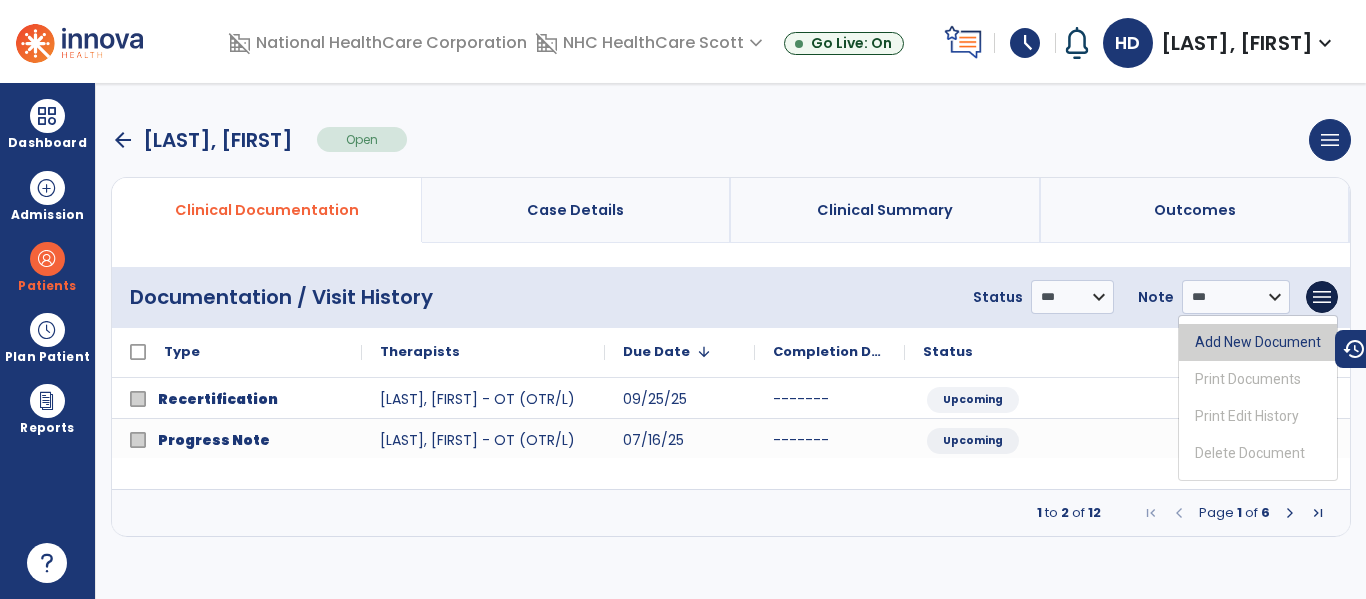 click on "Add New Document" at bounding box center [1258, 342] 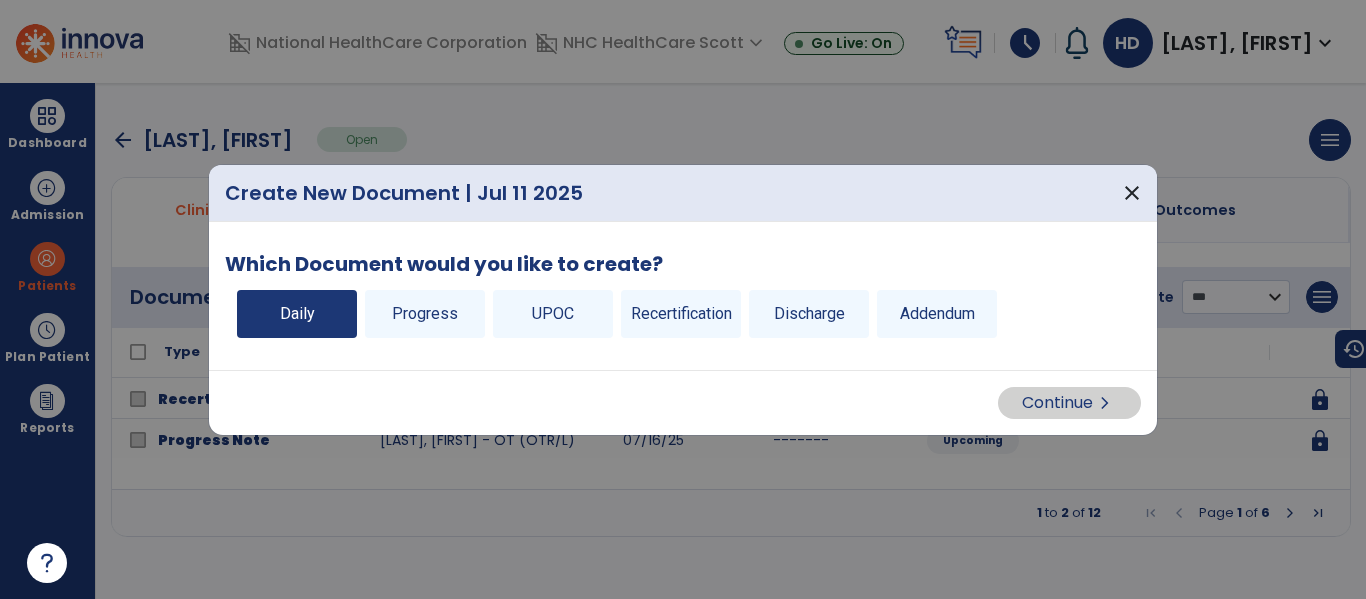 click on "Daily" at bounding box center [297, 314] 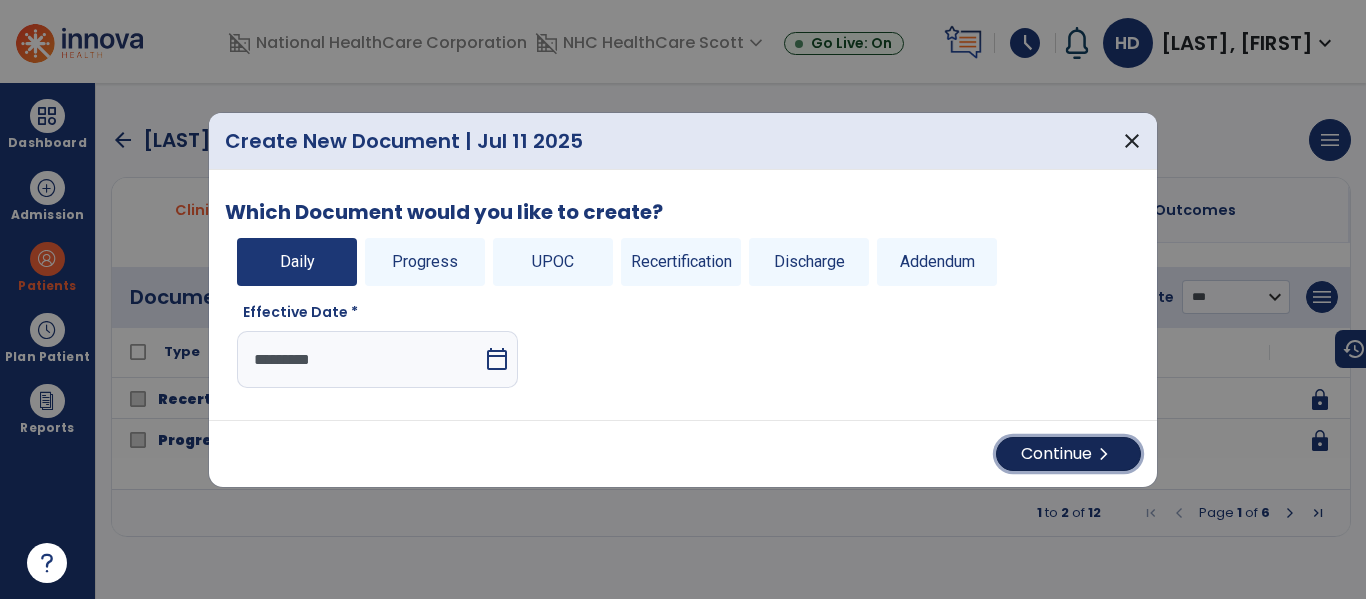 click on "Continue   chevron_right" at bounding box center [1068, 454] 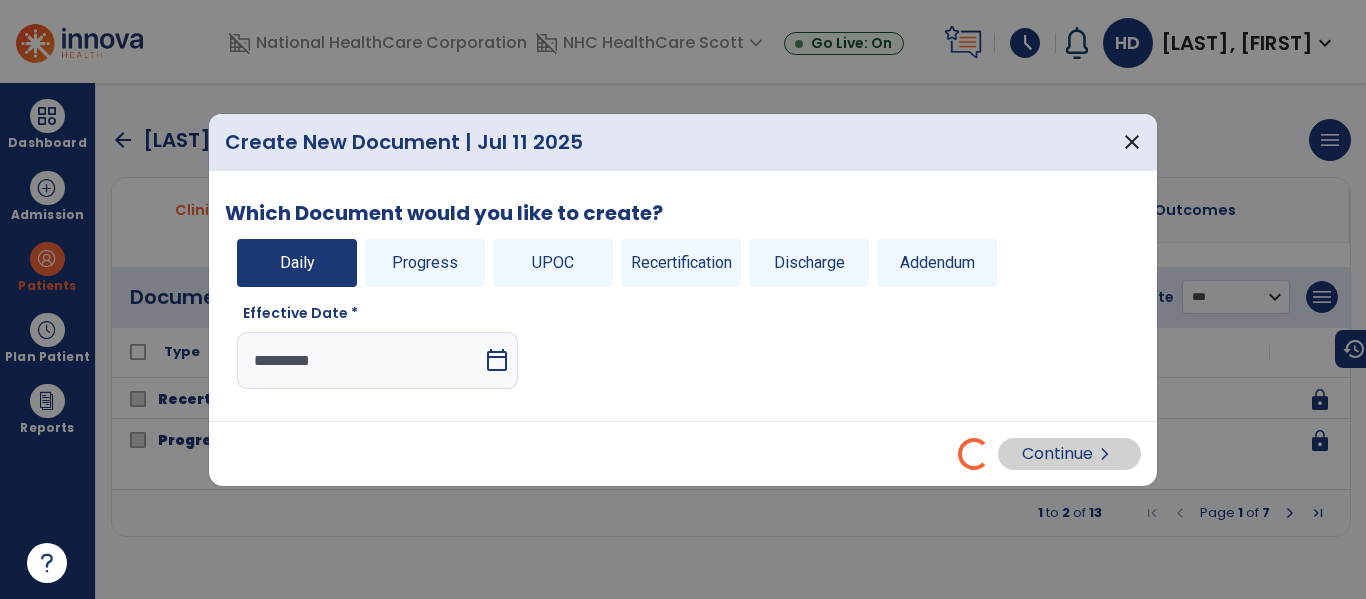 select on "*" 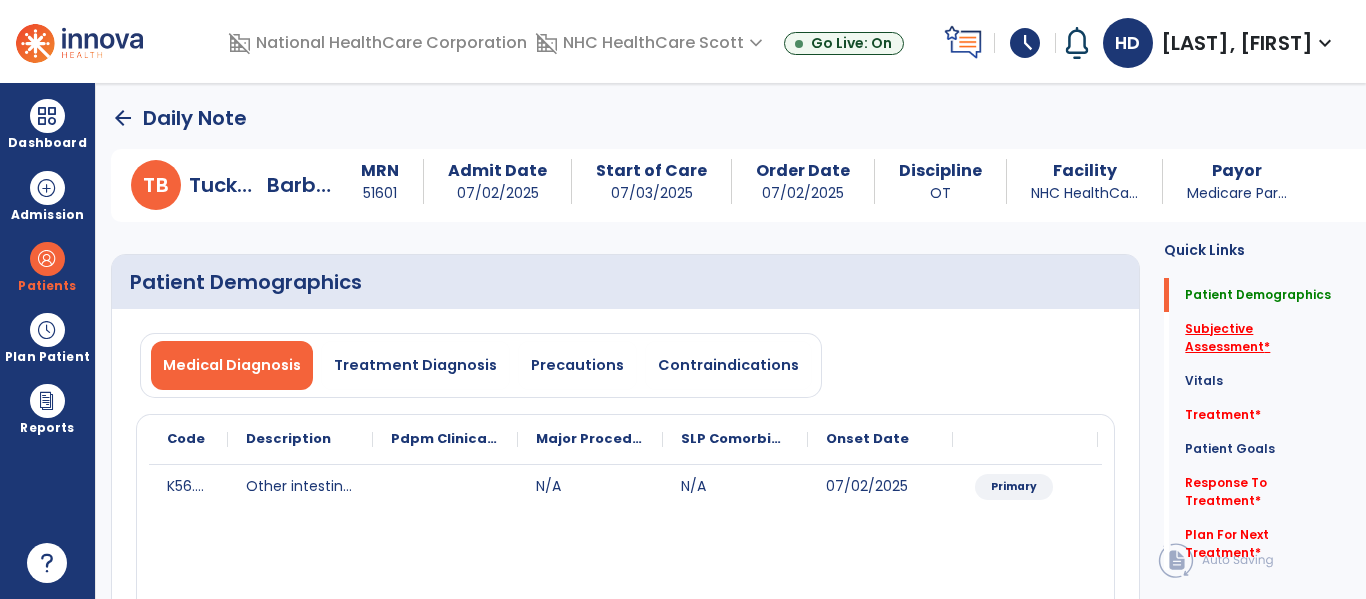 click on "Subjective Assessment   *" 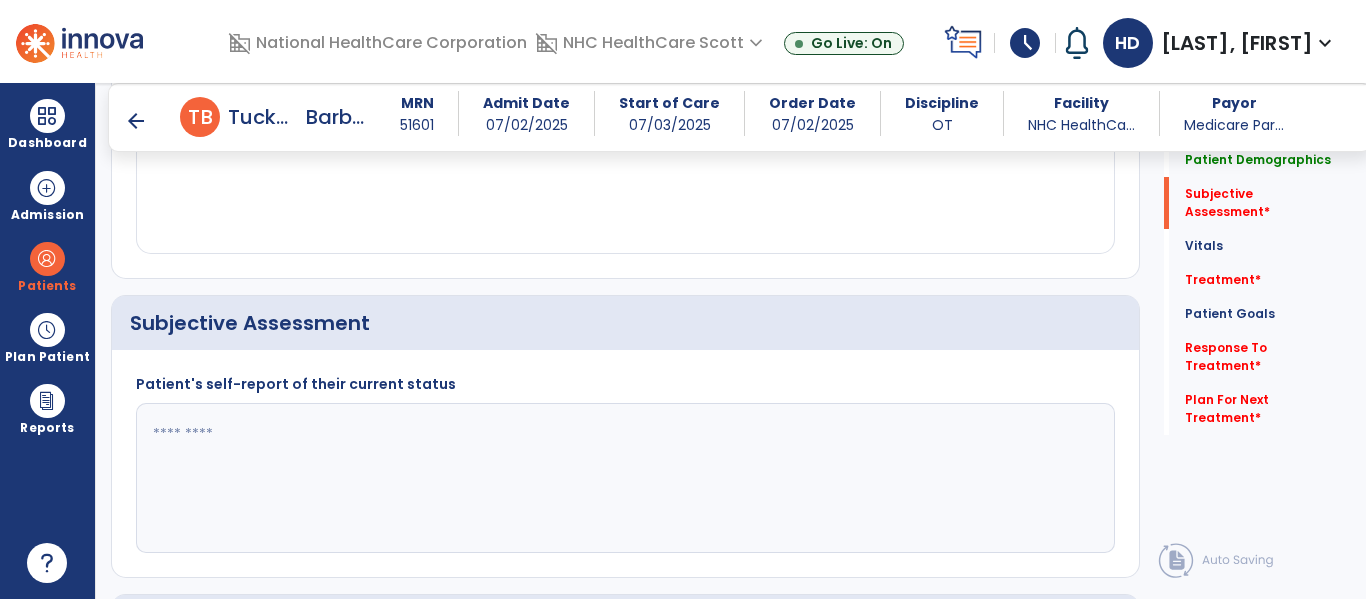 scroll, scrollTop: 457, scrollLeft: 0, axis: vertical 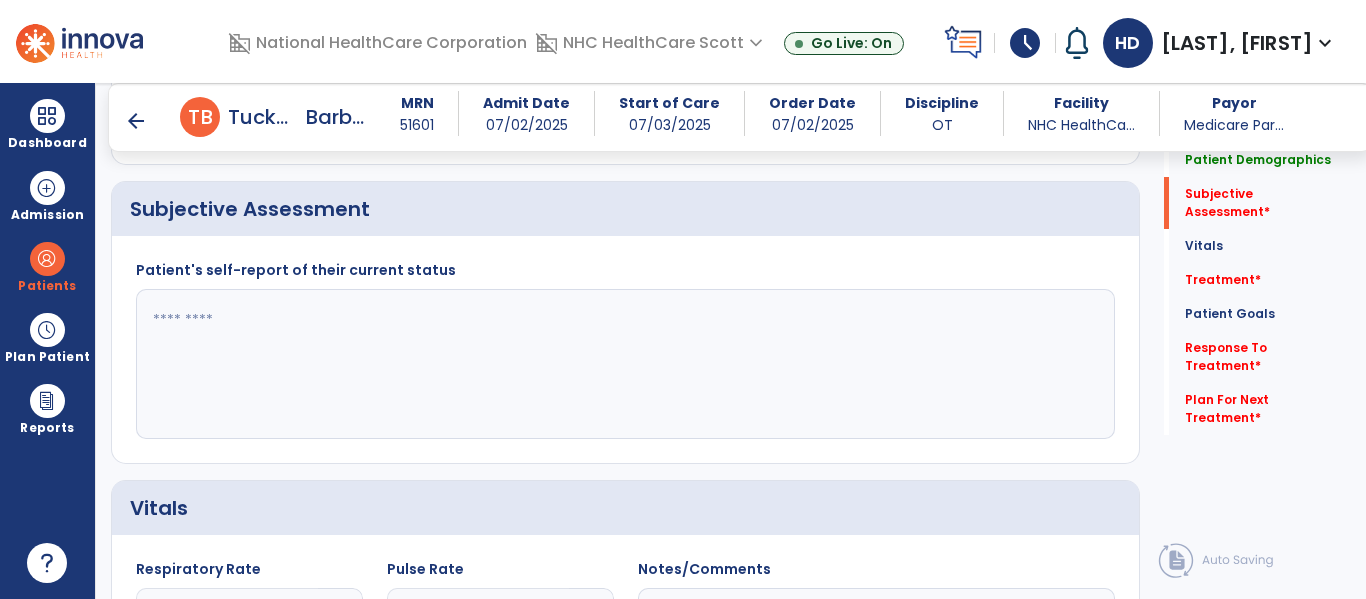 click 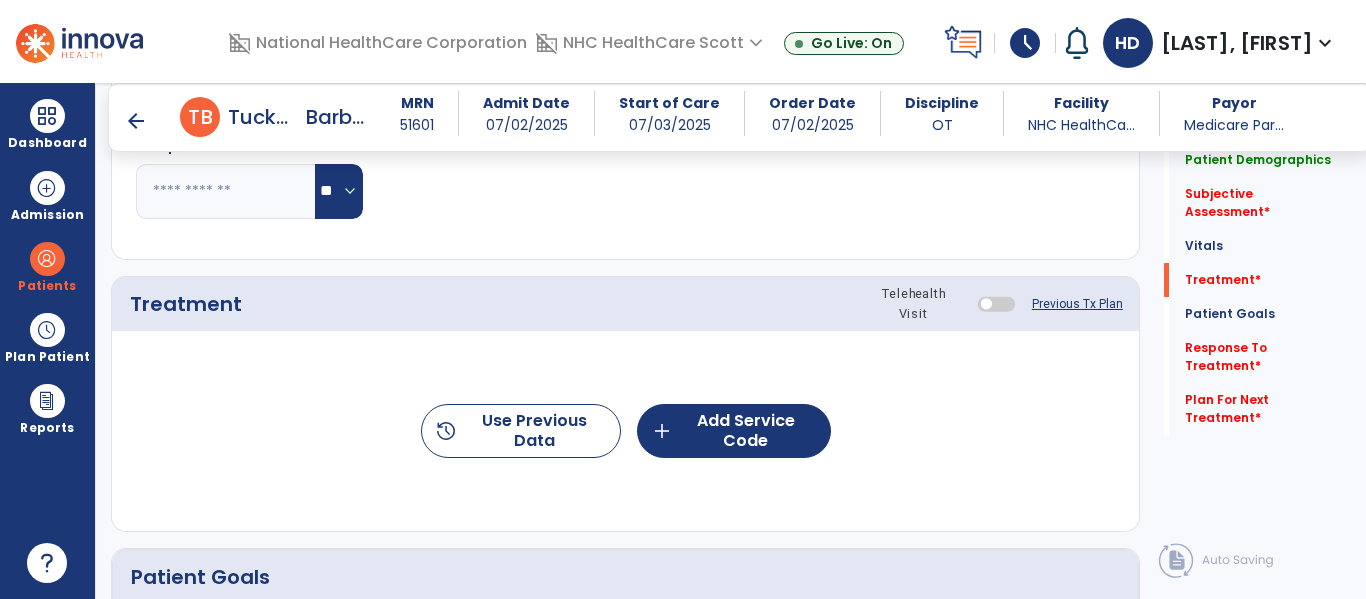 scroll, scrollTop: 1084, scrollLeft: 0, axis: vertical 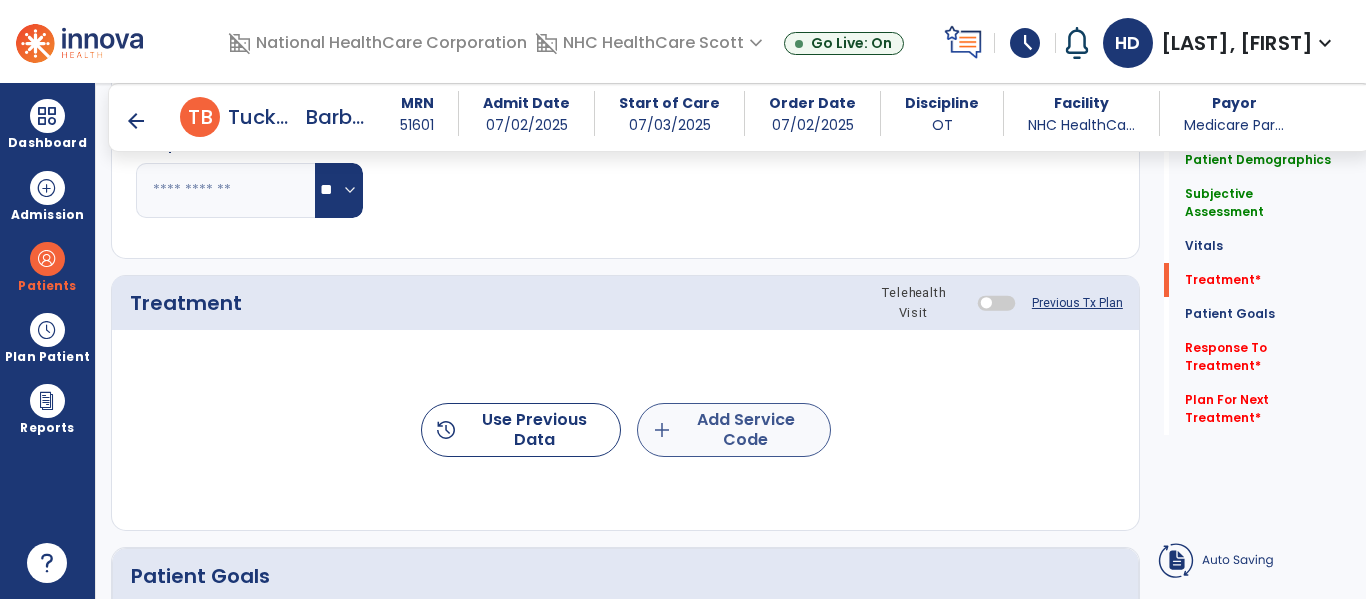 type on "**********" 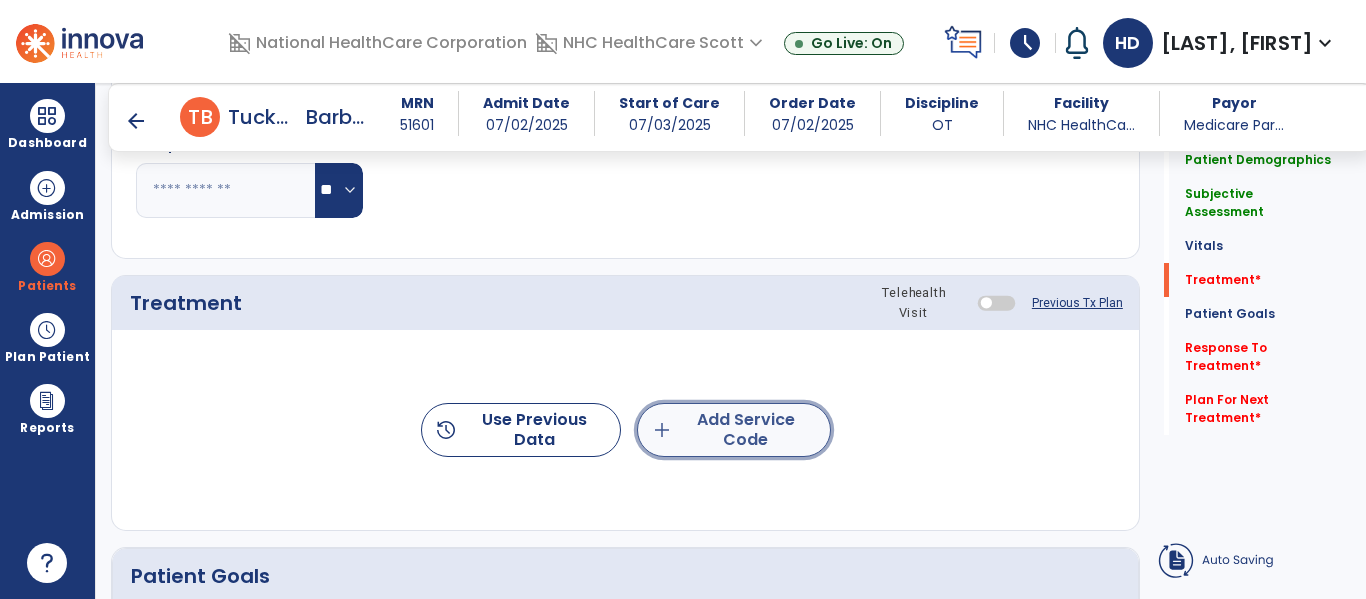 click on "add  Add Service Code" 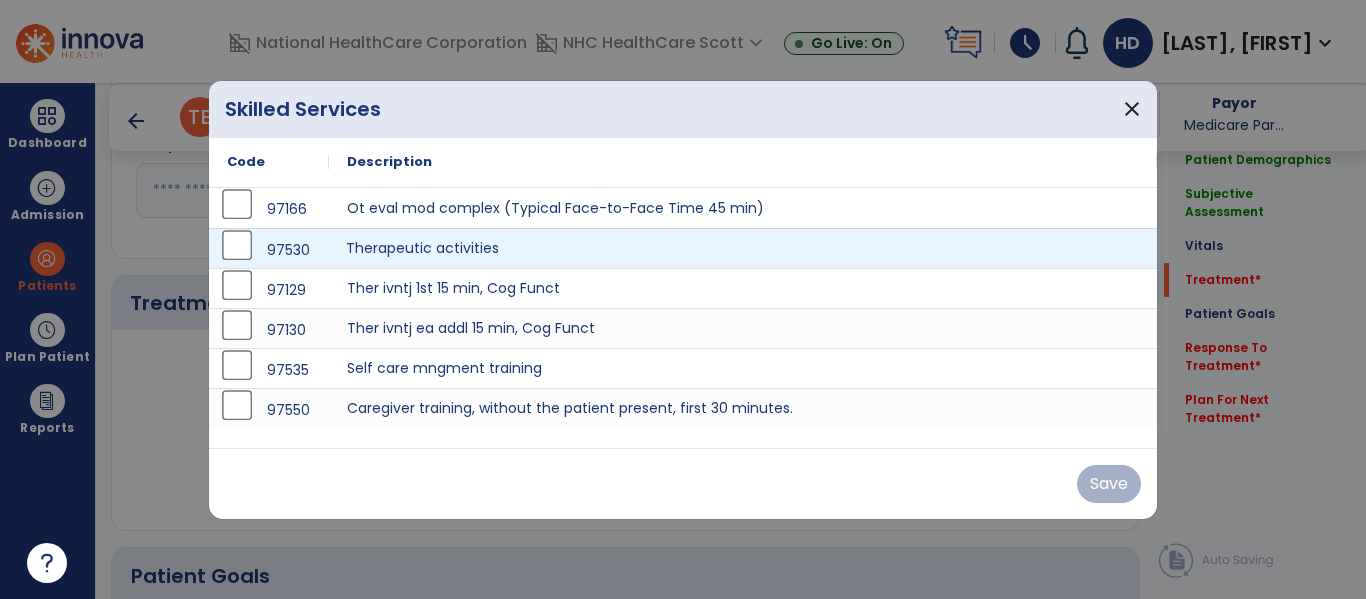 click on "Therapeutic activities" at bounding box center (743, 248) 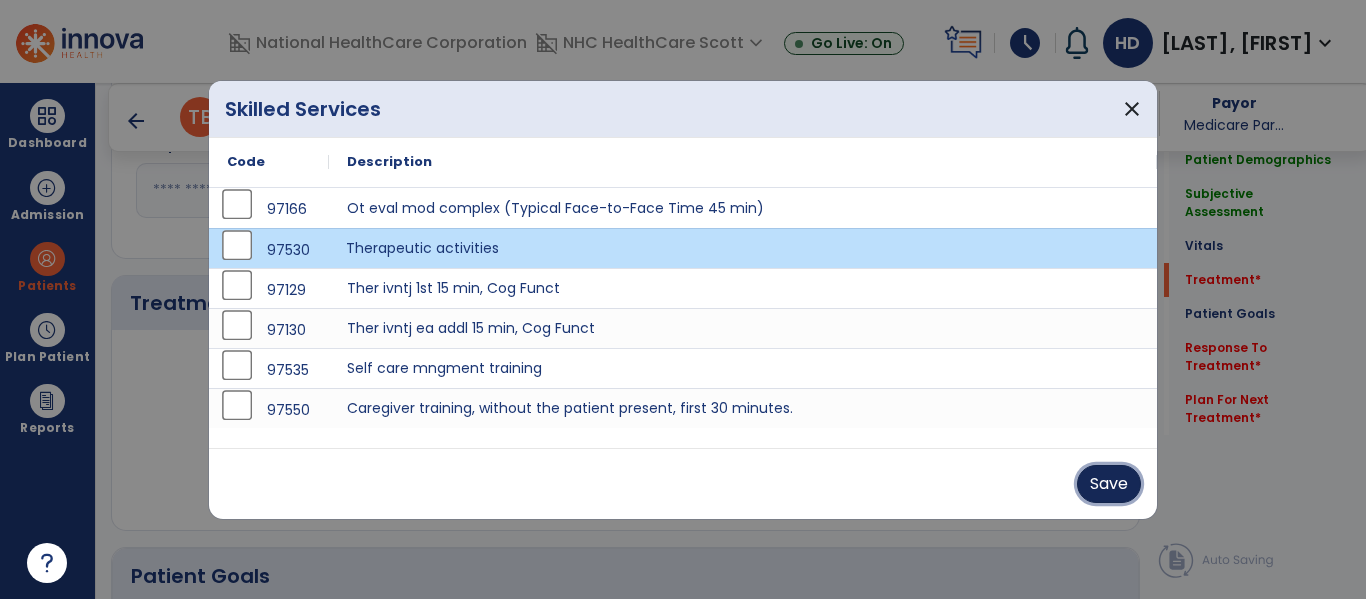 click on "Save" at bounding box center (1109, 484) 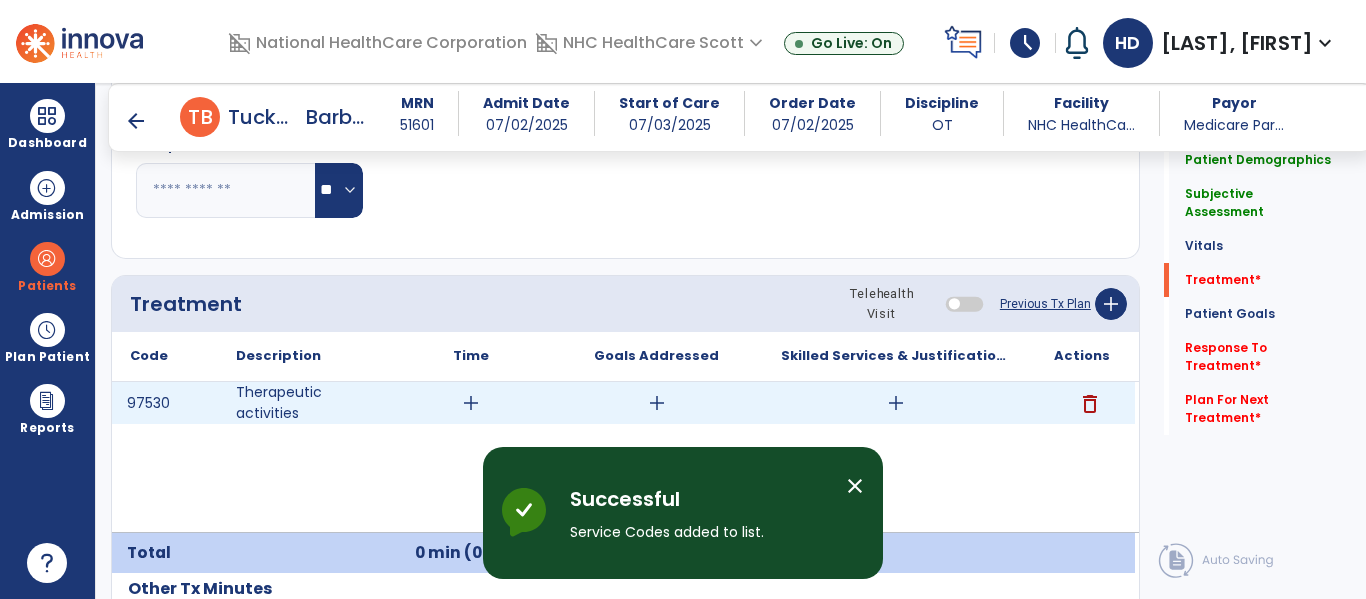 click on "add" at bounding box center [471, 403] 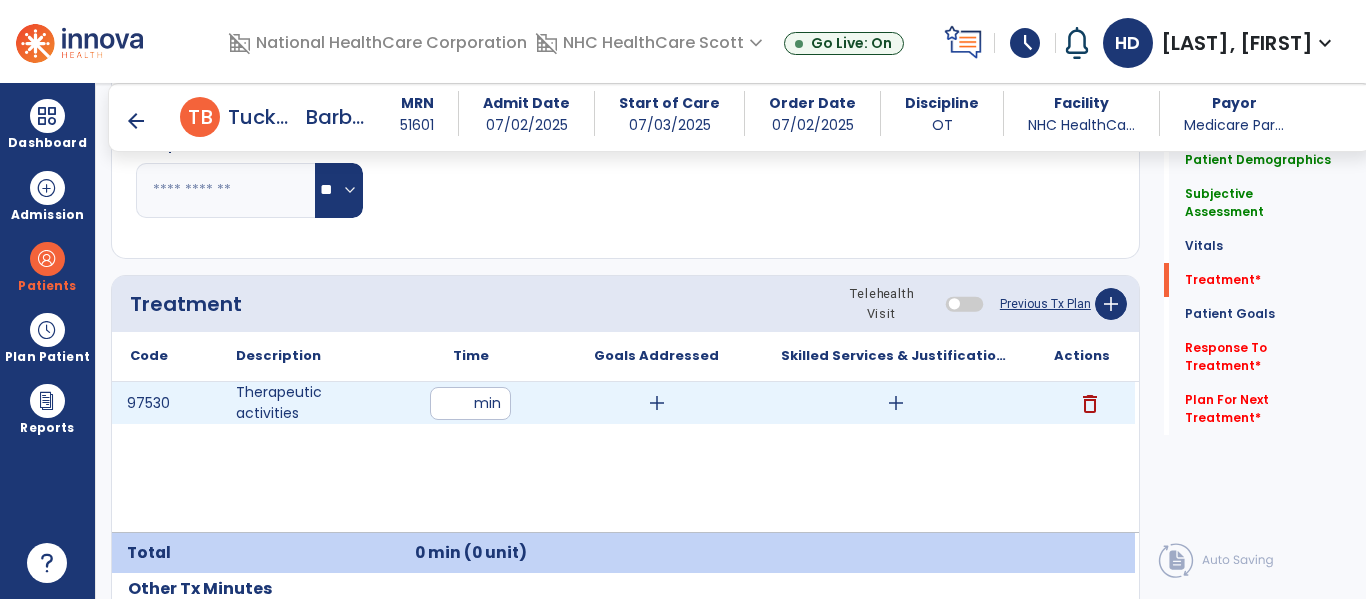 type on "**" 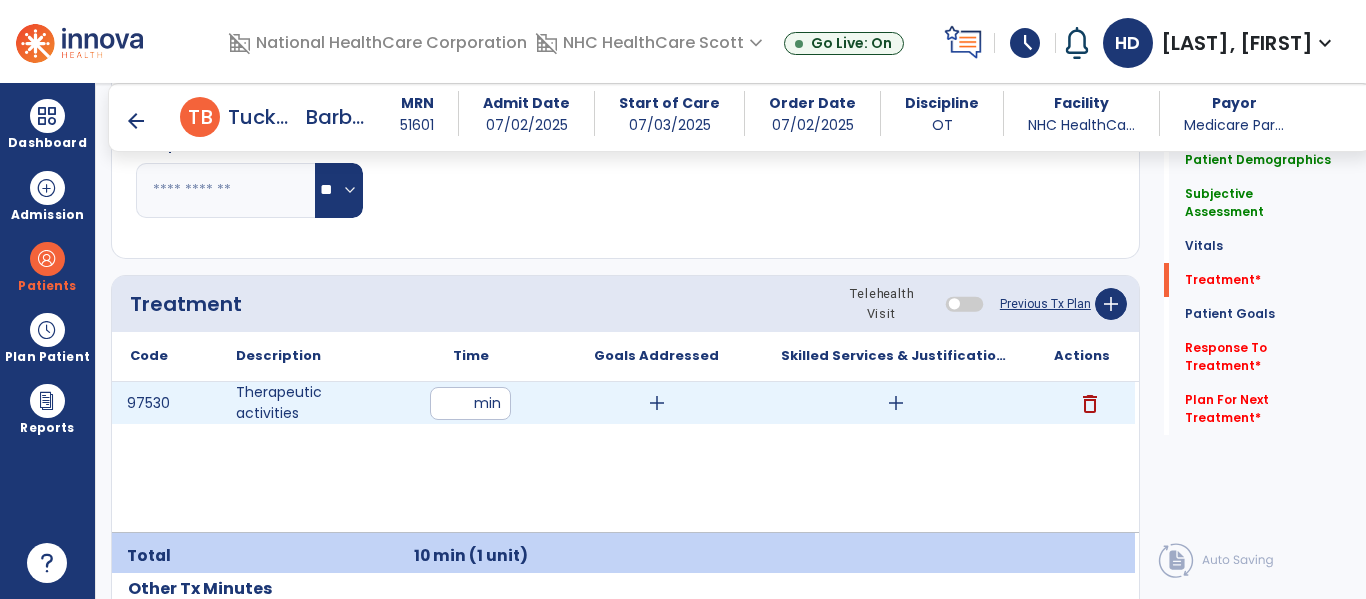 click on "add" at bounding box center (896, 403) 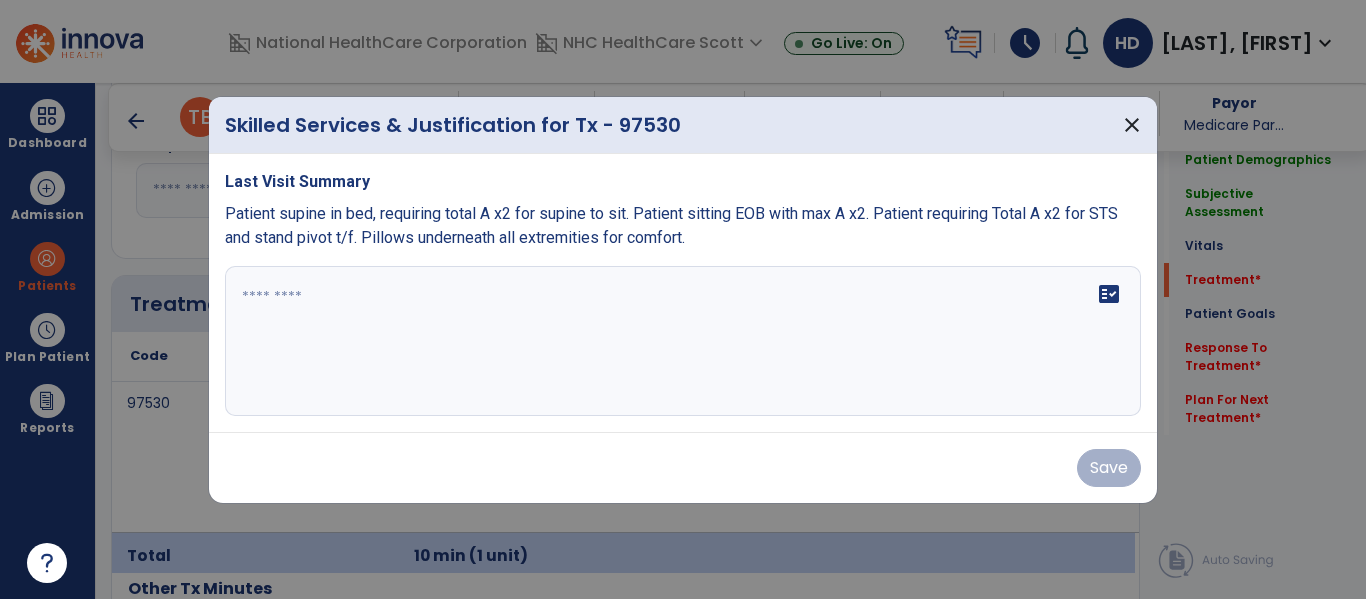 click on "fact_check" at bounding box center [683, 341] 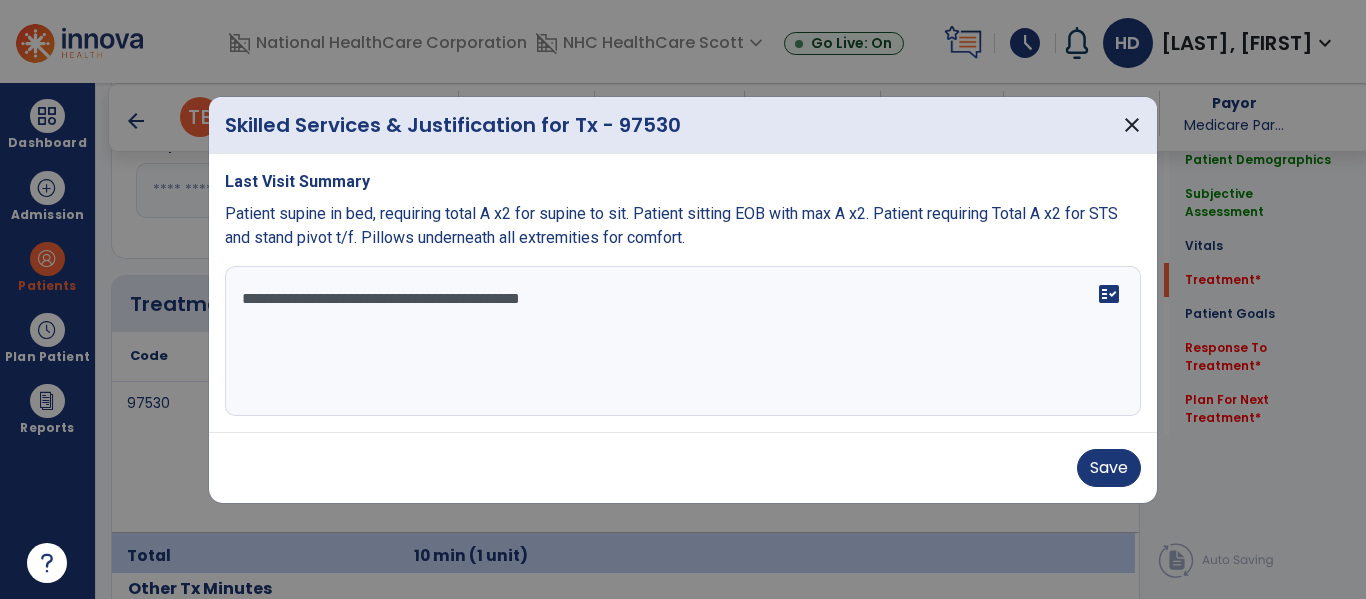 paste on "**********" 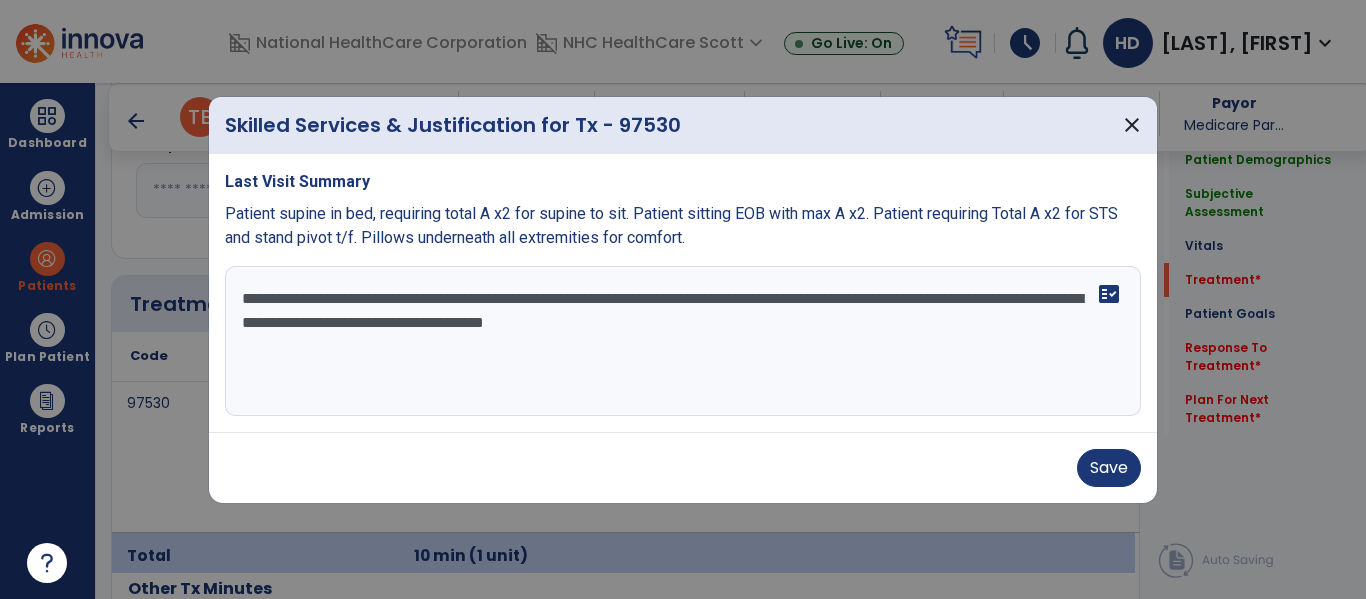 click on "**********" at bounding box center (683, 341) 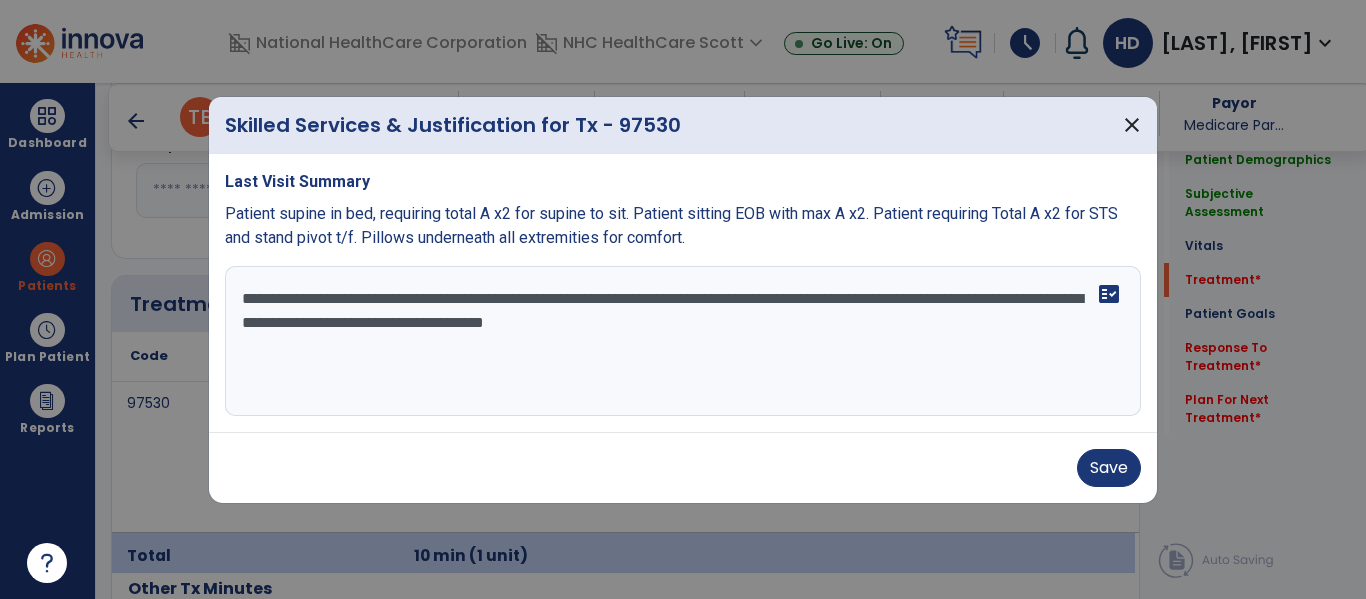 click on "**********" at bounding box center [683, 341] 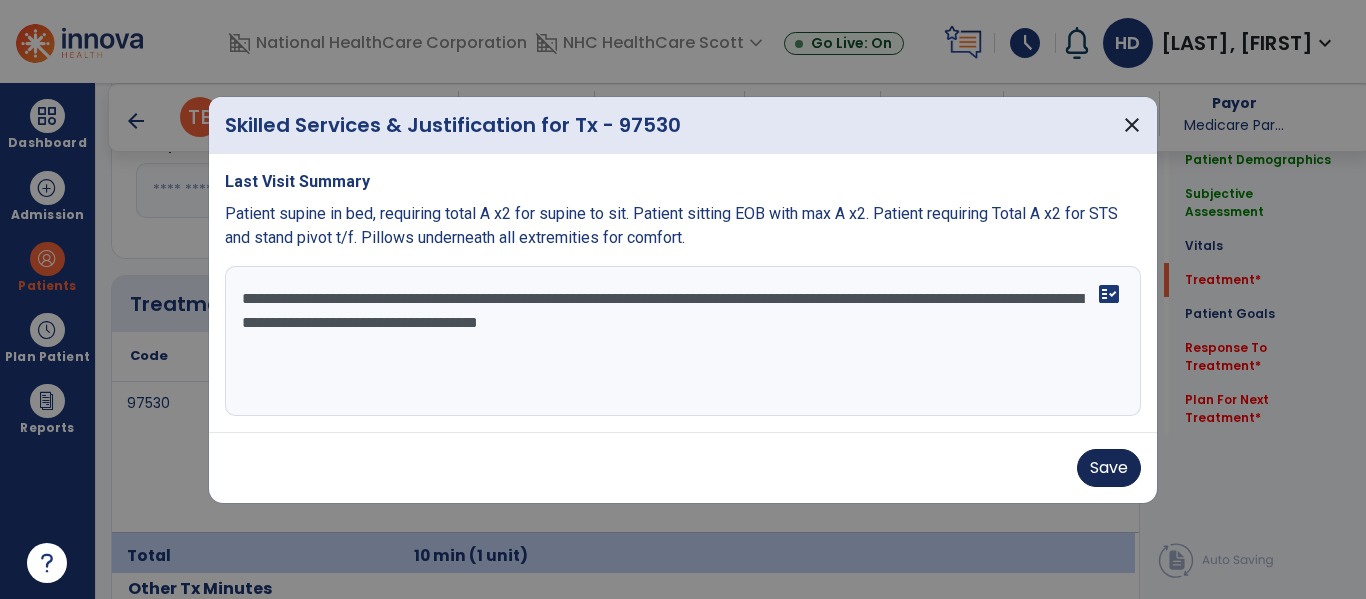 type on "**********" 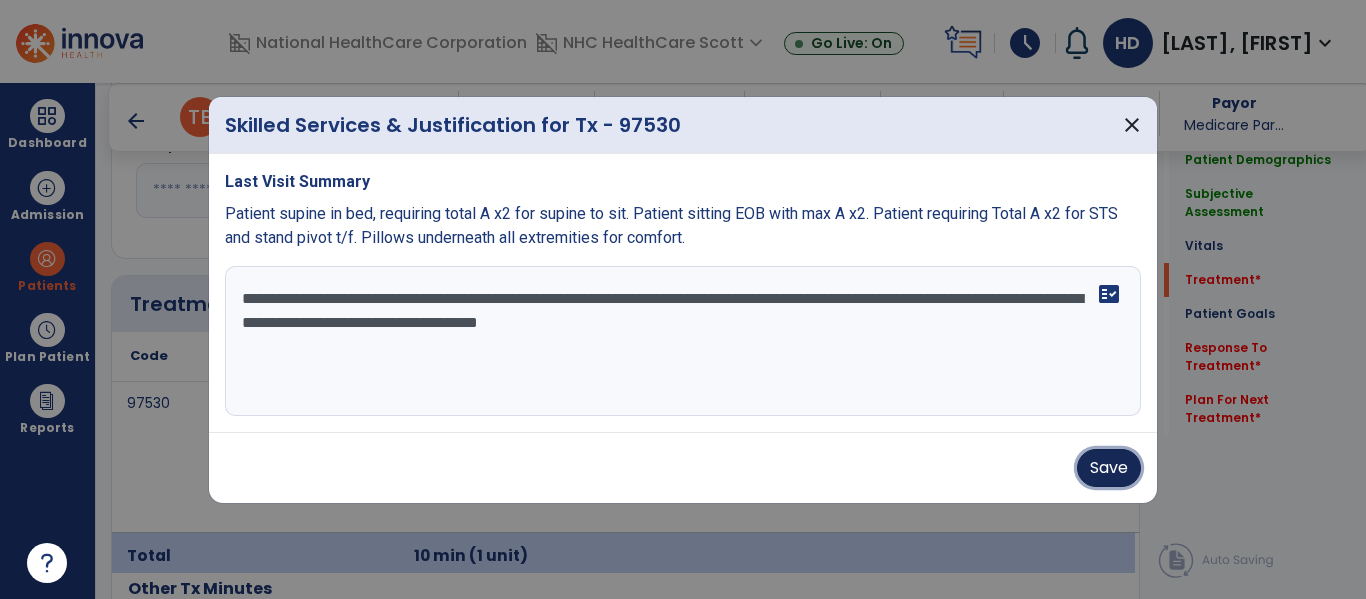 click on "Save" at bounding box center (1109, 468) 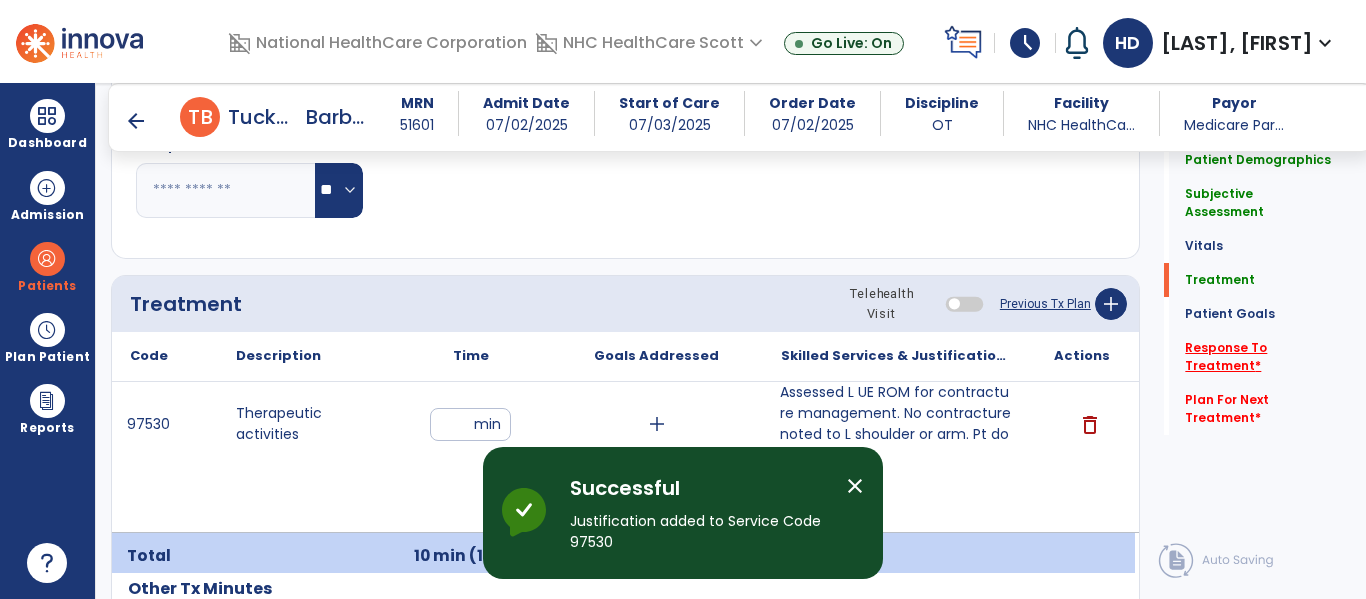 click on "Response To Treatment   *" 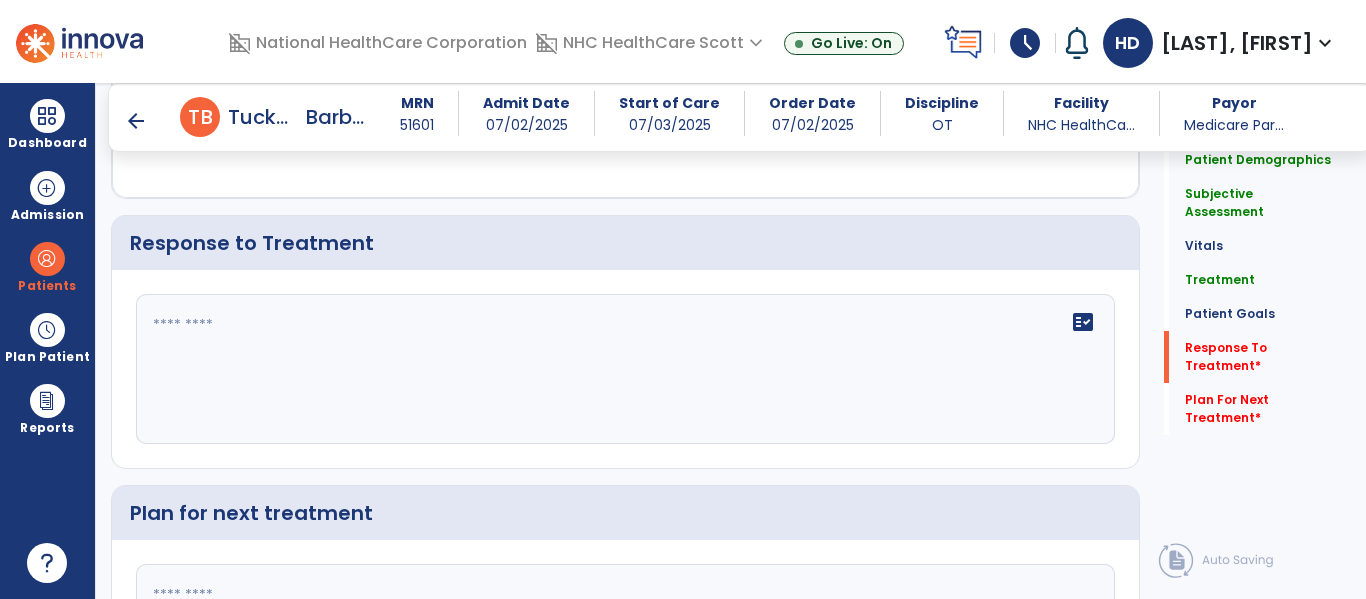 scroll, scrollTop: 2384, scrollLeft: 0, axis: vertical 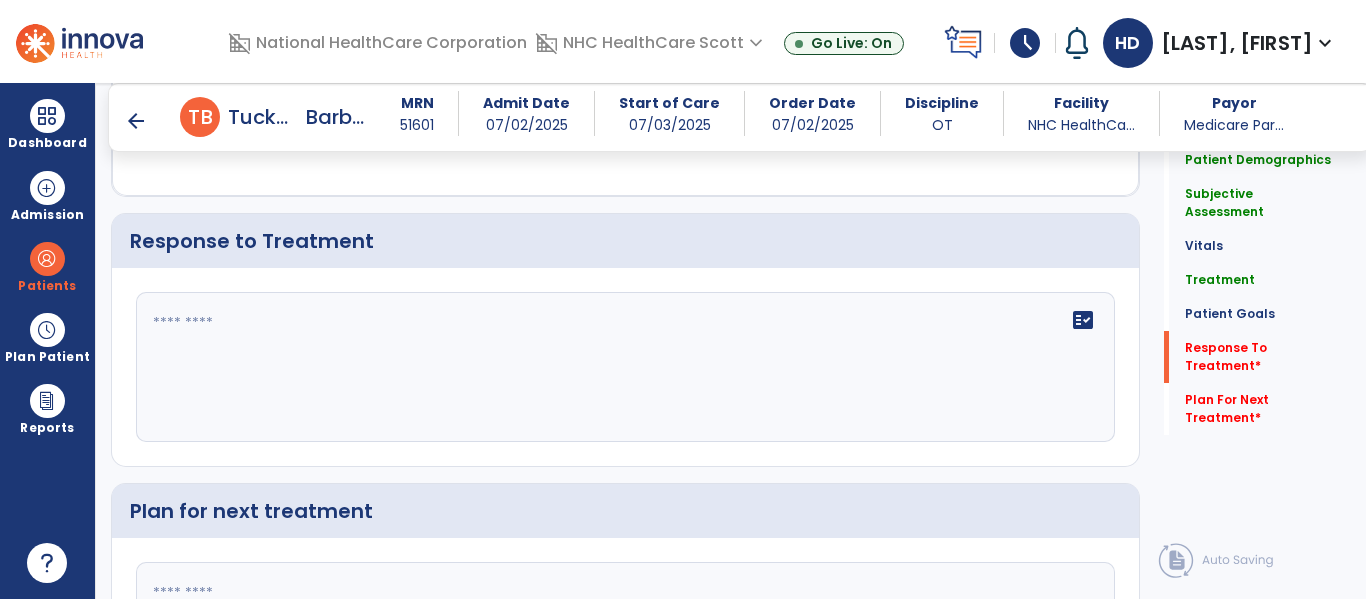 click on "fact_check" 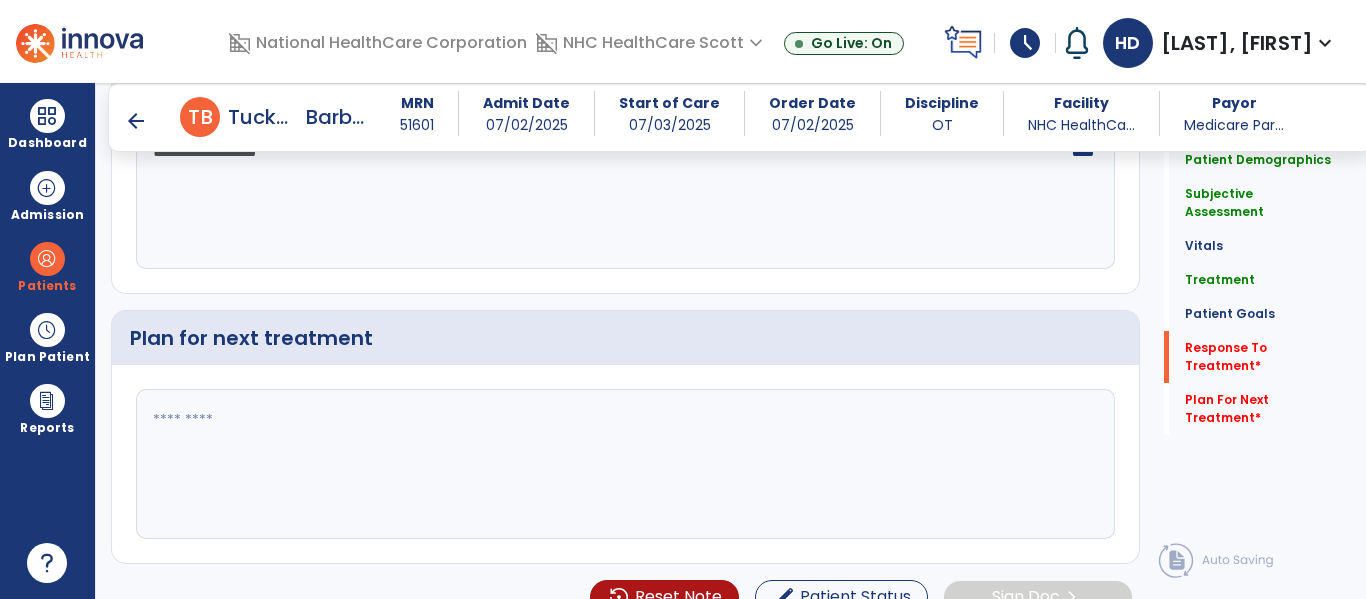 scroll, scrollTop: 2561, scrollLeft: 0, axis: vertical 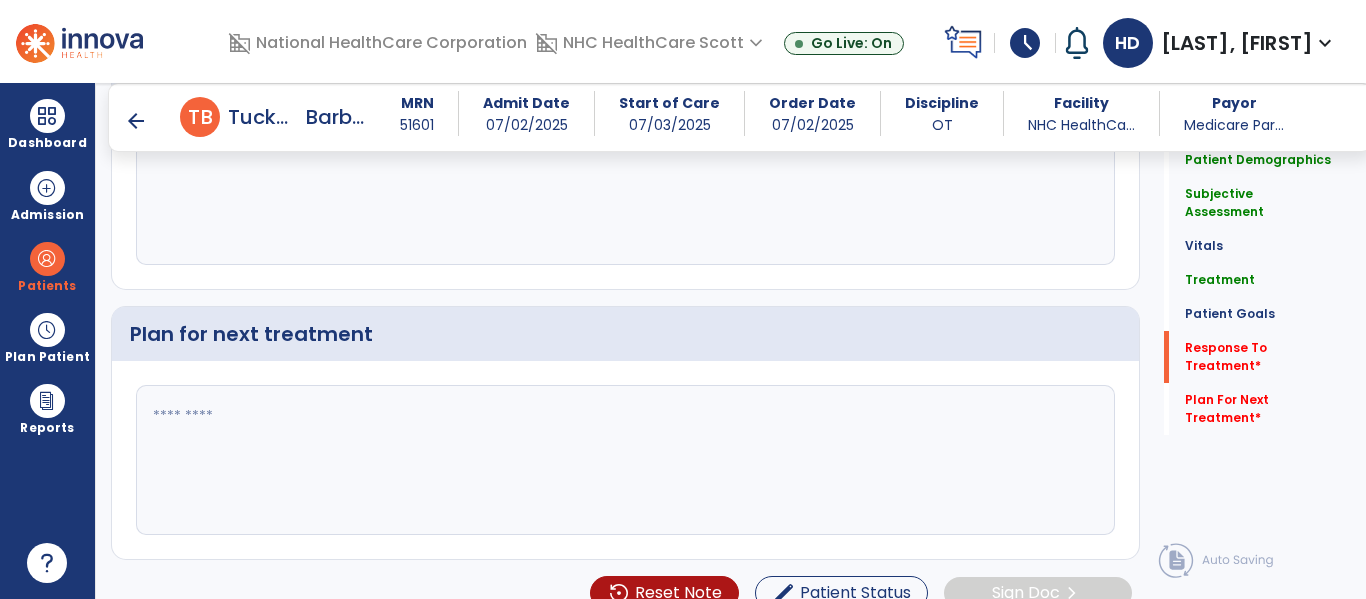 type on "**********" 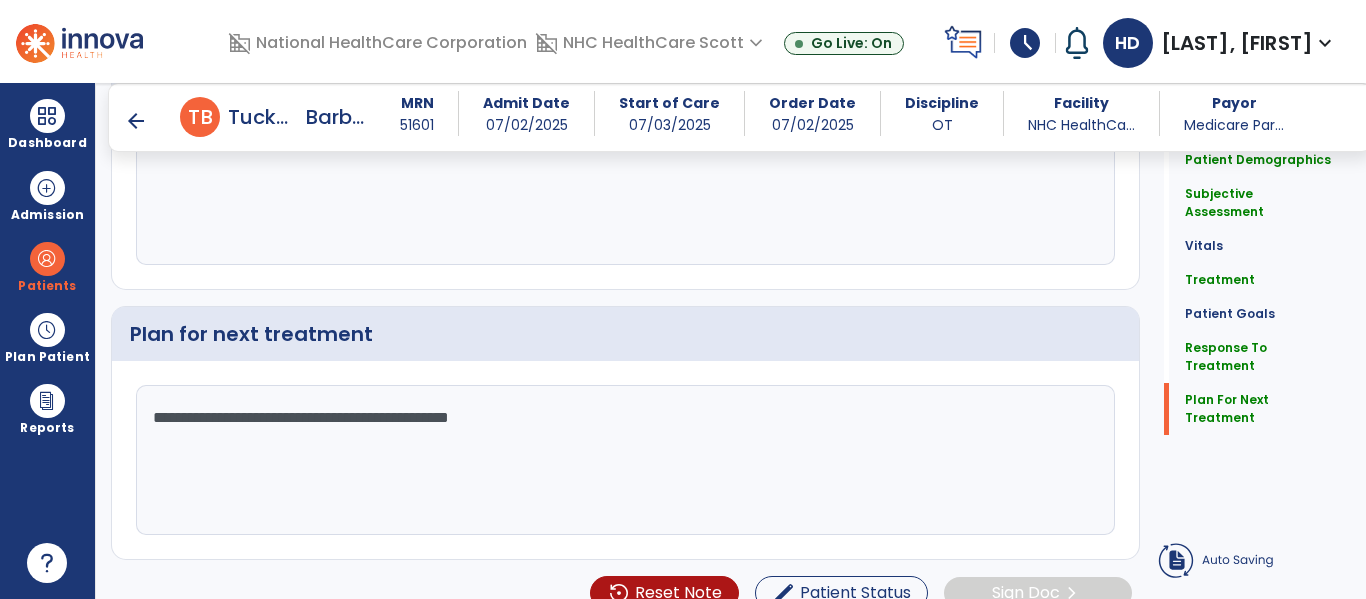scroll, scrollTop: 2589, scrollLeft: 0, axis: vertical 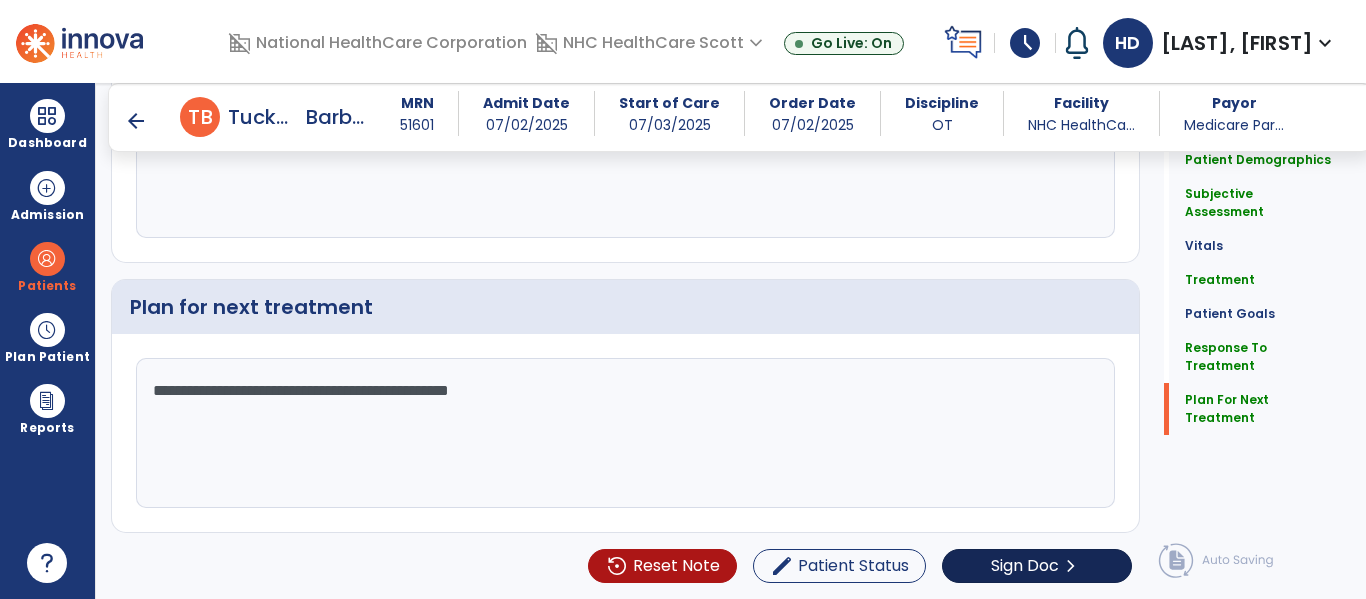 type on "**********" 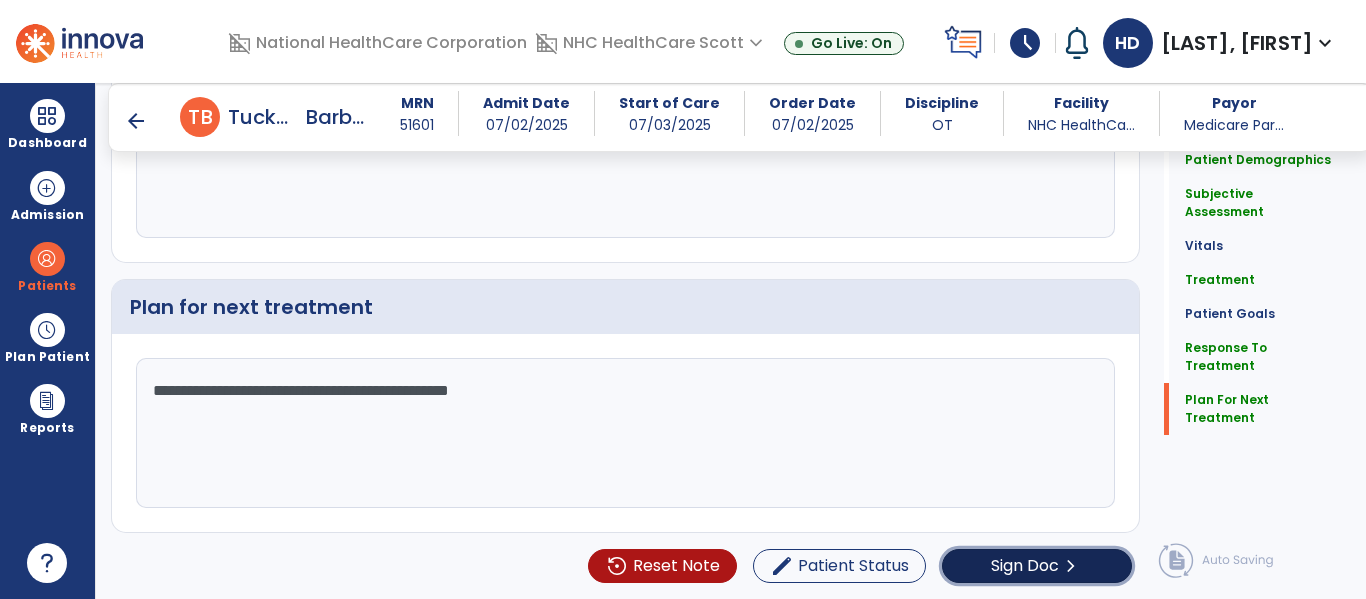 click on "Sign Doc" 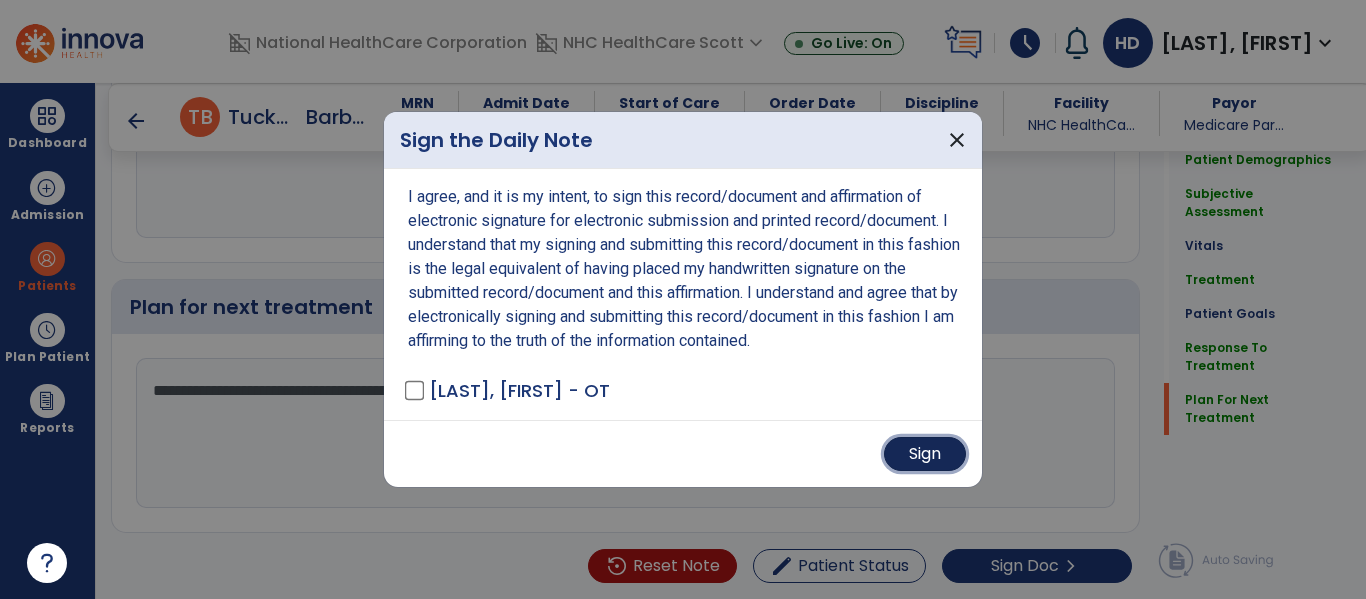 click on "Sign" at bounding box center [925, 454] 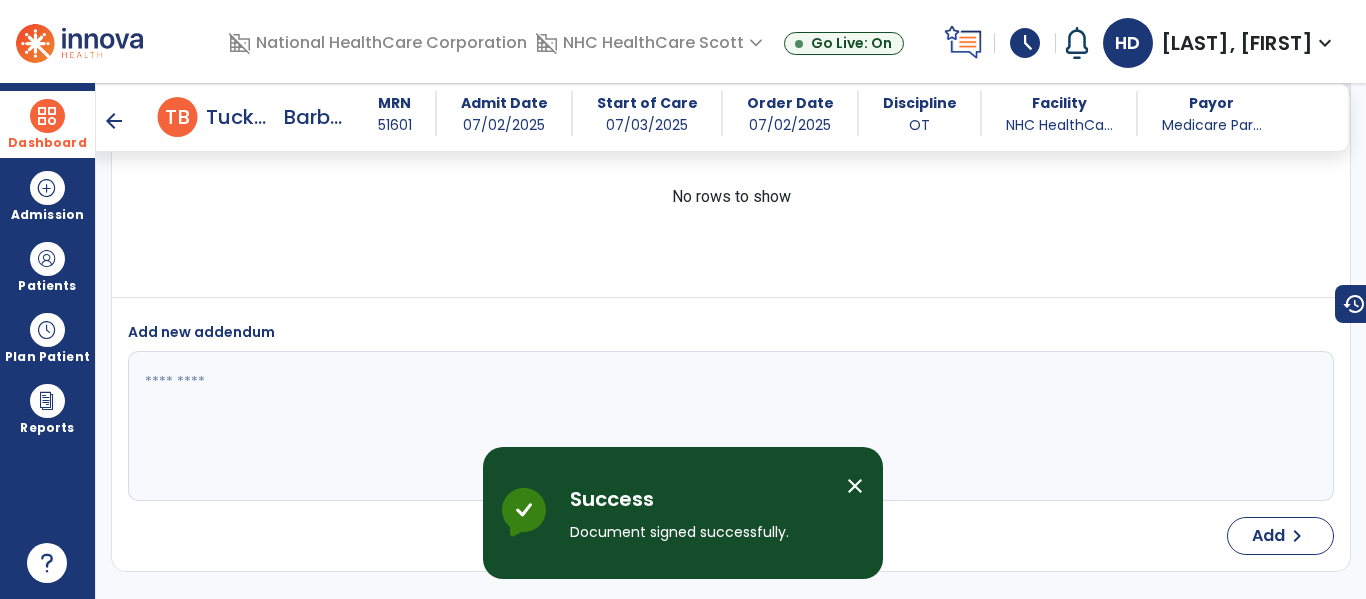 click at bounding box center (47, 116) 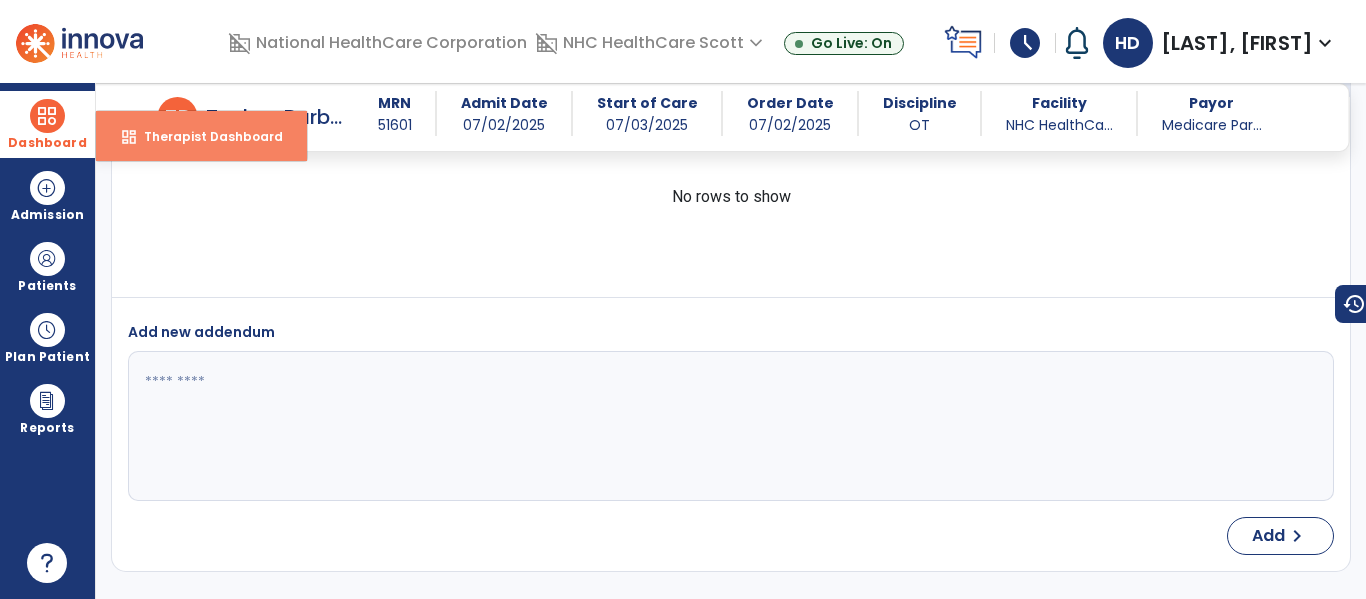 click on "dashboard  Therapist Dashboard" at bounding box center [201, 136] 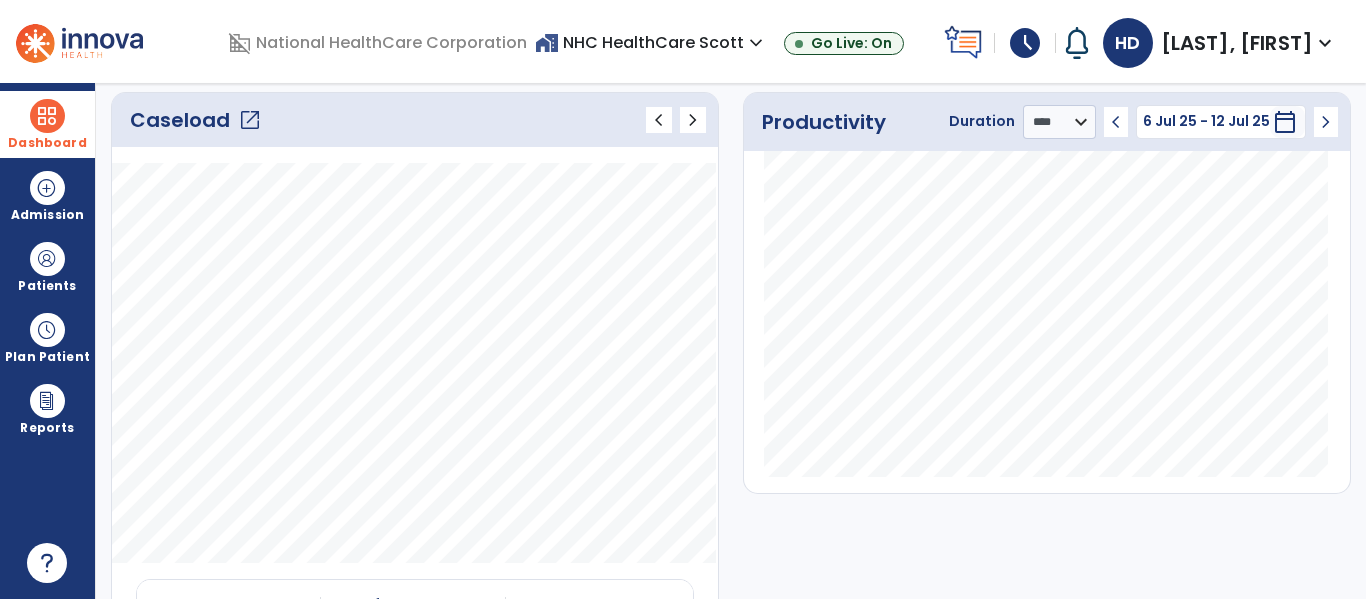 scroll, scrollTop: 0, scrollLeft: 0, axis: both 